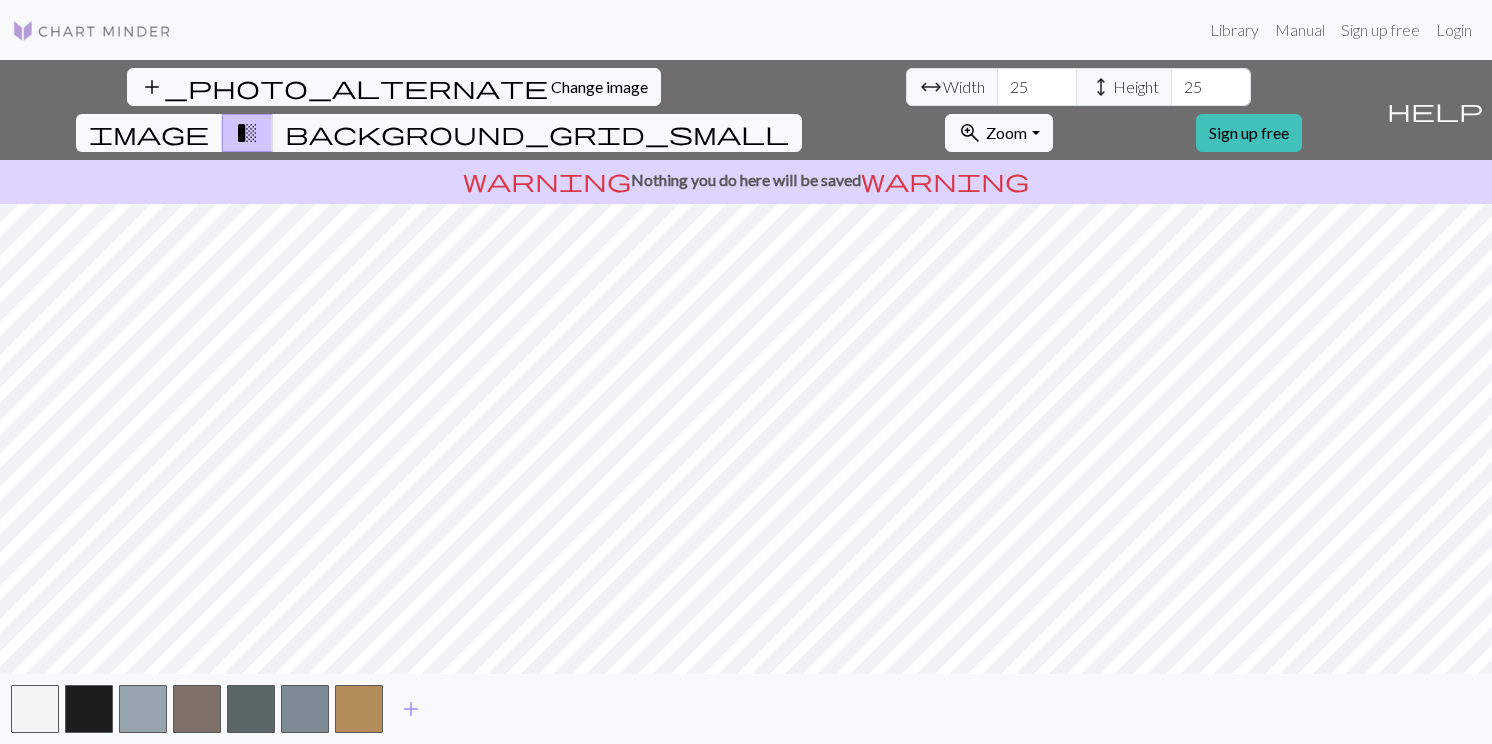 scroll, scrollTop: 0, scrollLeft: 0, axis: both 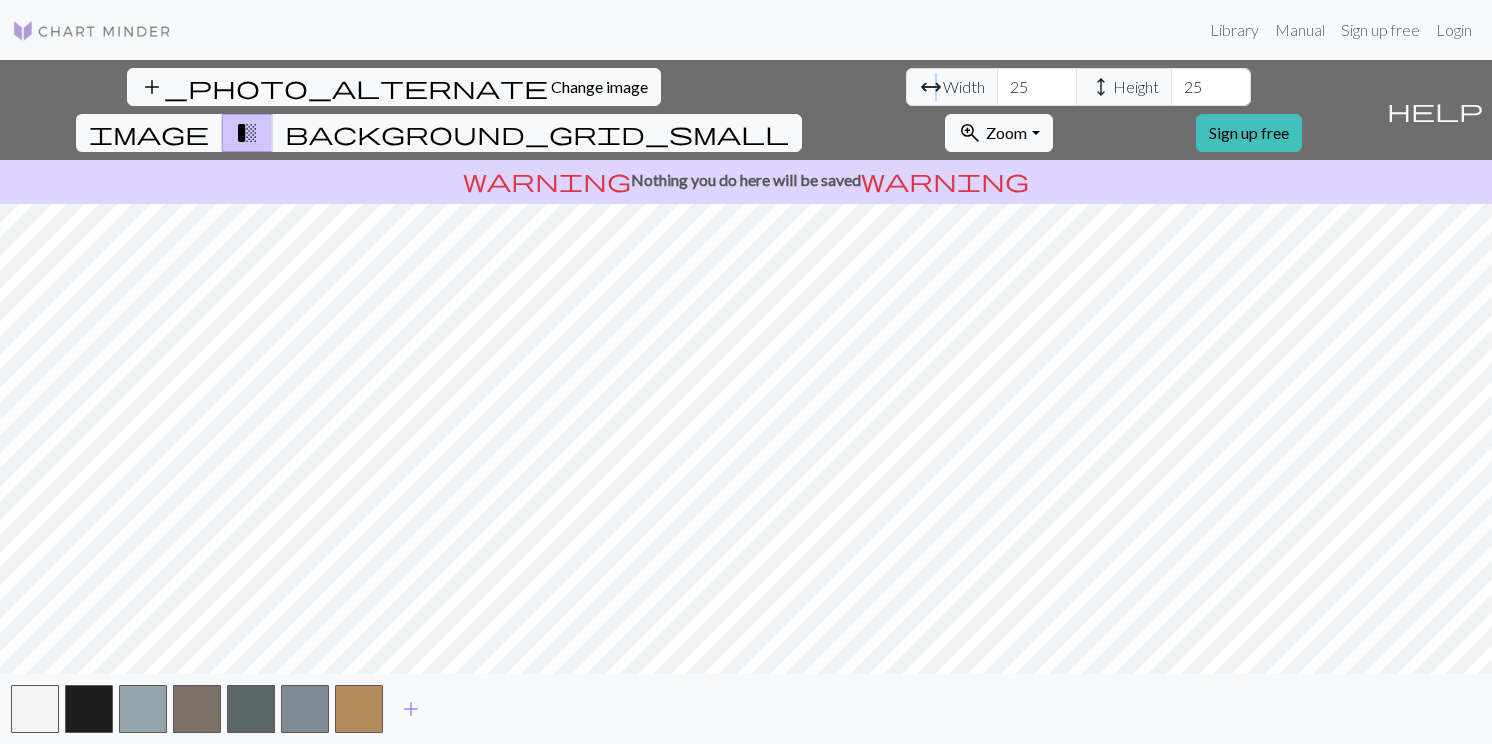 click on "arrow_range" at bounding box center (931, 87) 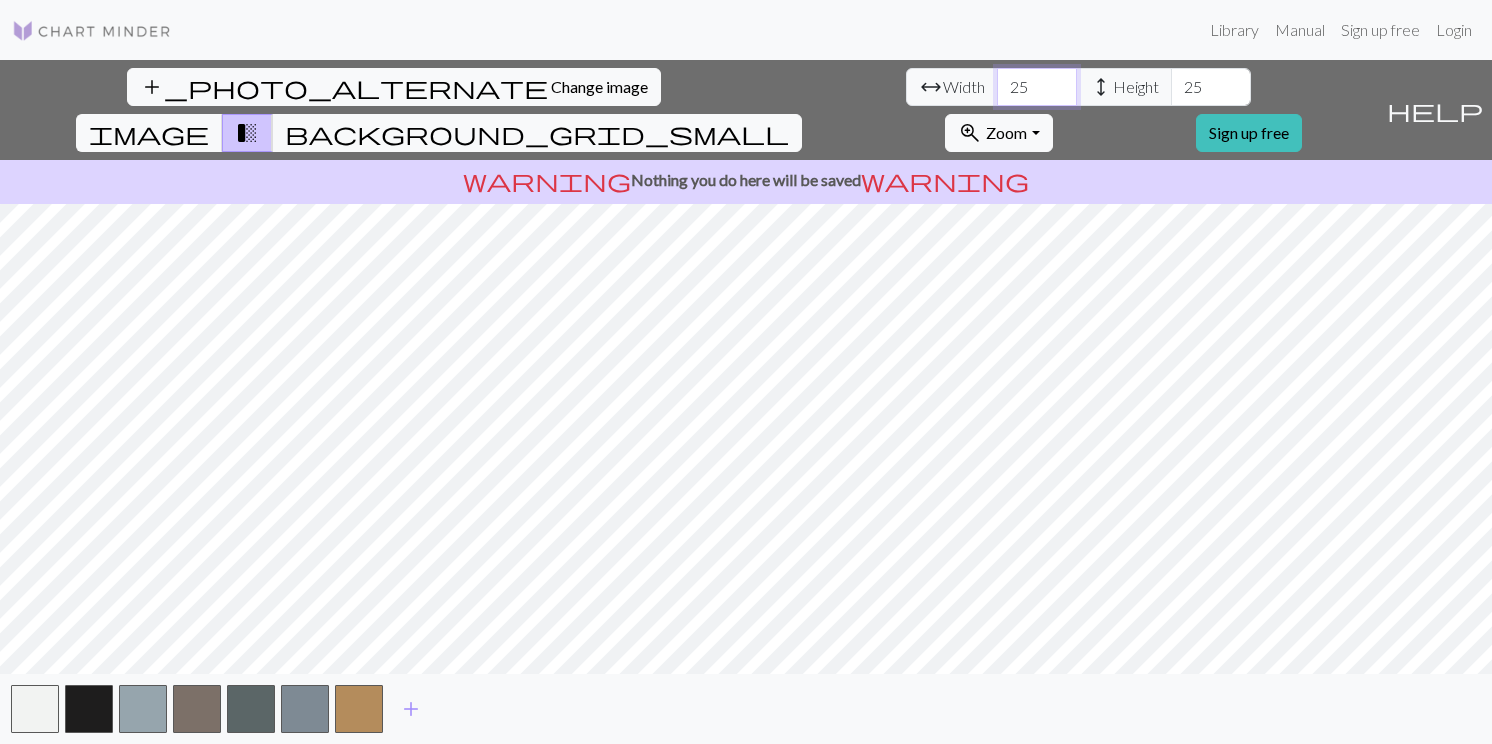 drag, startPoint x: 360, startPoint y: 87, endPoint x: 427, endPoint y: 80, distance: 67.36468 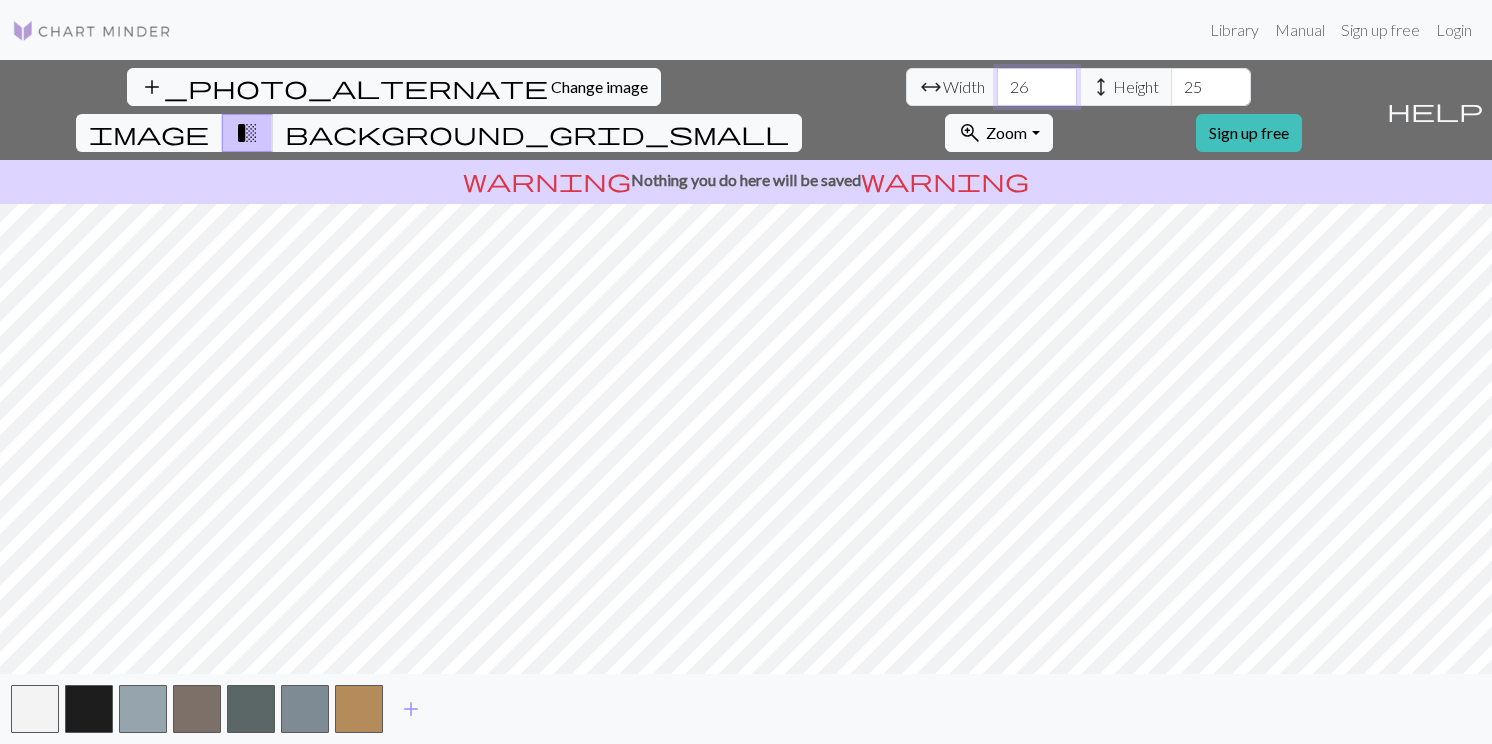 click on "26" at bounding box center [1037, 87] 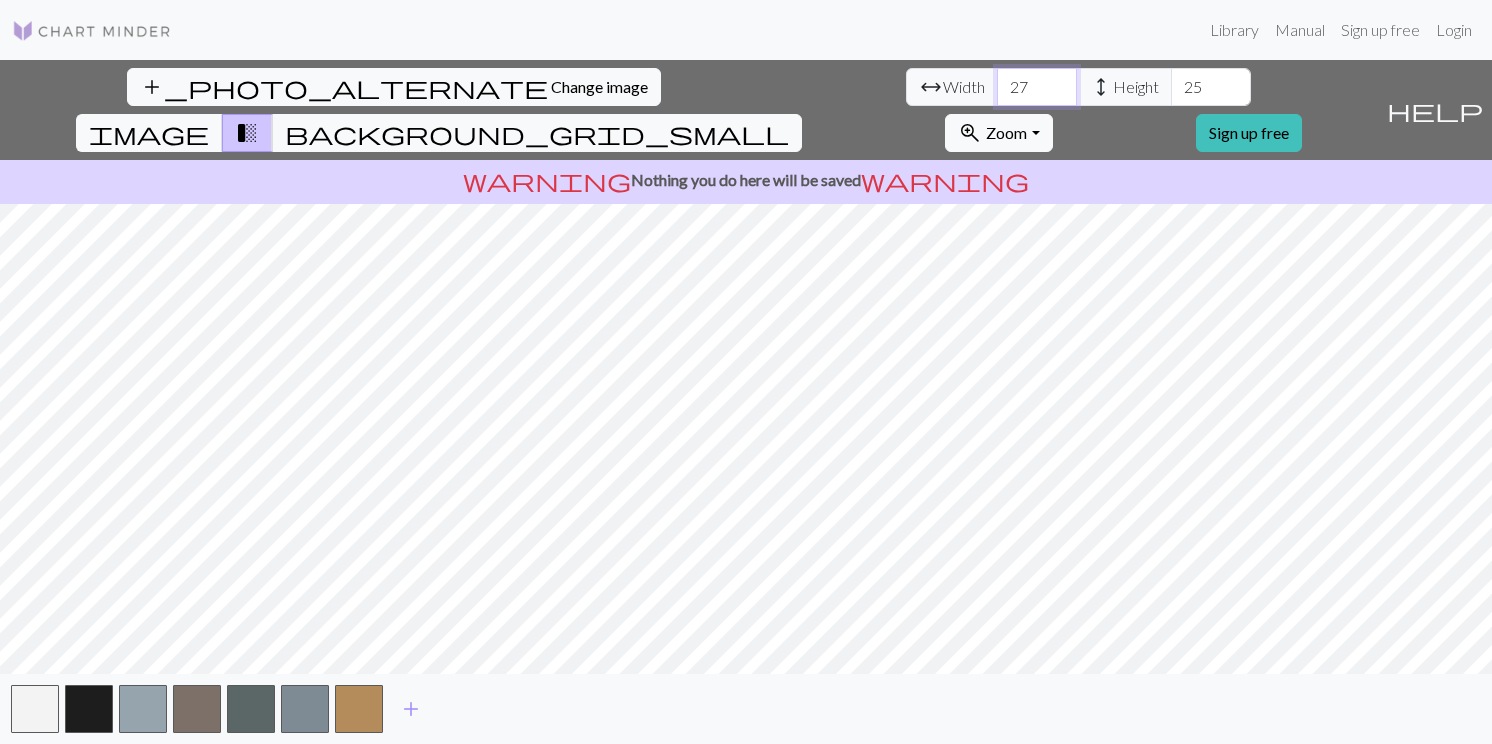 click on "27" at bounding box center [1037, 87] 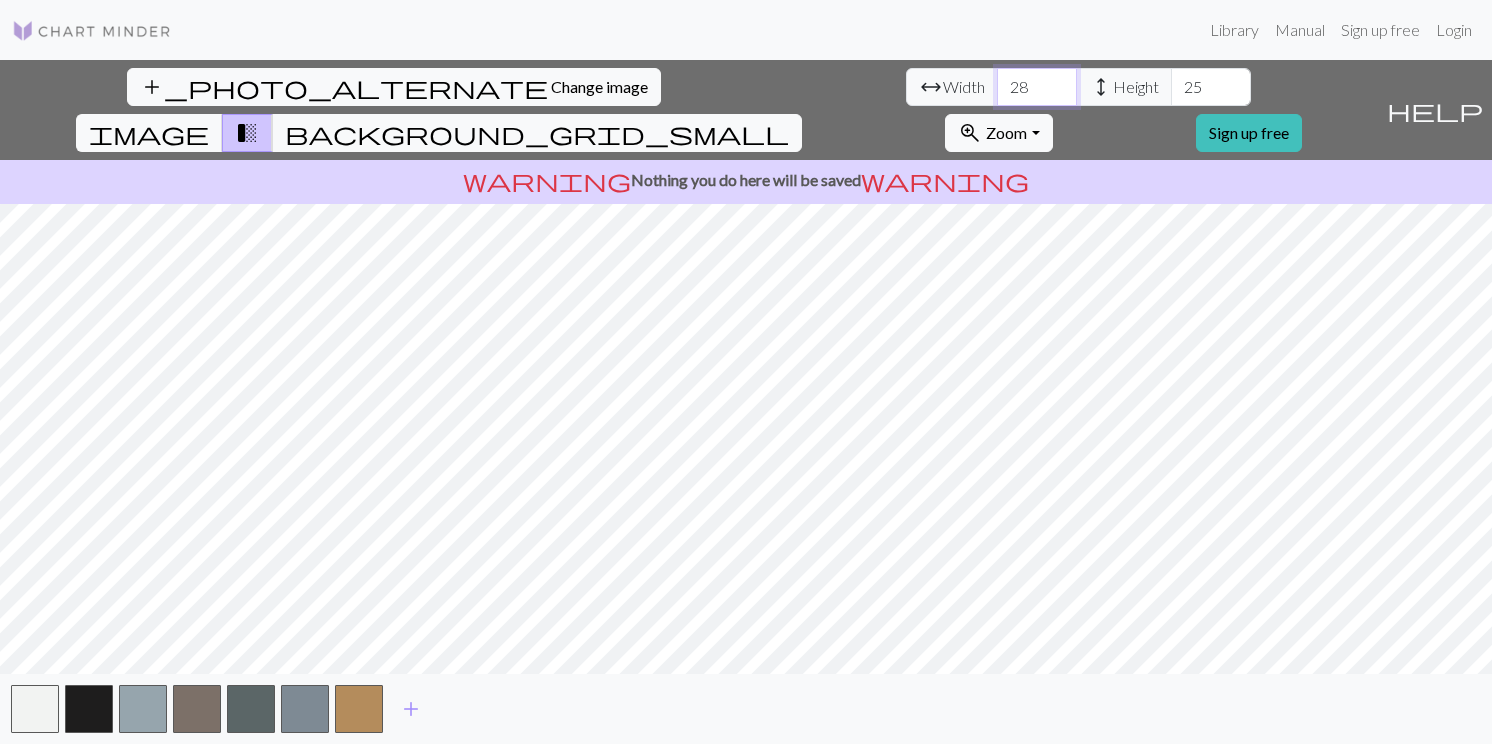 type on "28" 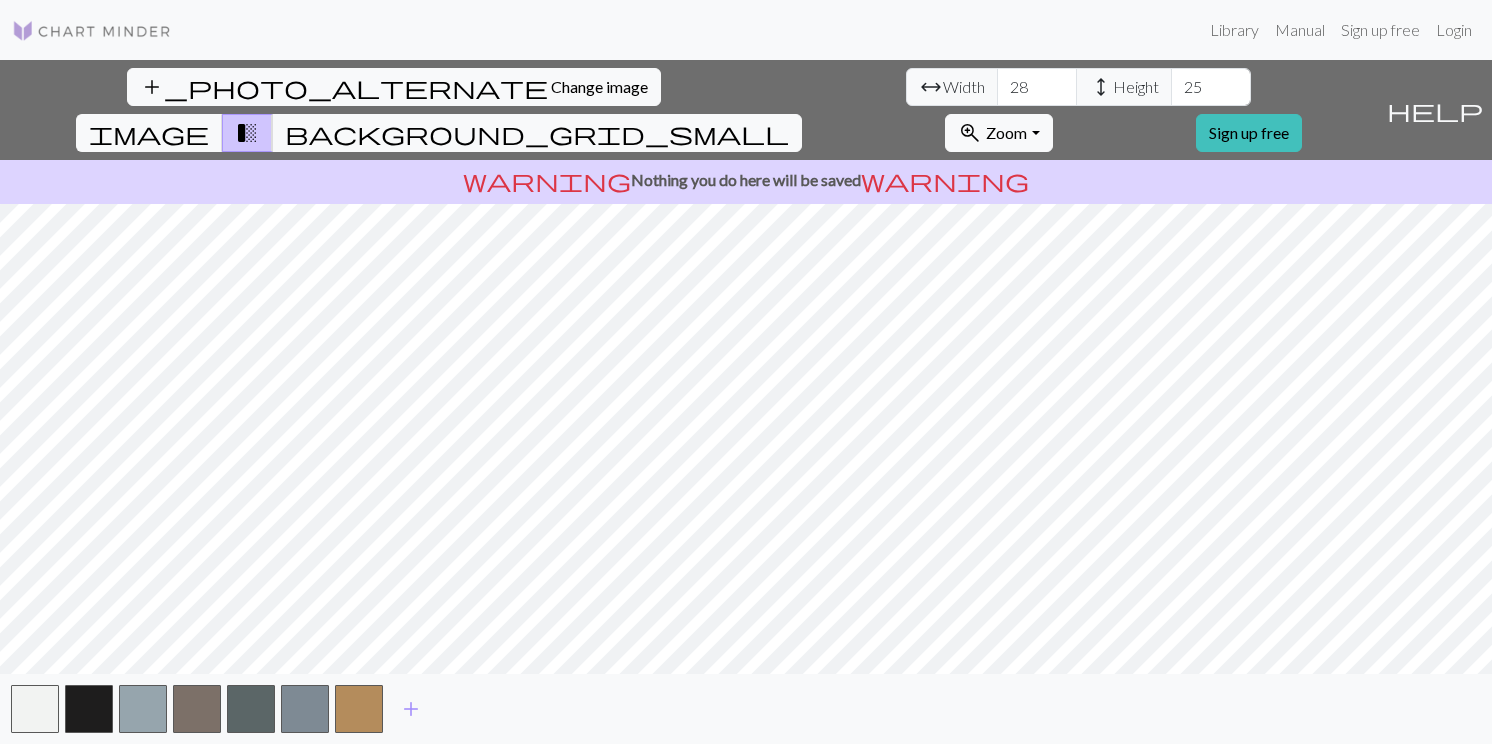 click on "height" at bounding box center [1101, 87] 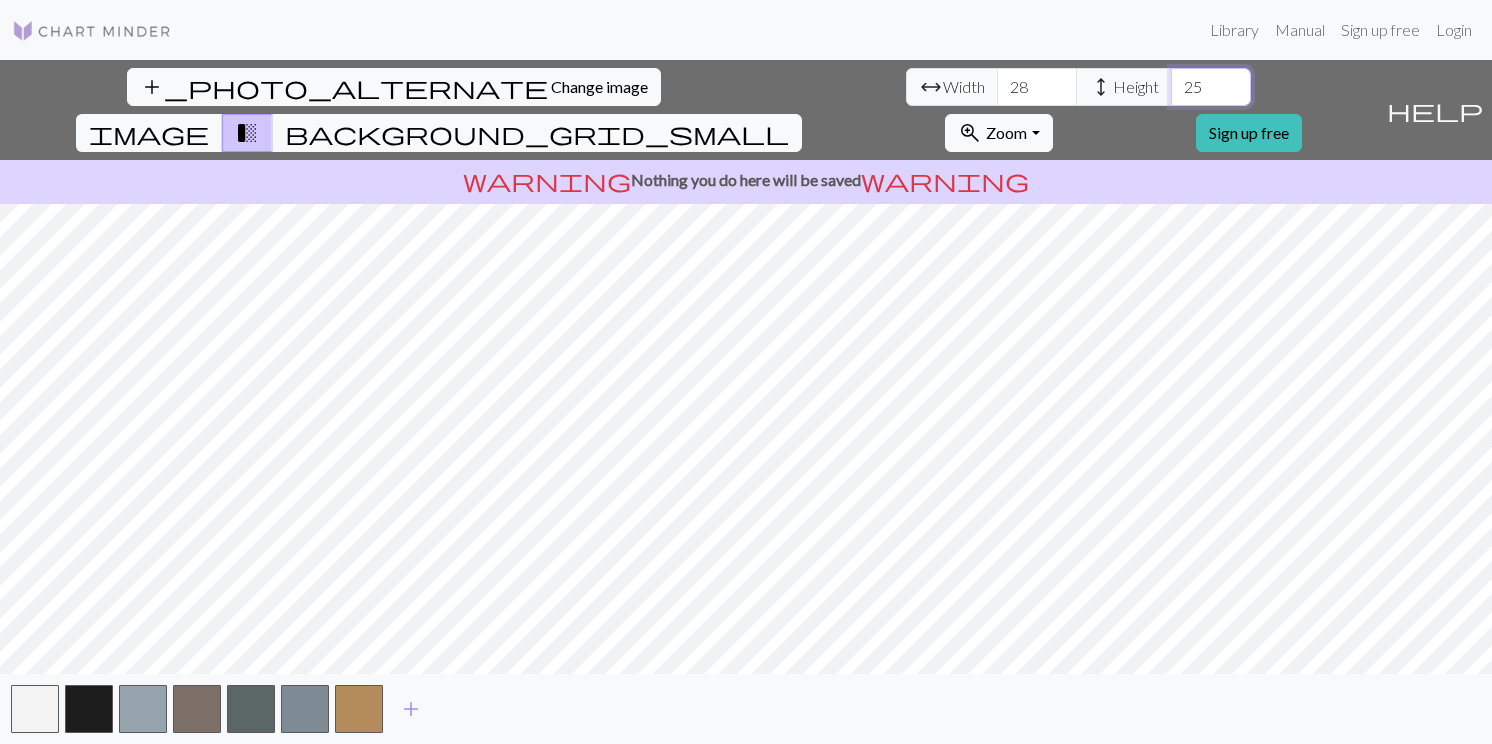 drag, startPoint x: 522, startPoint y: 80, endPoint x: 715, endPoint y: 77, distance: 193.02332 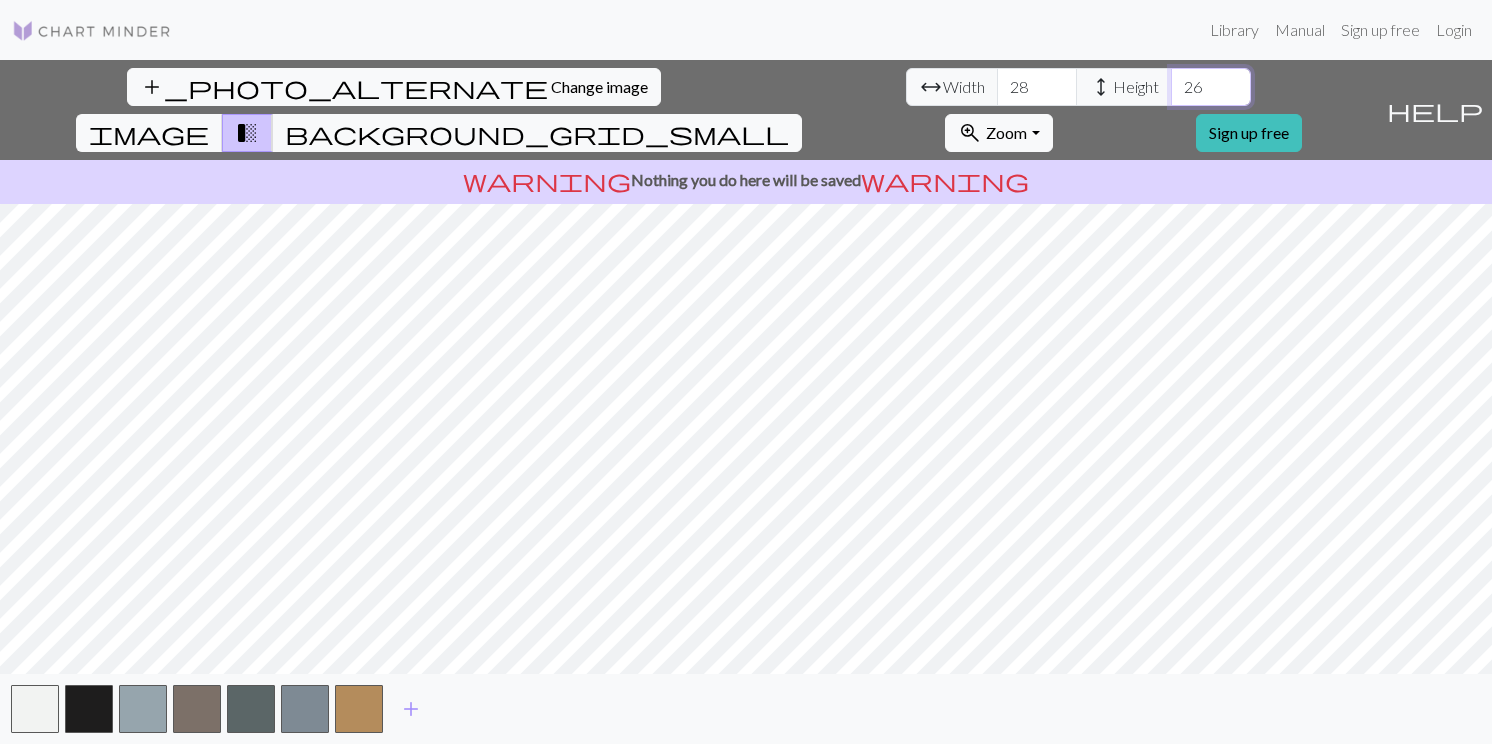 click on "26" at bounding box center [1211, 87] 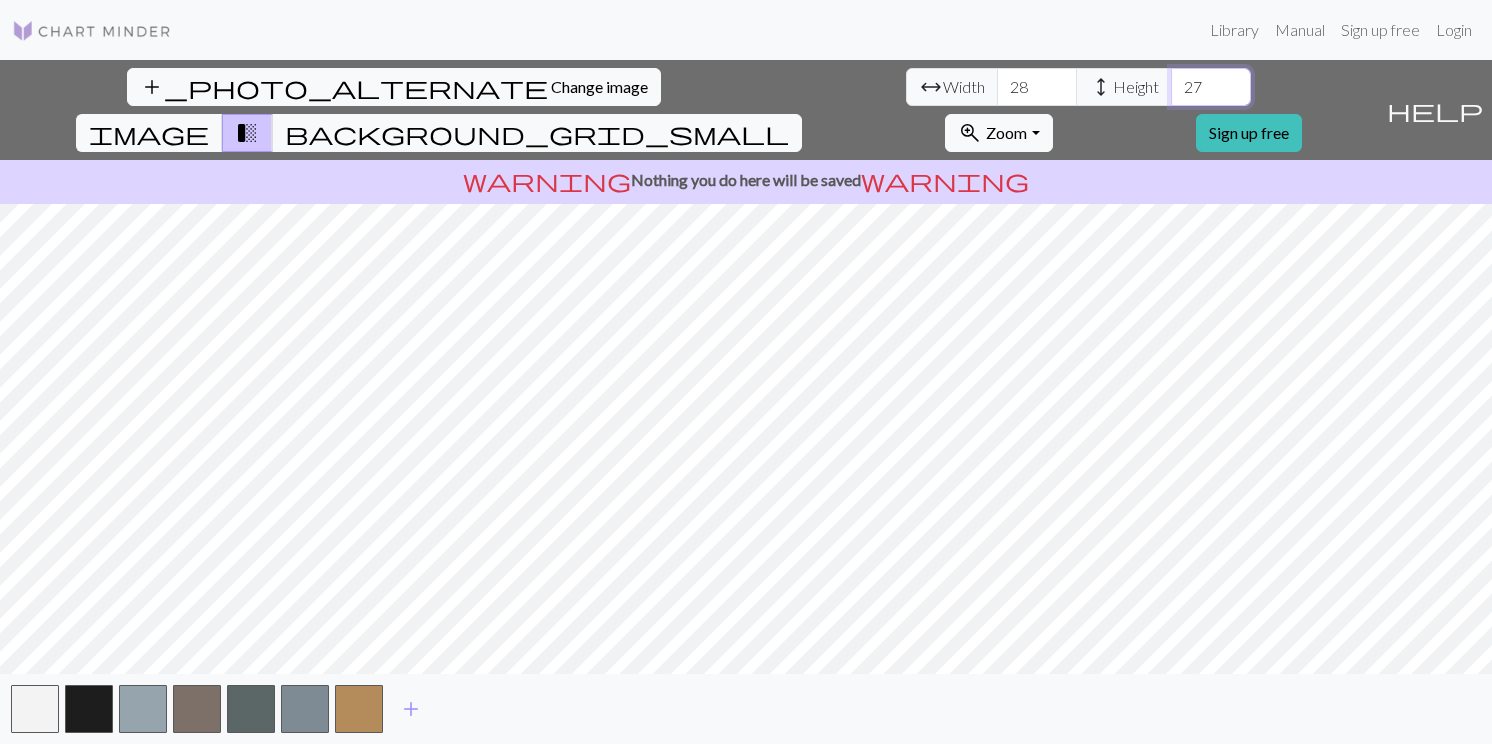 click on "27" at bounding box center (1211, 87) 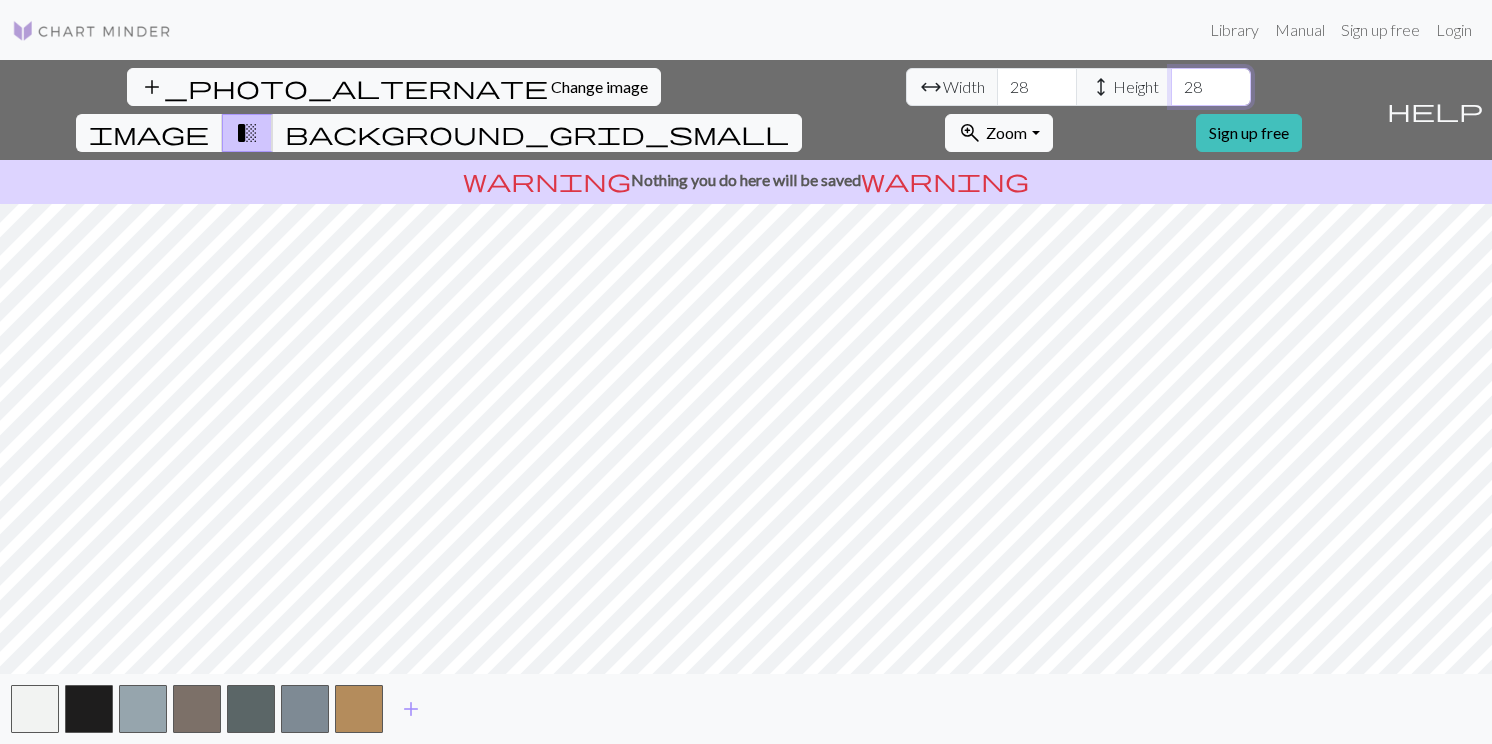 type on "28" 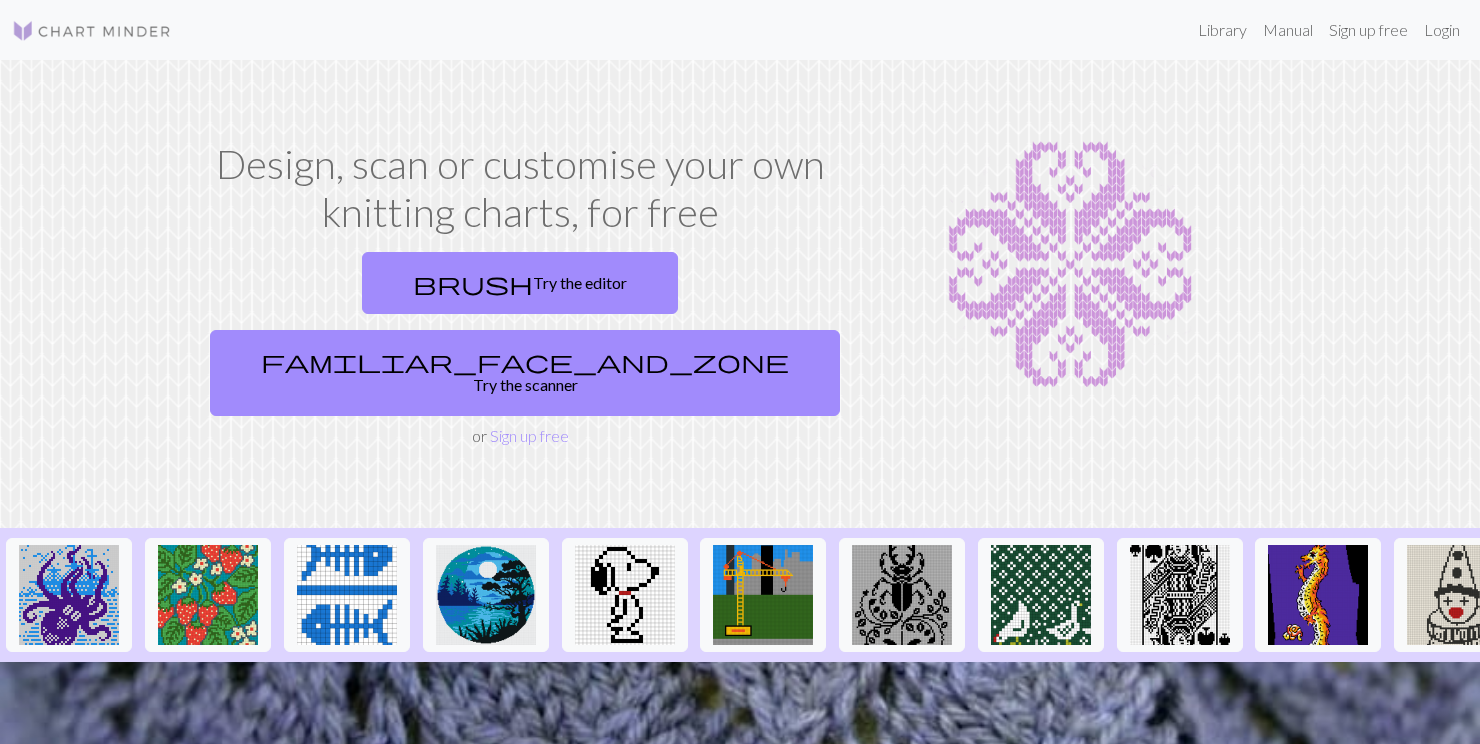 scroll, scrollTop: 0, scrollLeft: 0, axis: both 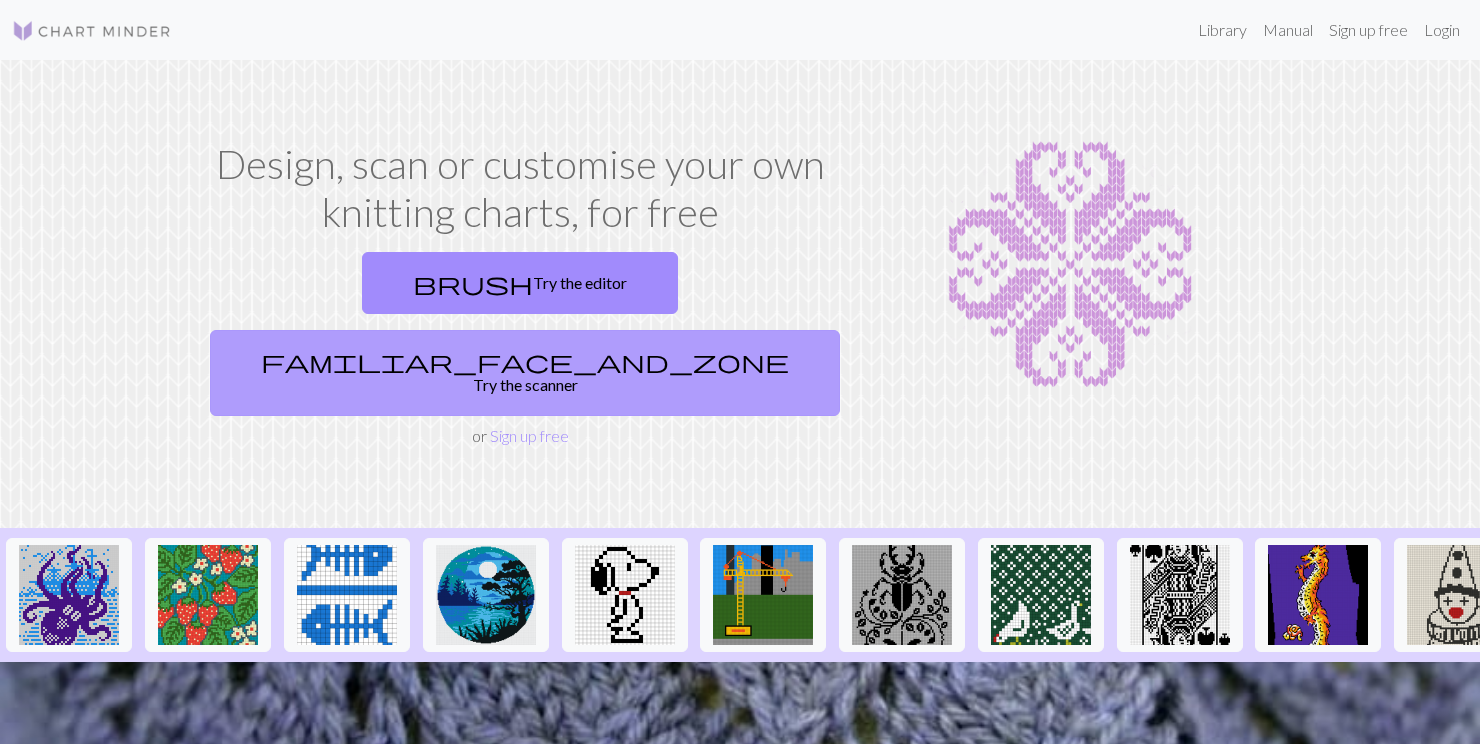 click on "familiar_face_and_zone  Try the scanner" at bounding box center [525, 373] 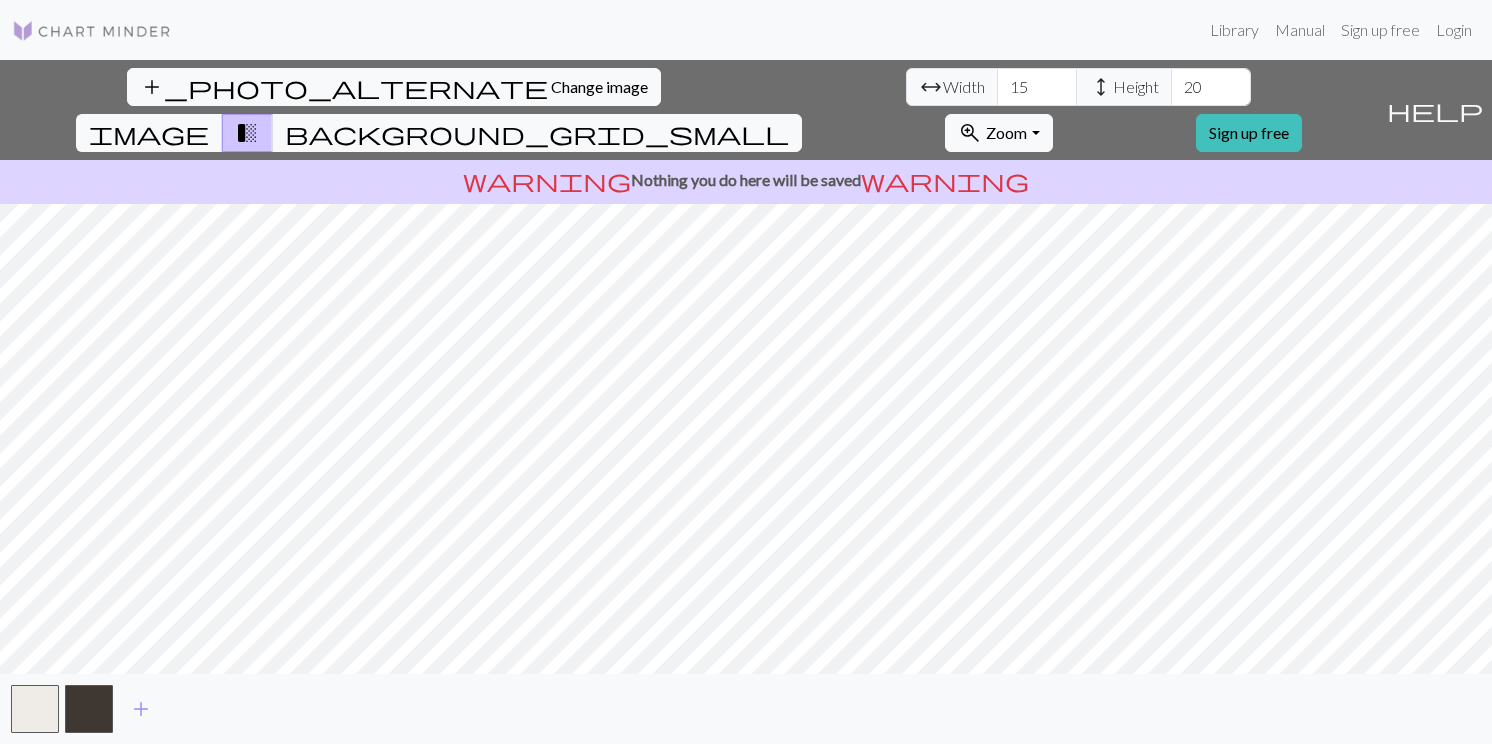 click on "Change image" at bounding box center (599, 86) 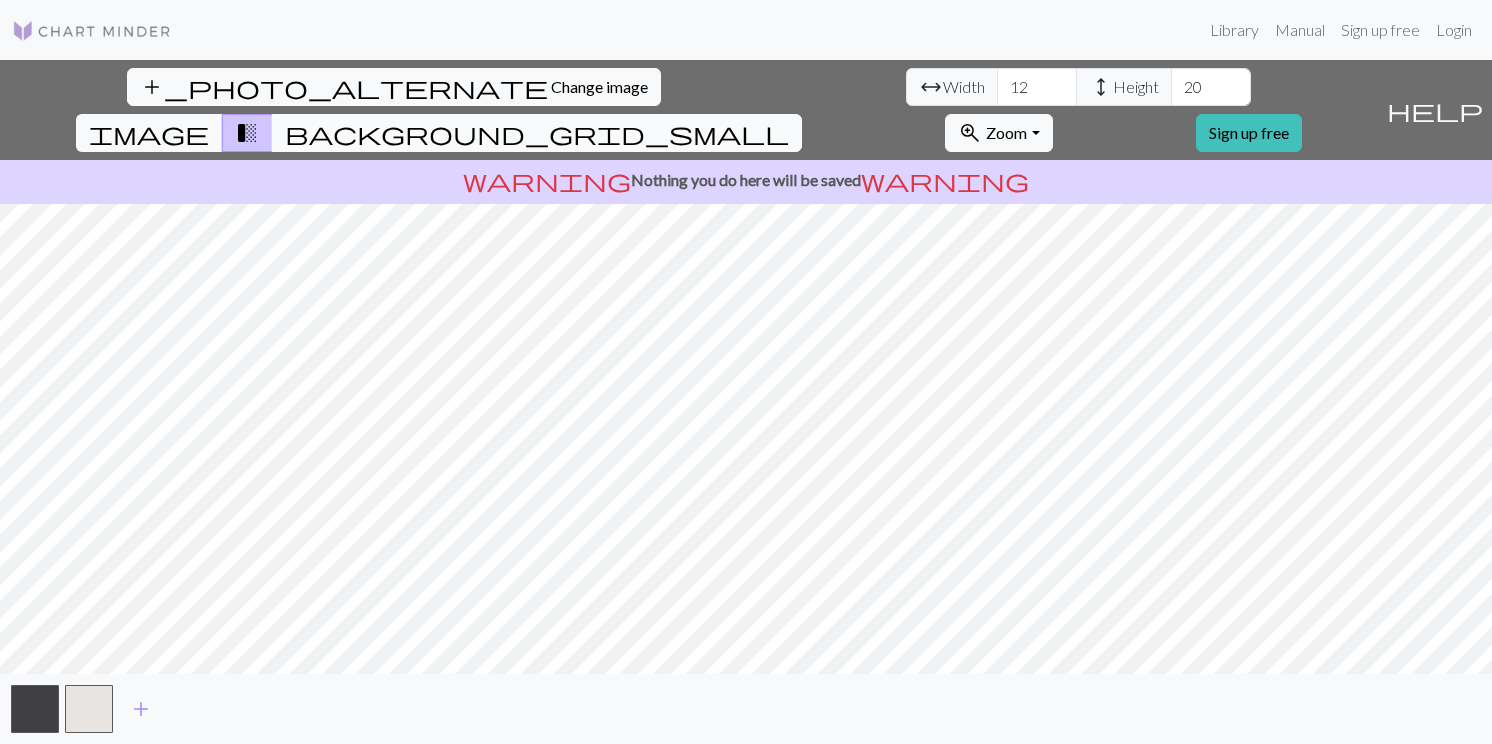 click on "background_grid_small" at bounding box center (537, 133) 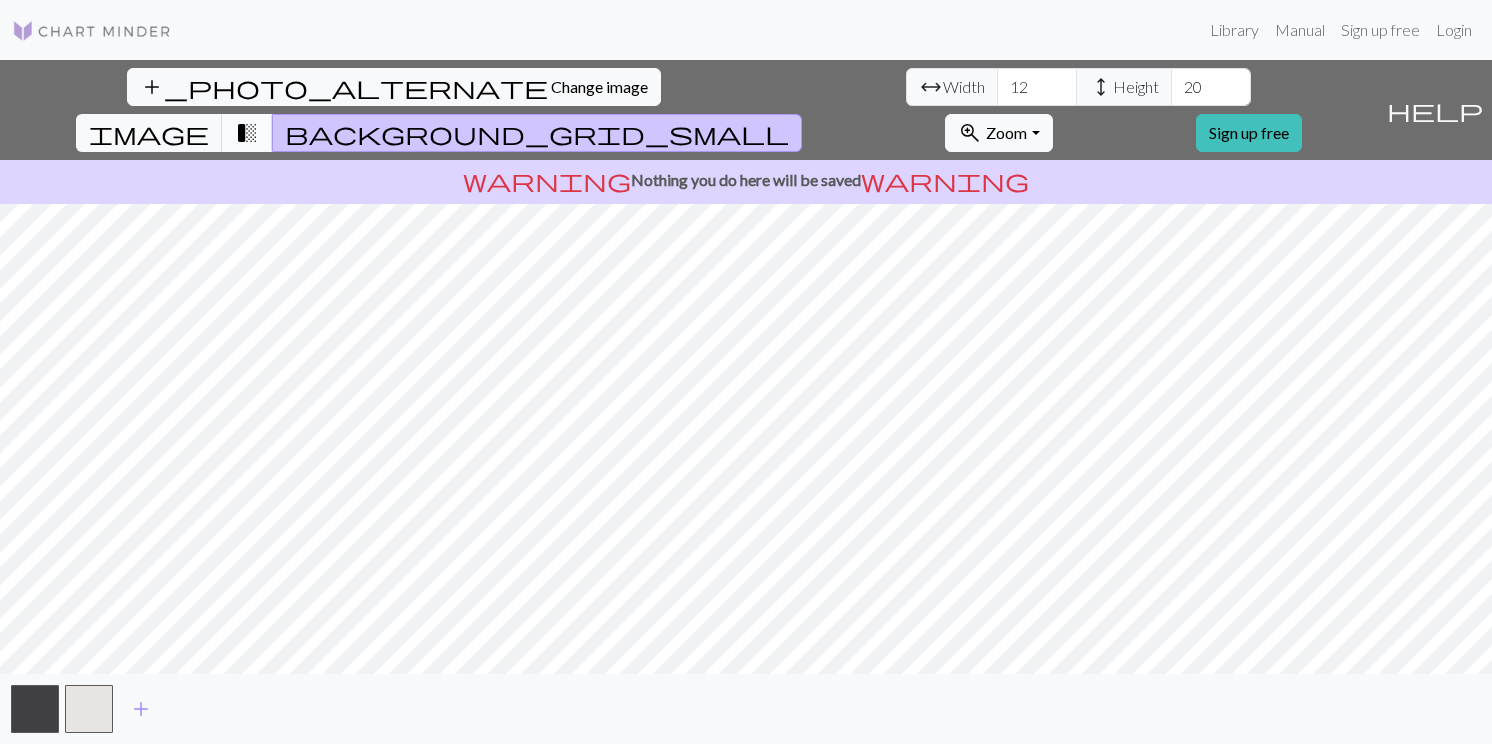 click on "transition_fade" at bounding box center (247, 133) 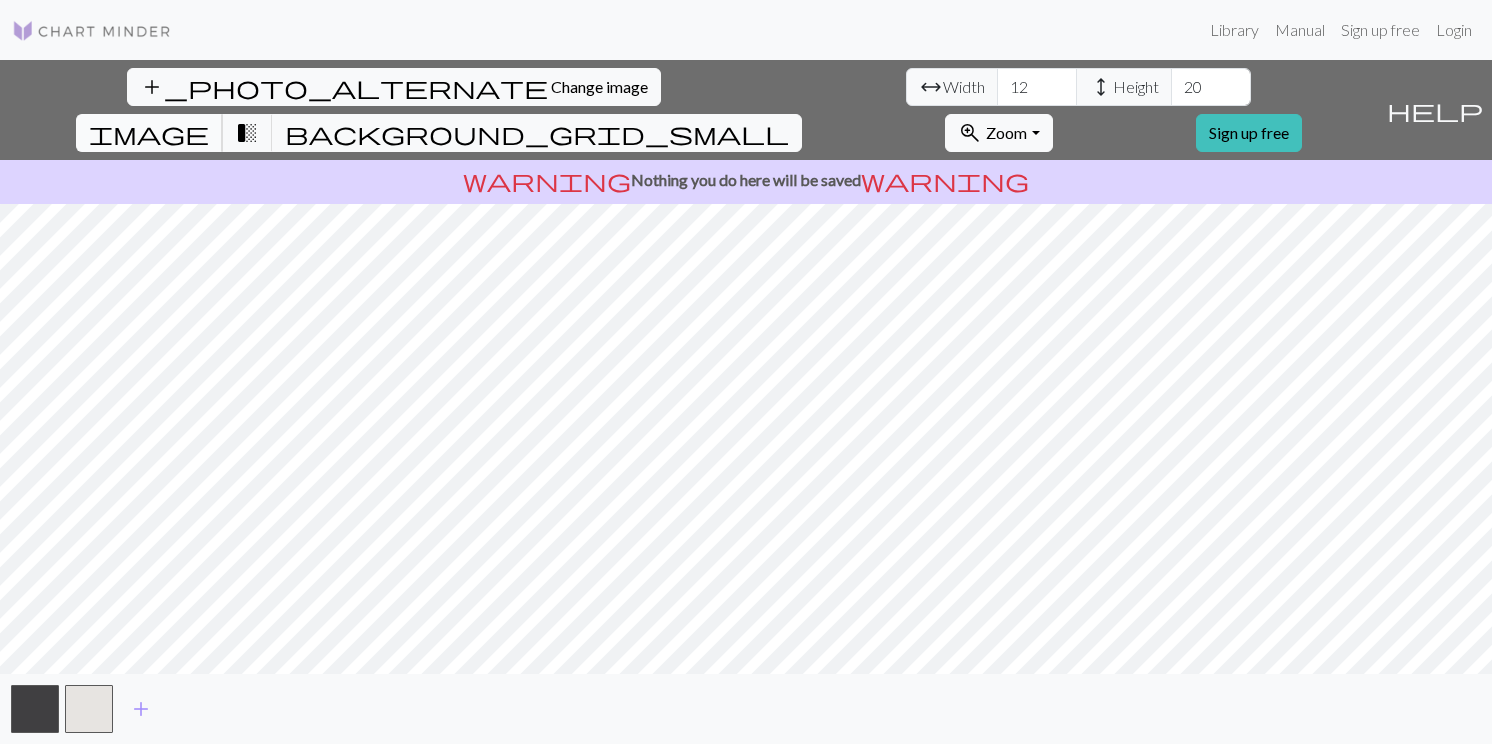 click on "image" at bounding box center [149, 133] 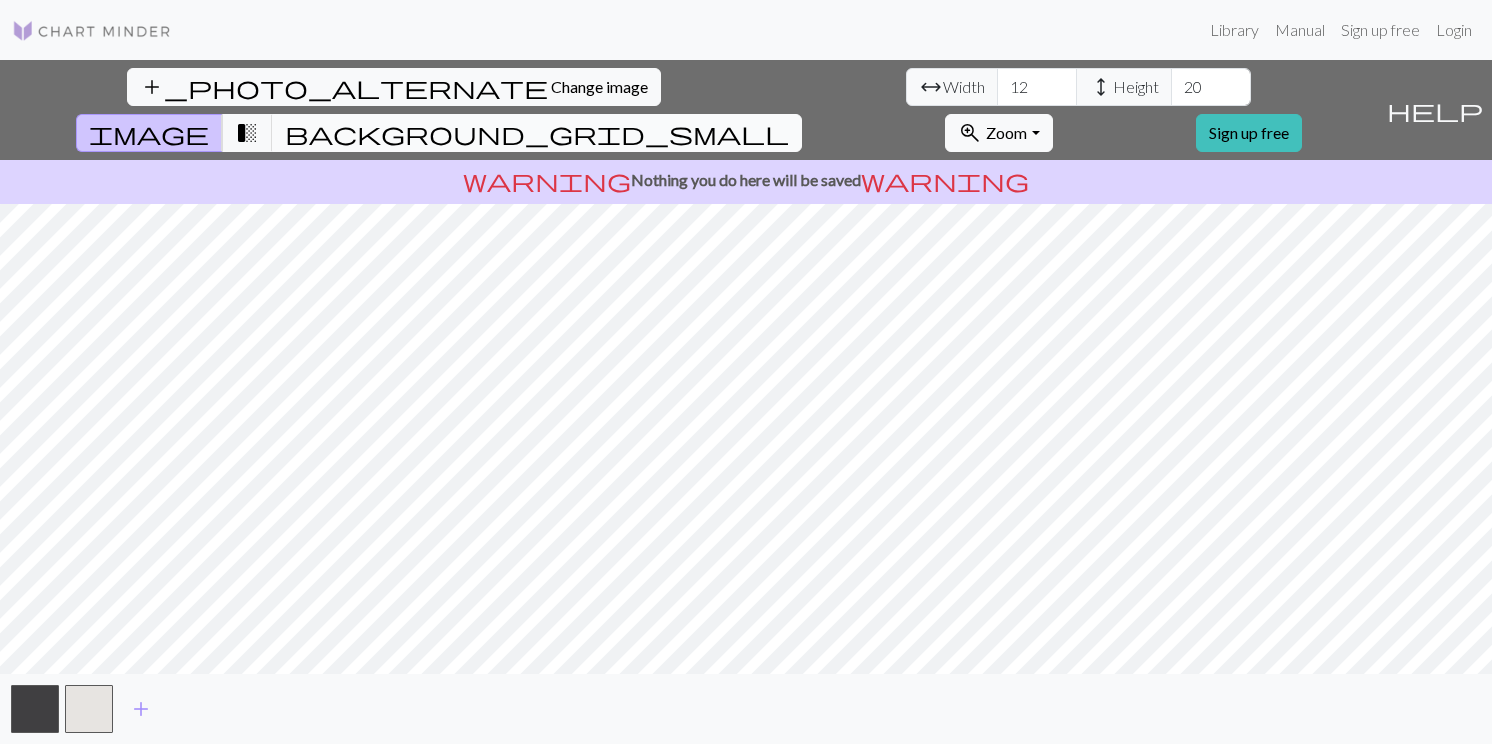 click on "background_grid_small" at bounding box center (537, 133) 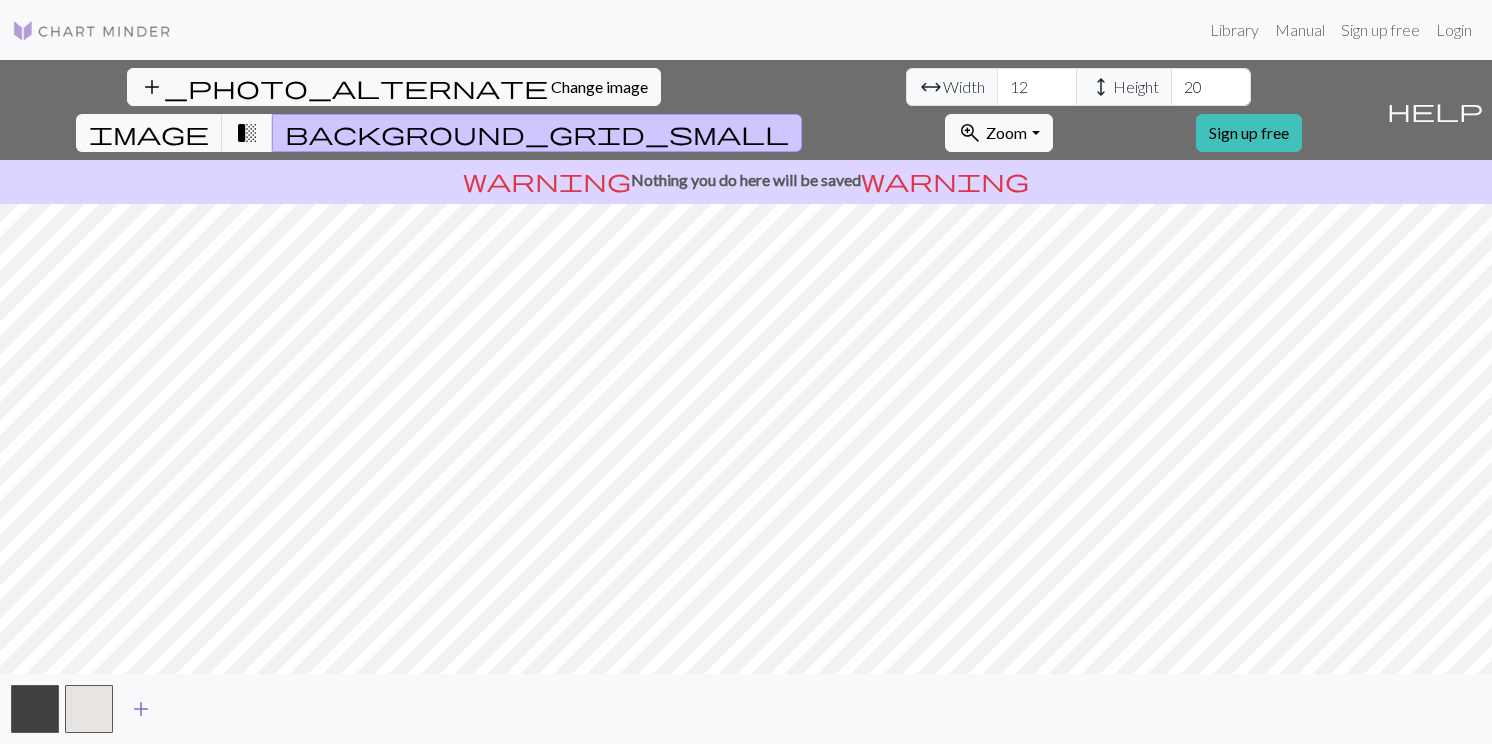 click on "add" at bounding box center [141, 709] 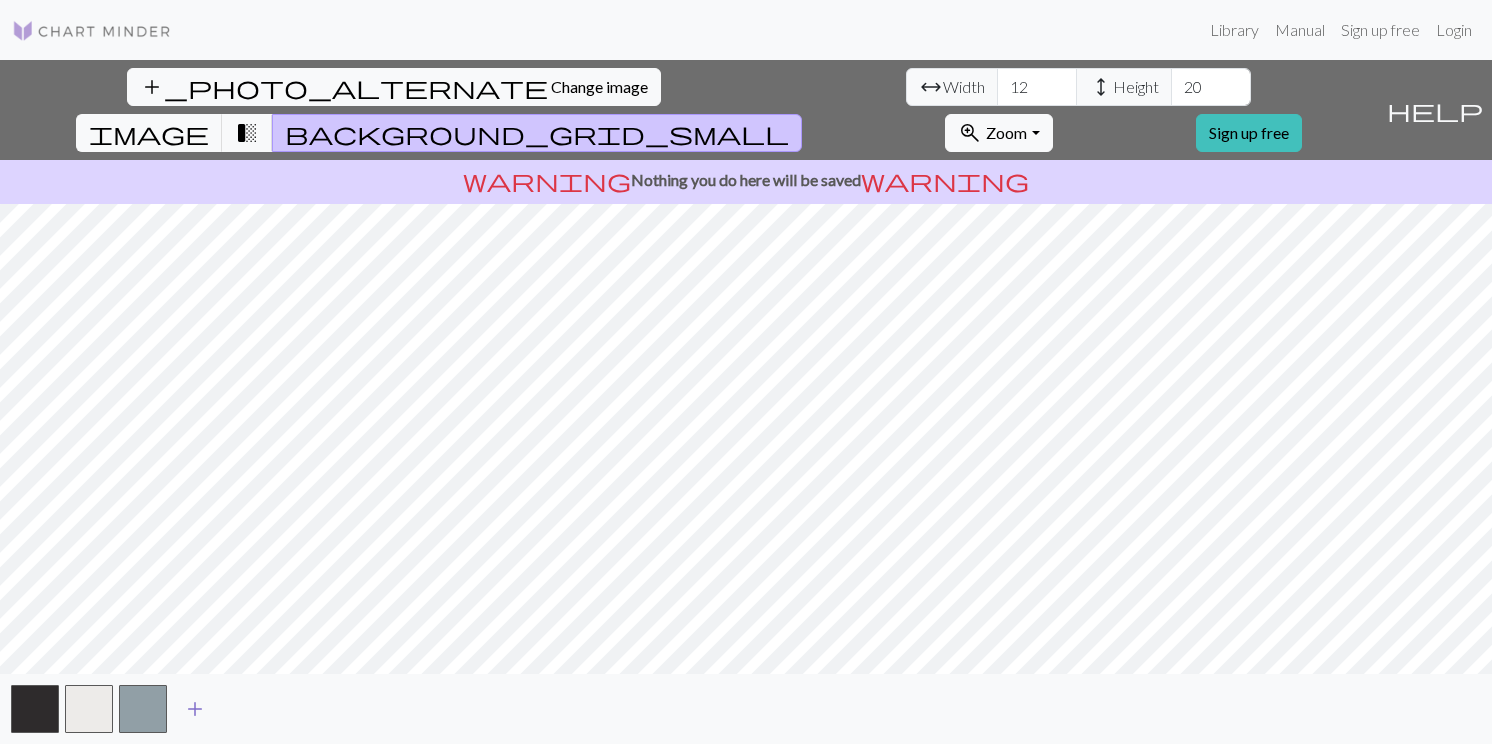 click on "add" at bounding box center [195, 709] 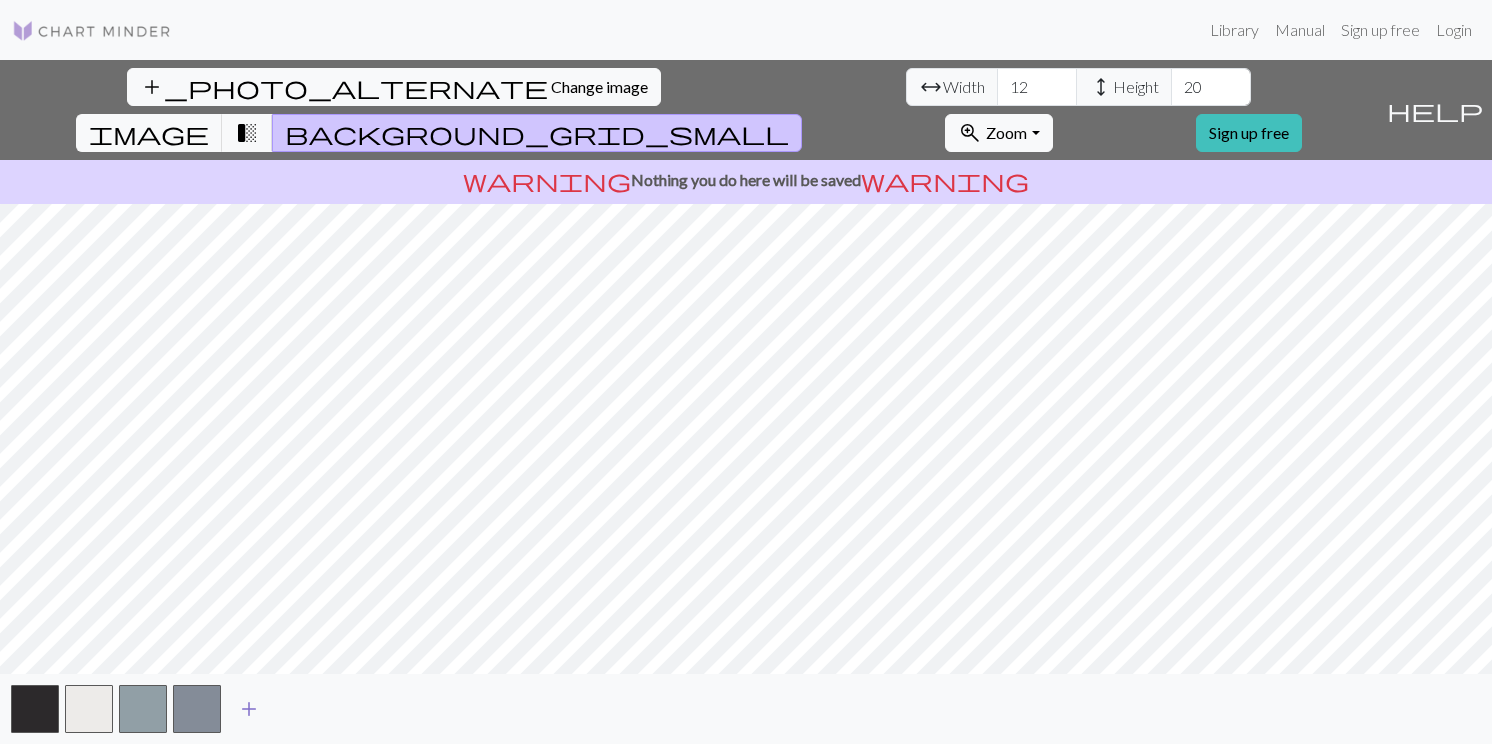 click on "add" at bounding box center [249, 709] 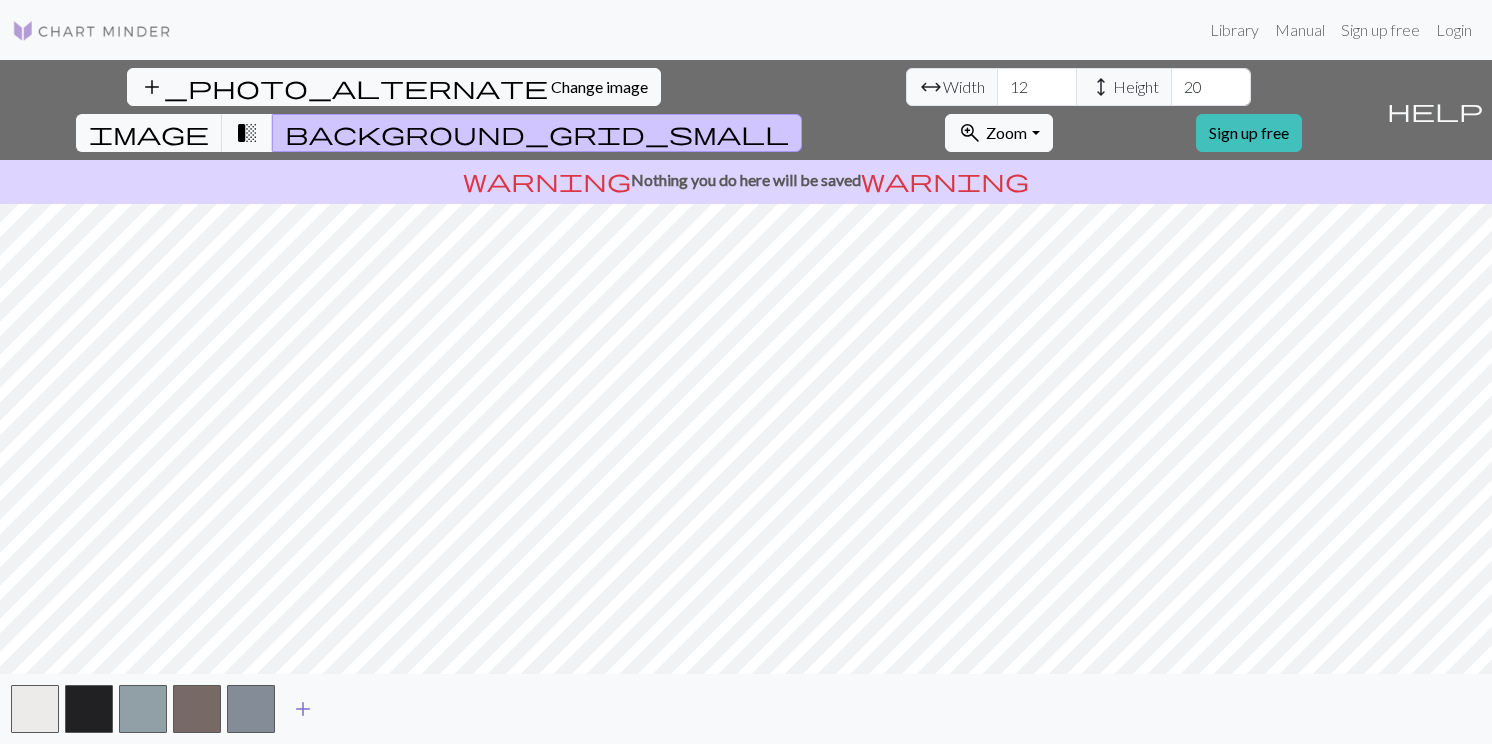 click on "add" at bounding box center (303, 709) 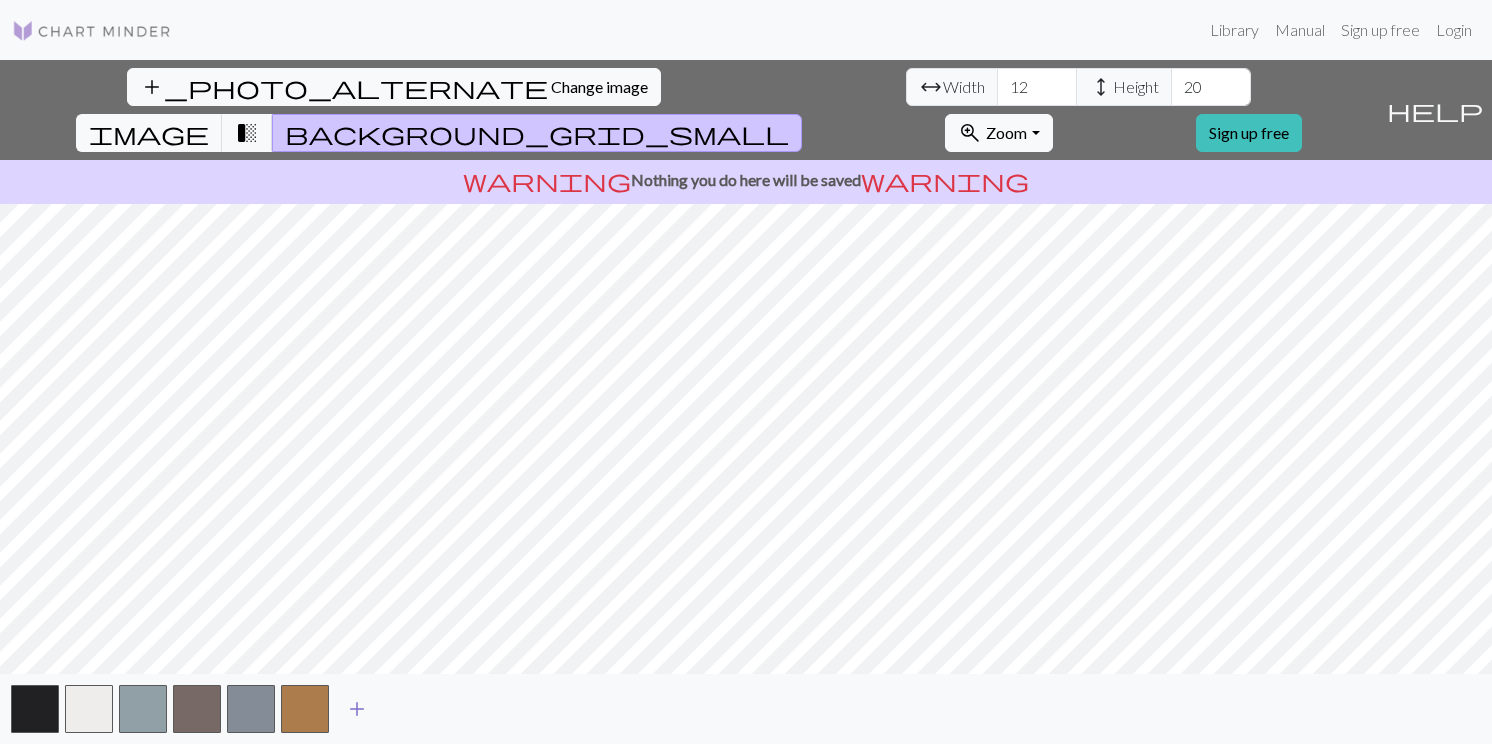 click on "add" at bounding box center (357, 709) 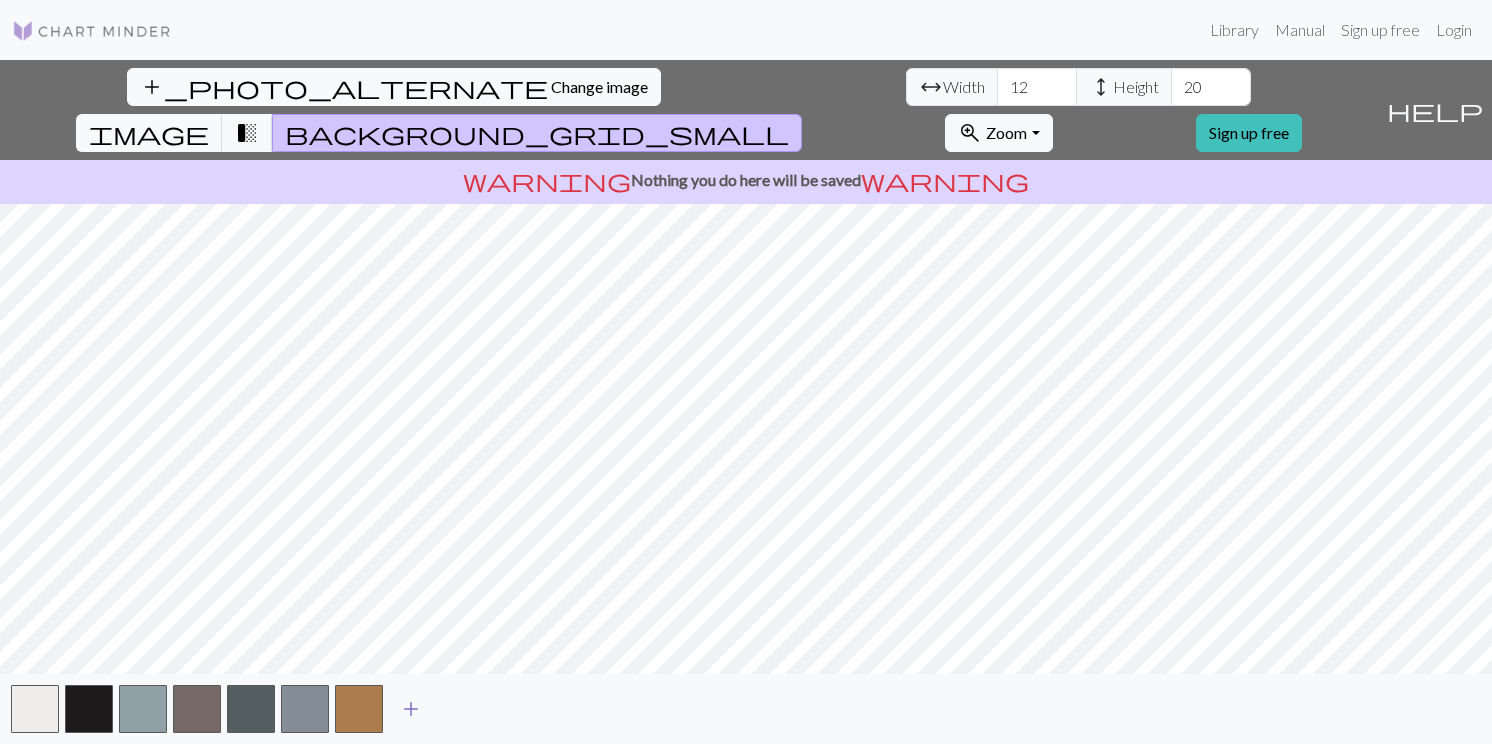 click on "add" at bounding box center (411, 709) 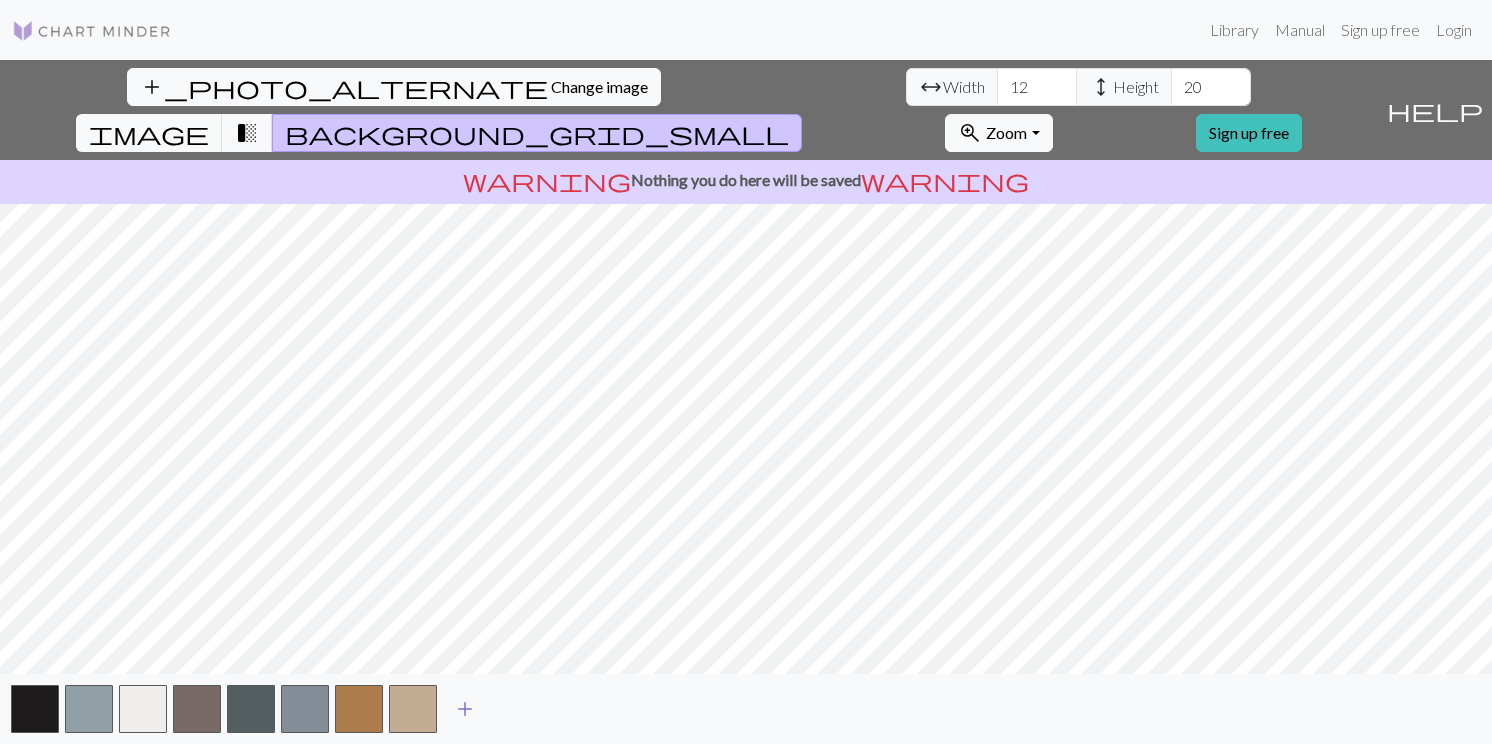 click on "add" at bounding box center [465, 709] 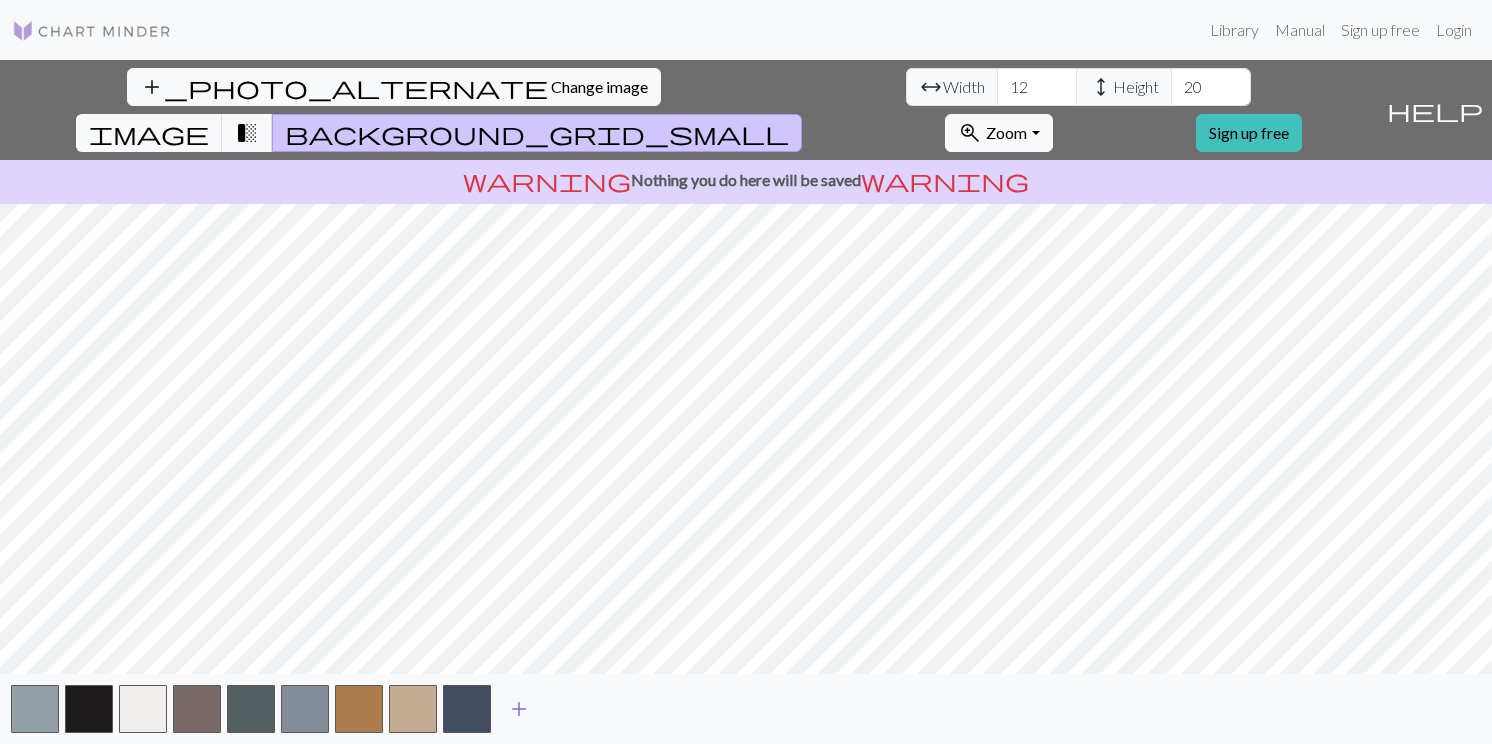 click on "add" at bounding box center (519, 709) 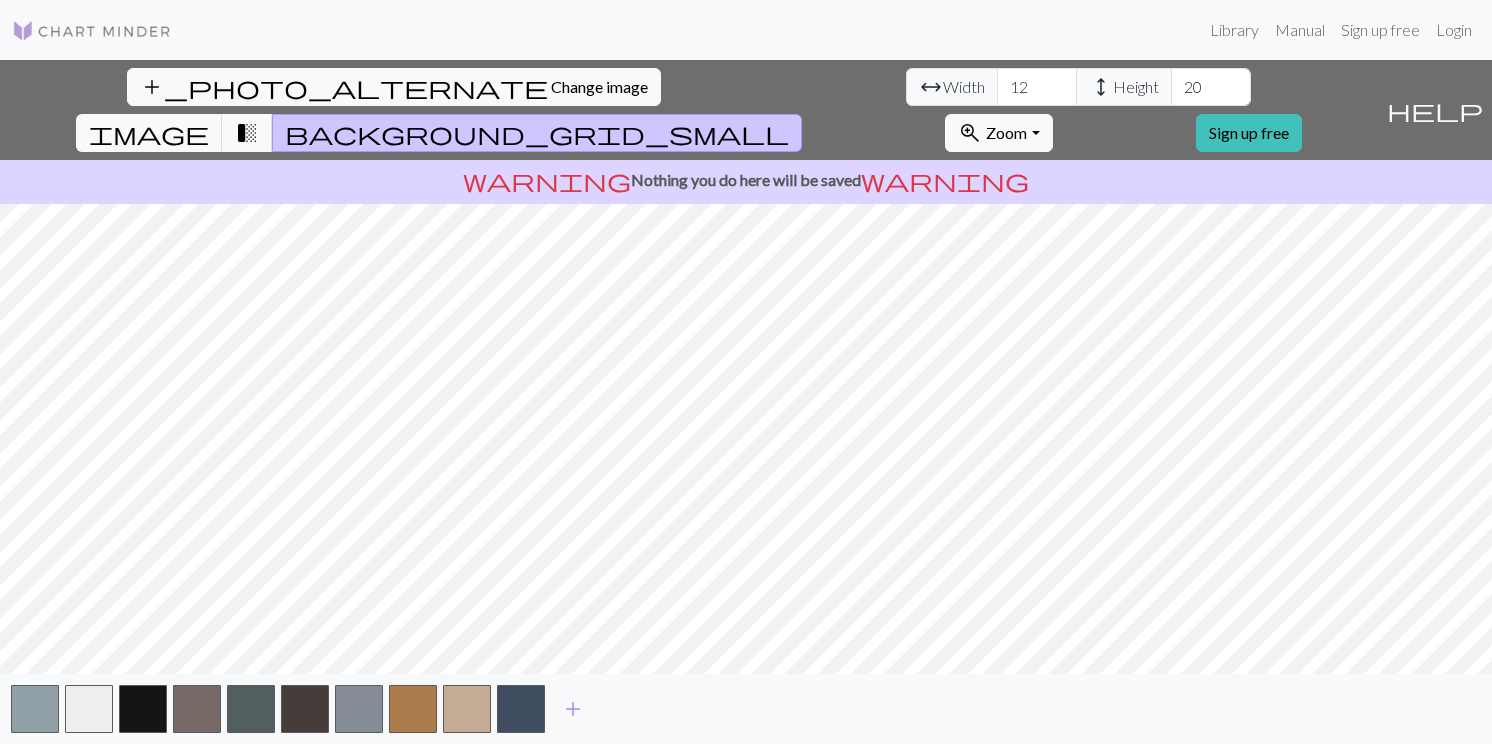 type 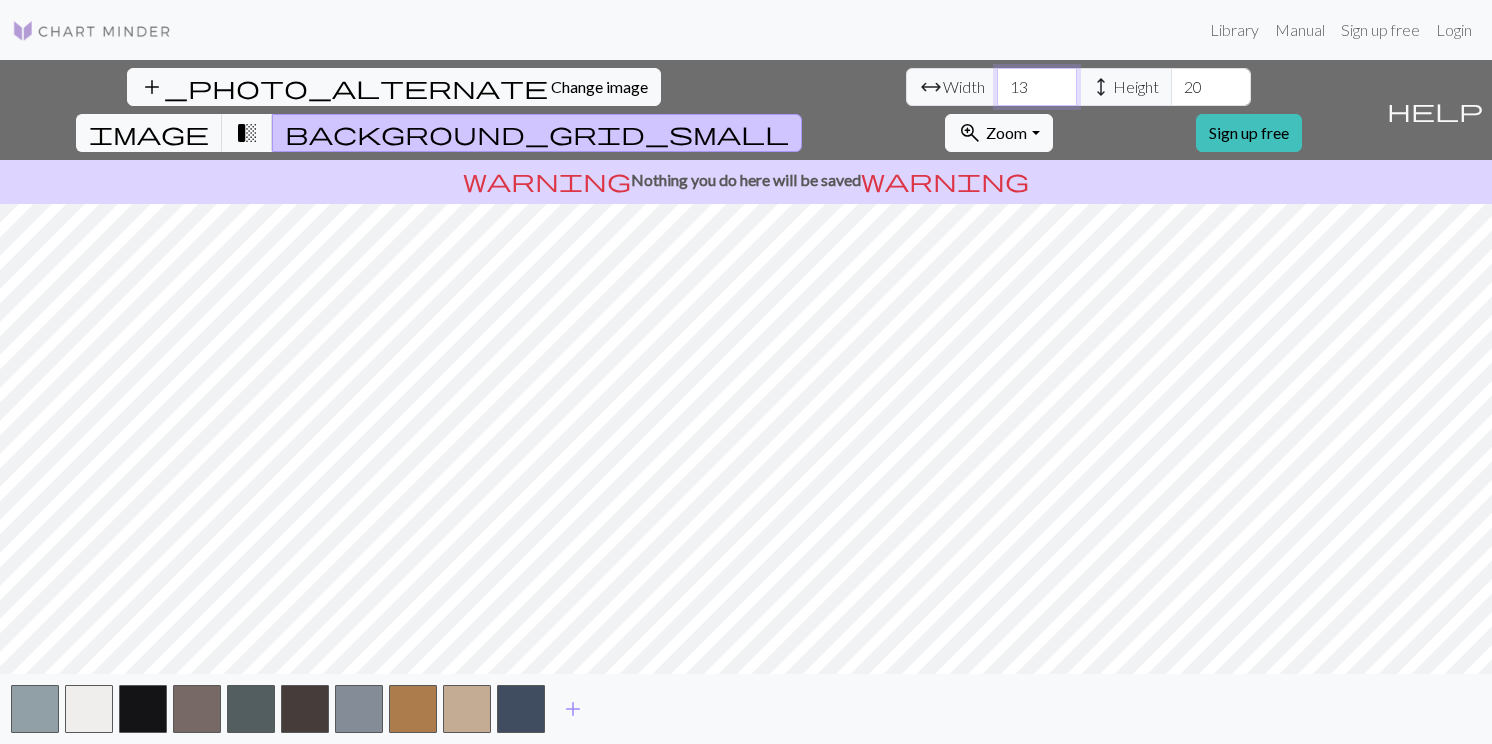 click on "13" at bounding box center [1037, 87] 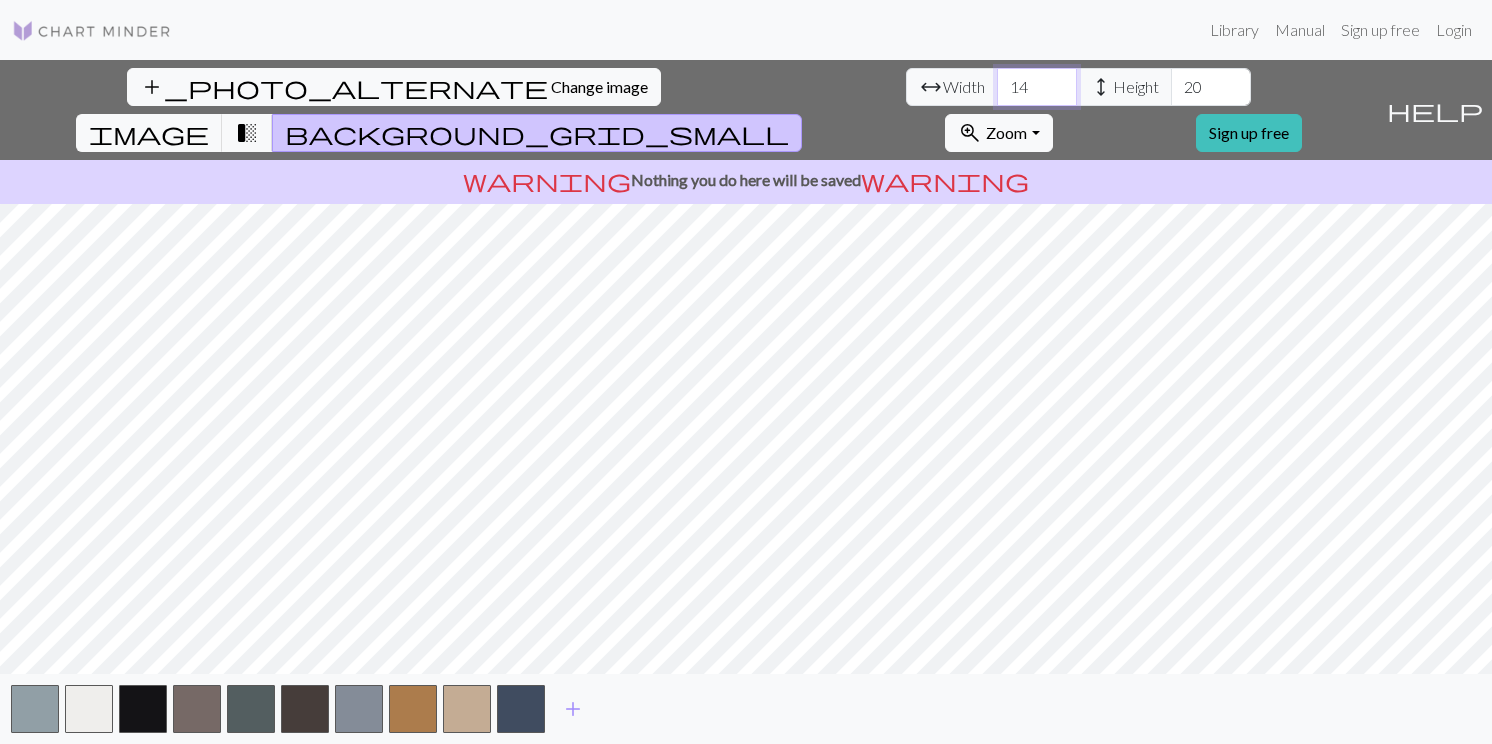 click on "14" at bounding box center (1037, 87) 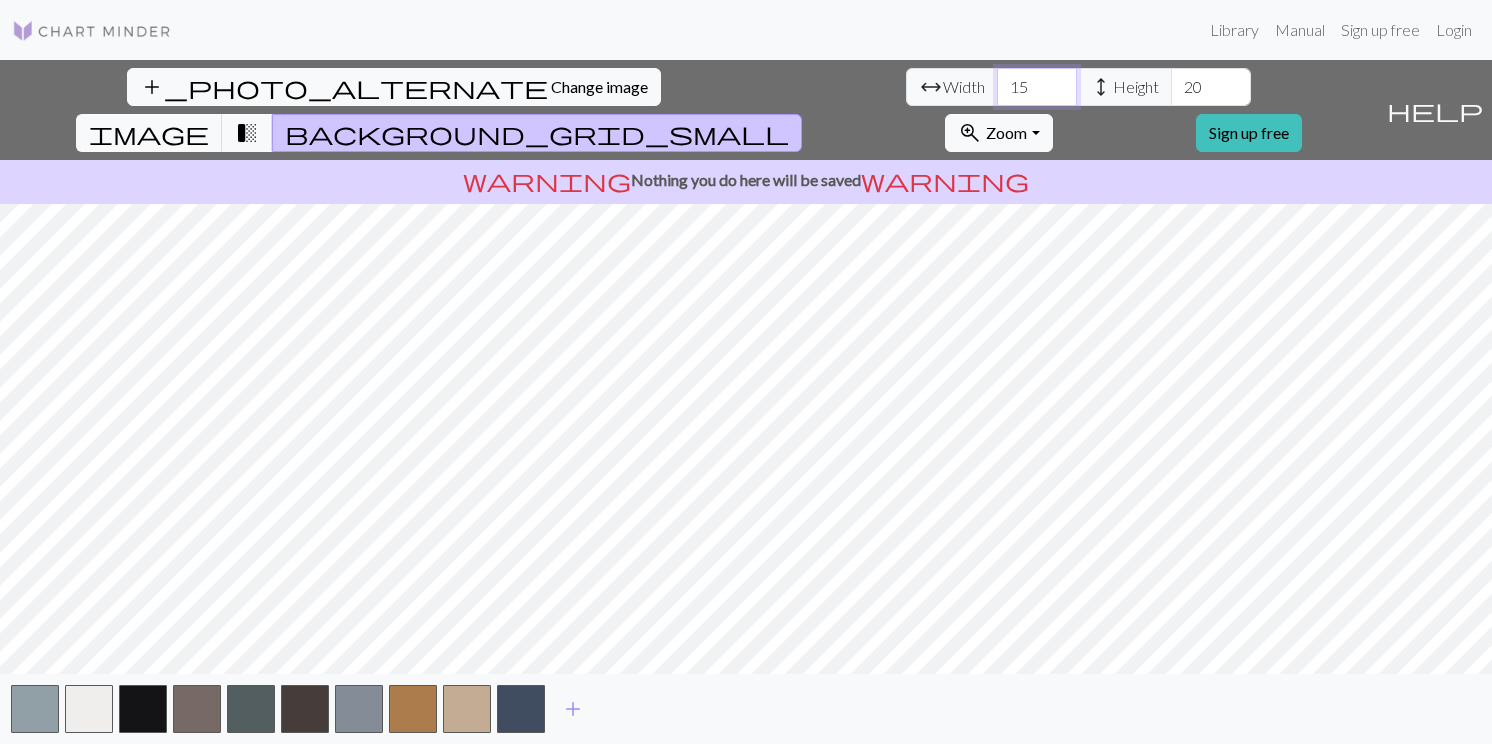 click on "15" at bounding box center [1037, 87] 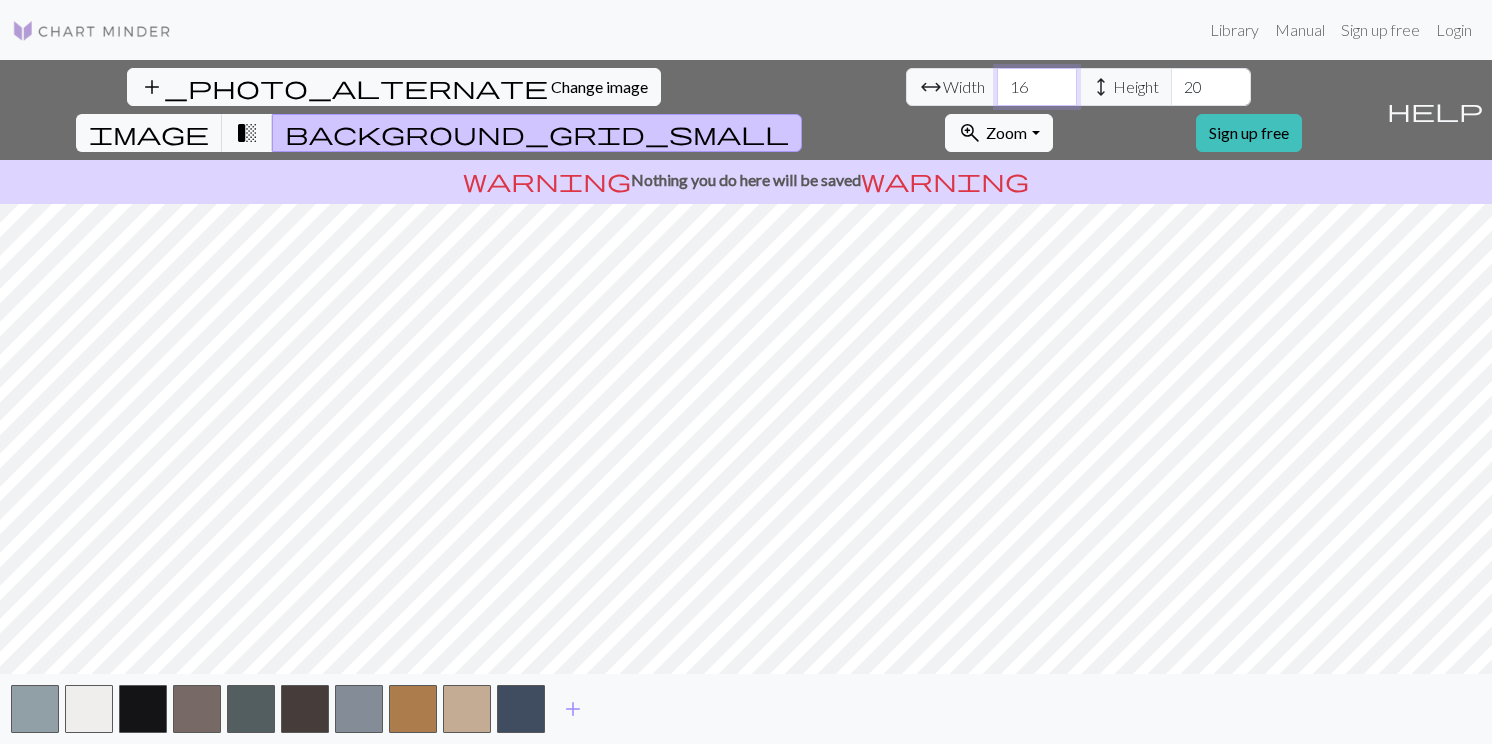 click on "16" at bounding box center [1037, 87] 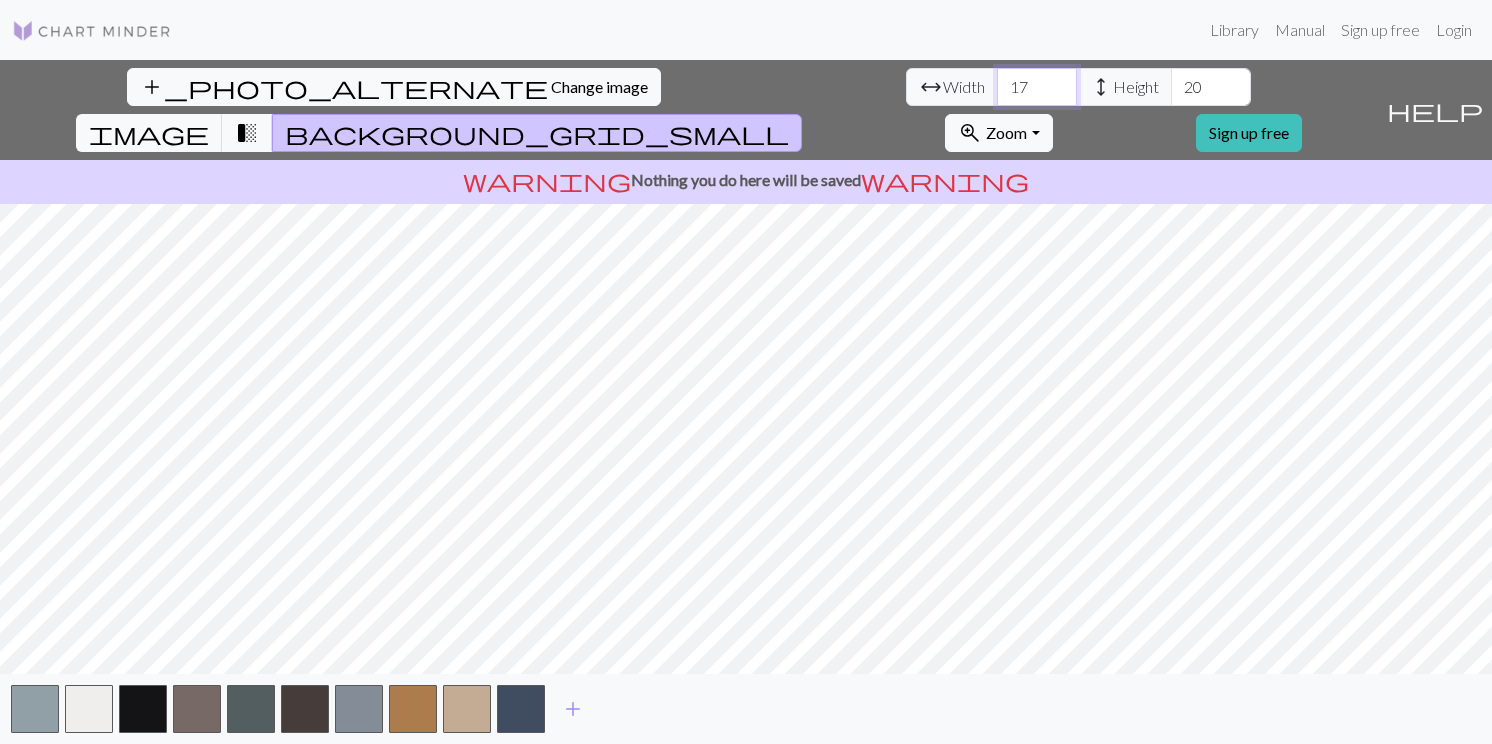 click on "17" at bounding box center [1037, 87] 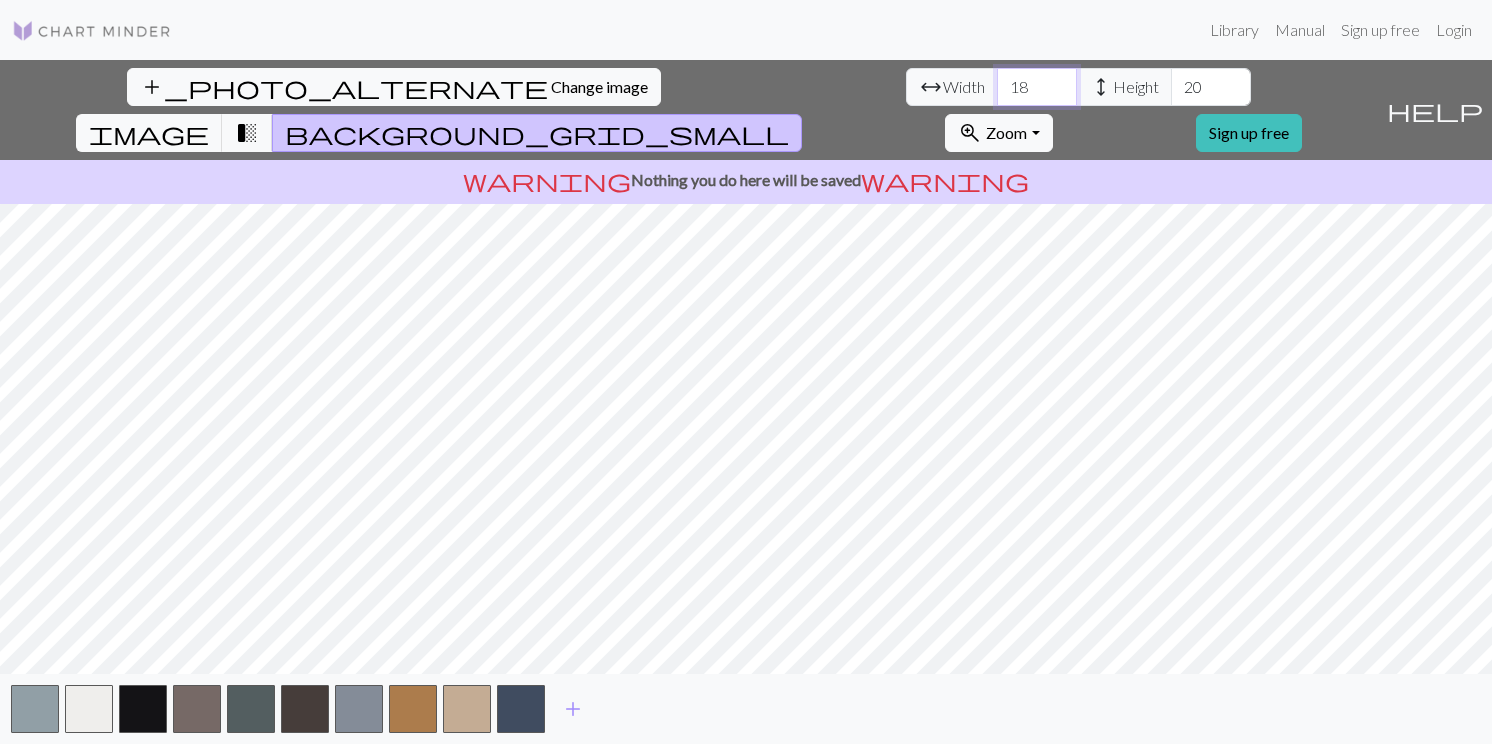 click on "18" at bounding box center (1037, 87) 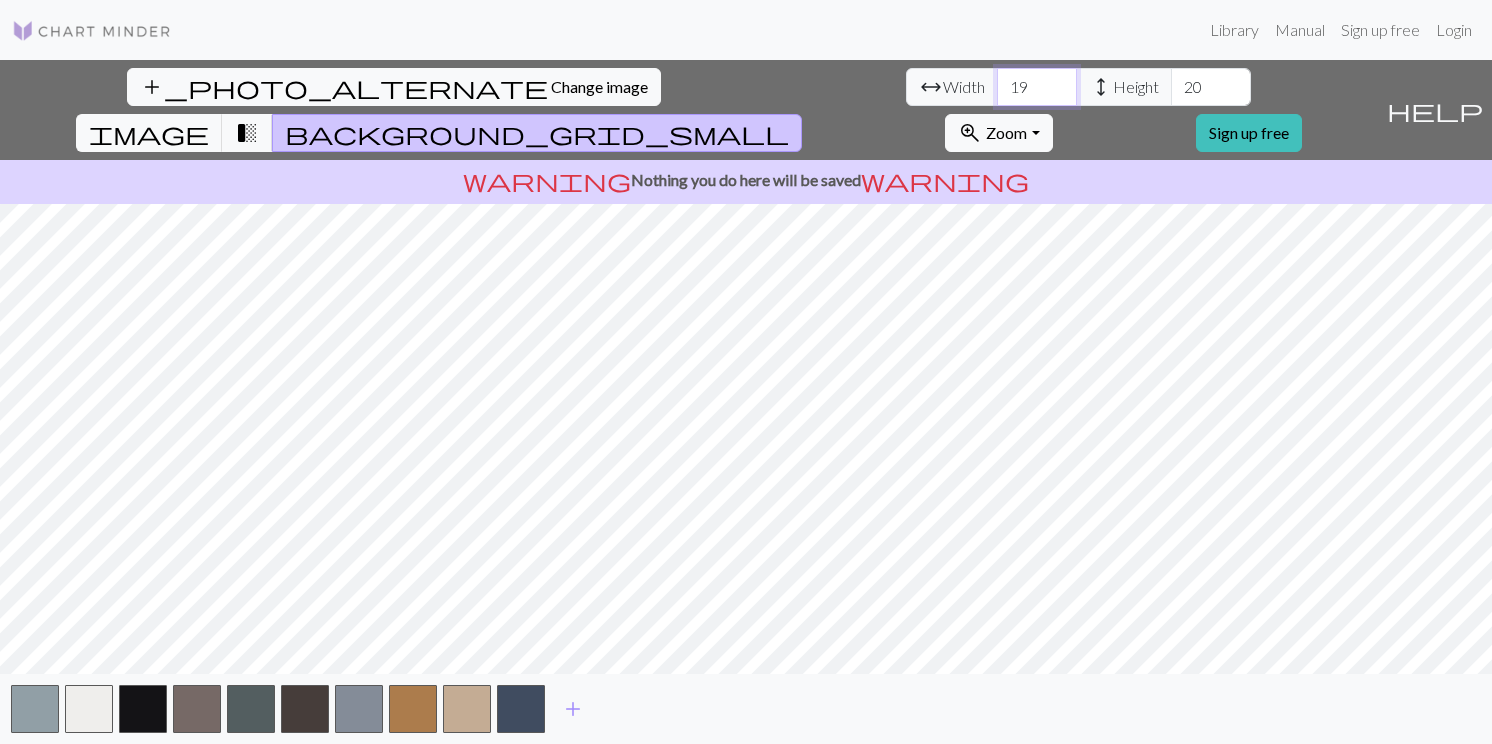 click on "19" at bounding box center (1037, 87) 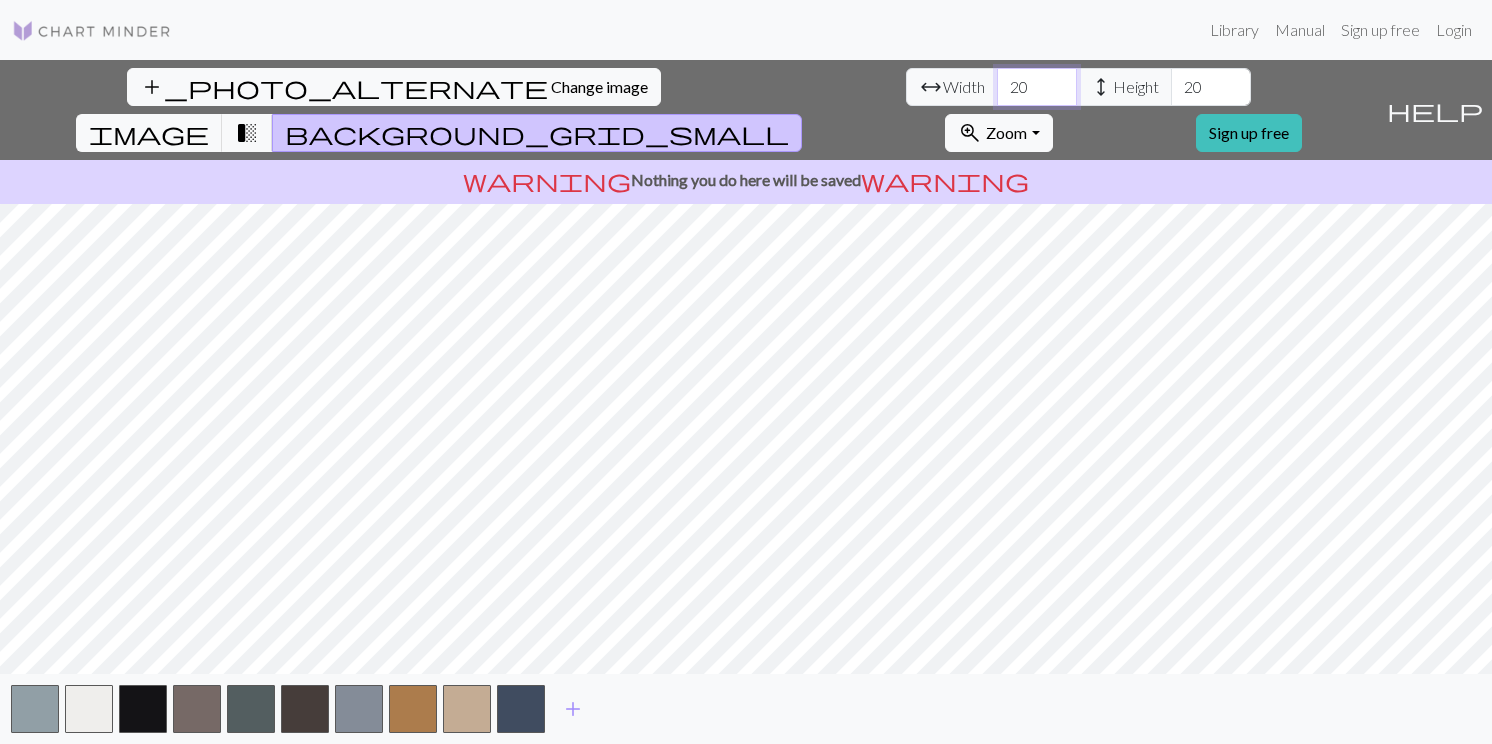 click on "20" at bounding box center (1037, 87) 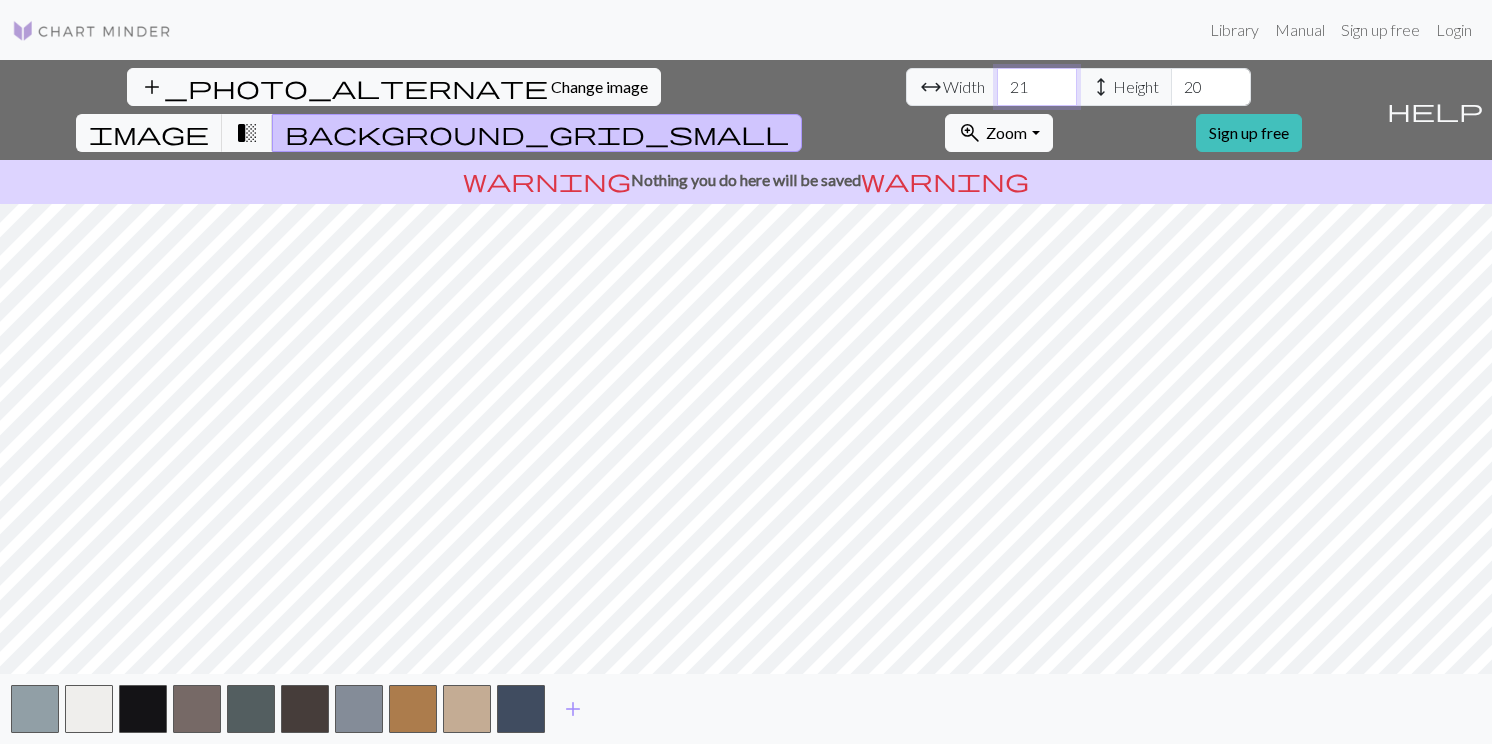 click on "21" at bounding box center [1037, 87] 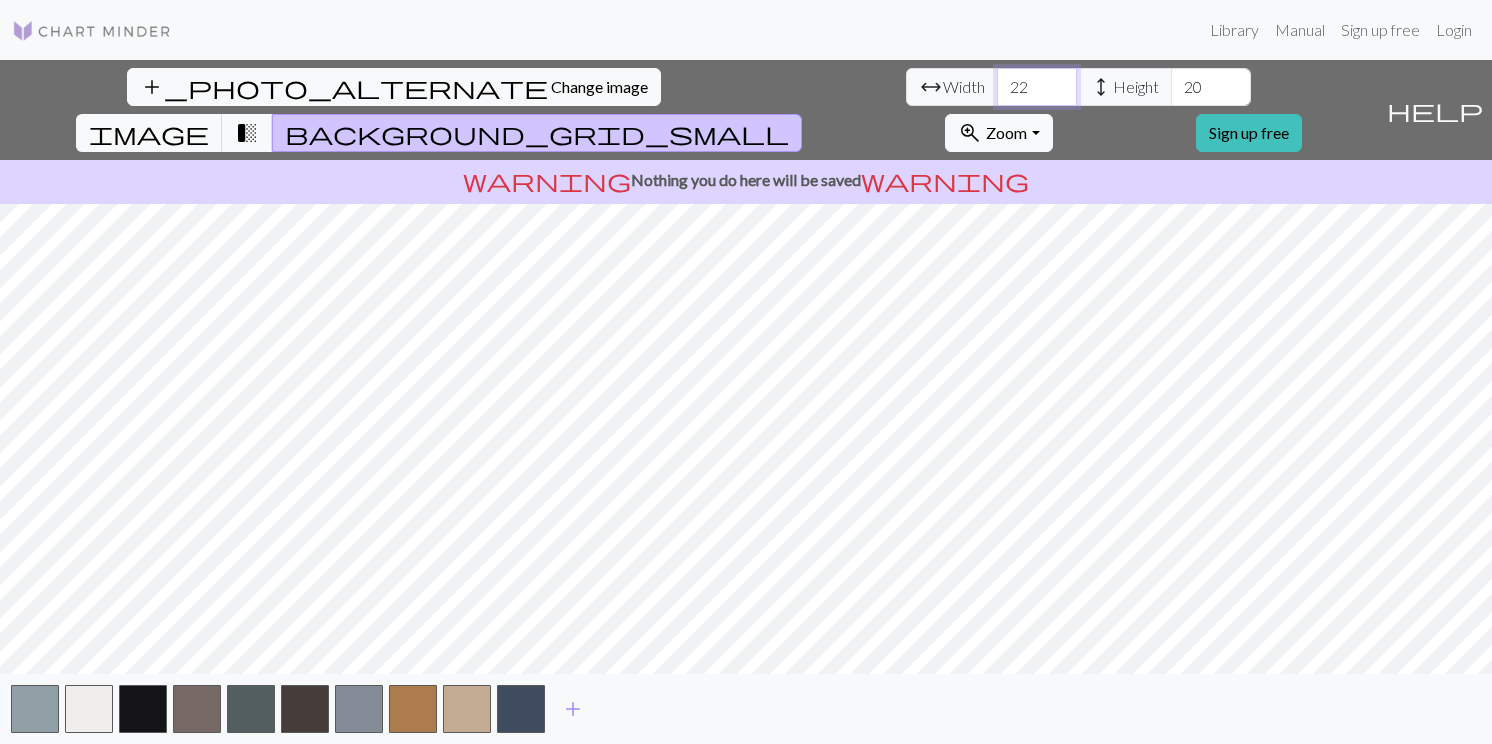 click on "22" at bounding box center [1037, 87] 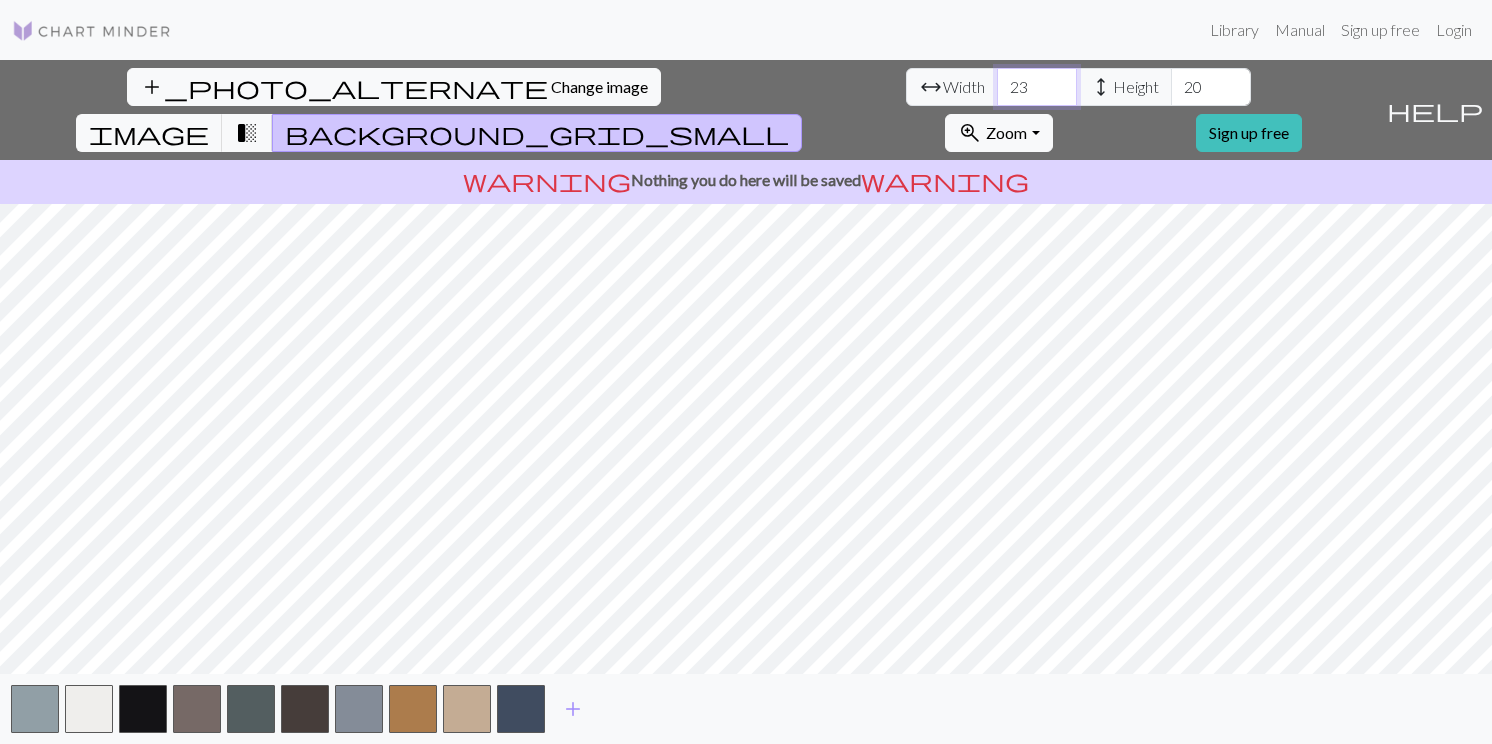 click on "23" at bounding box center (1037, 87) 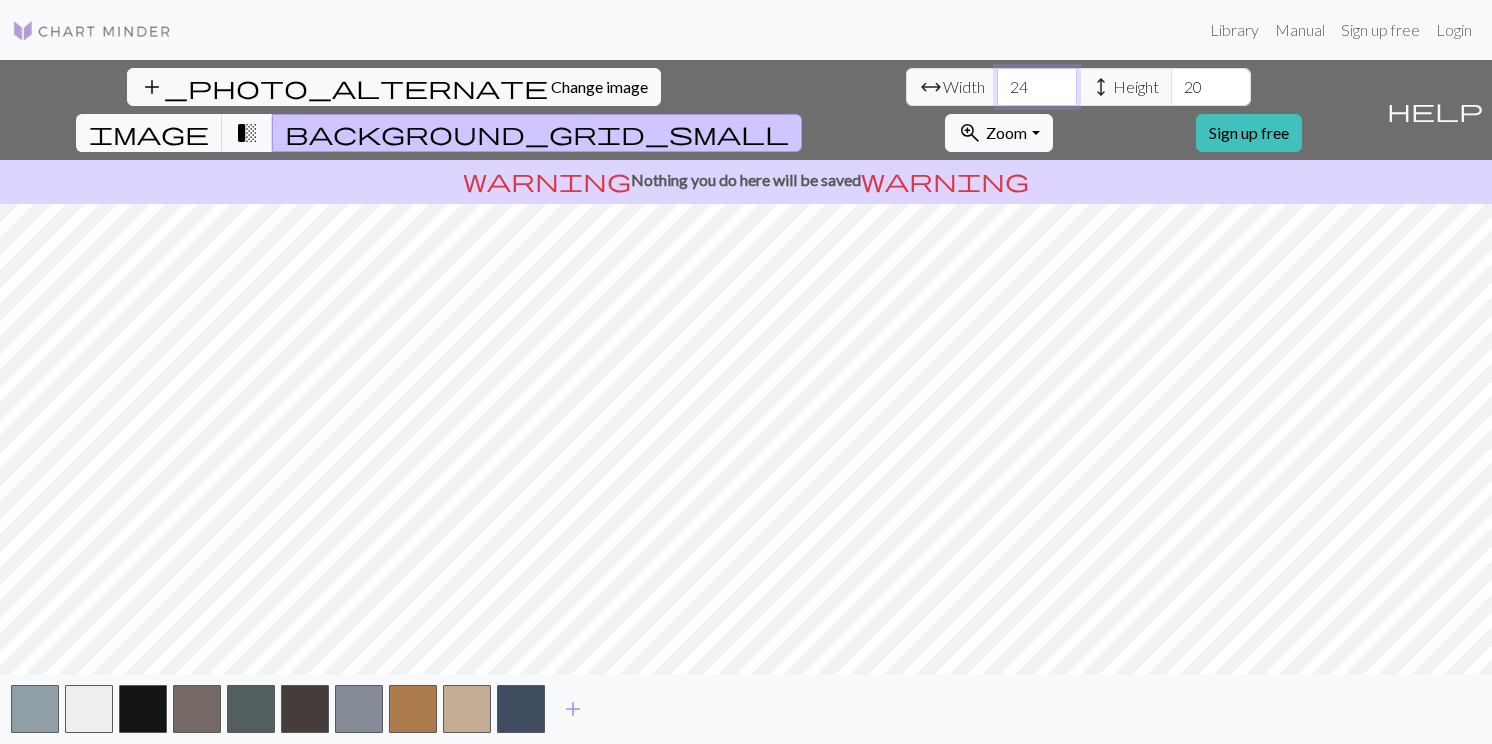 click on "24" at bounding box center (1037, 87) 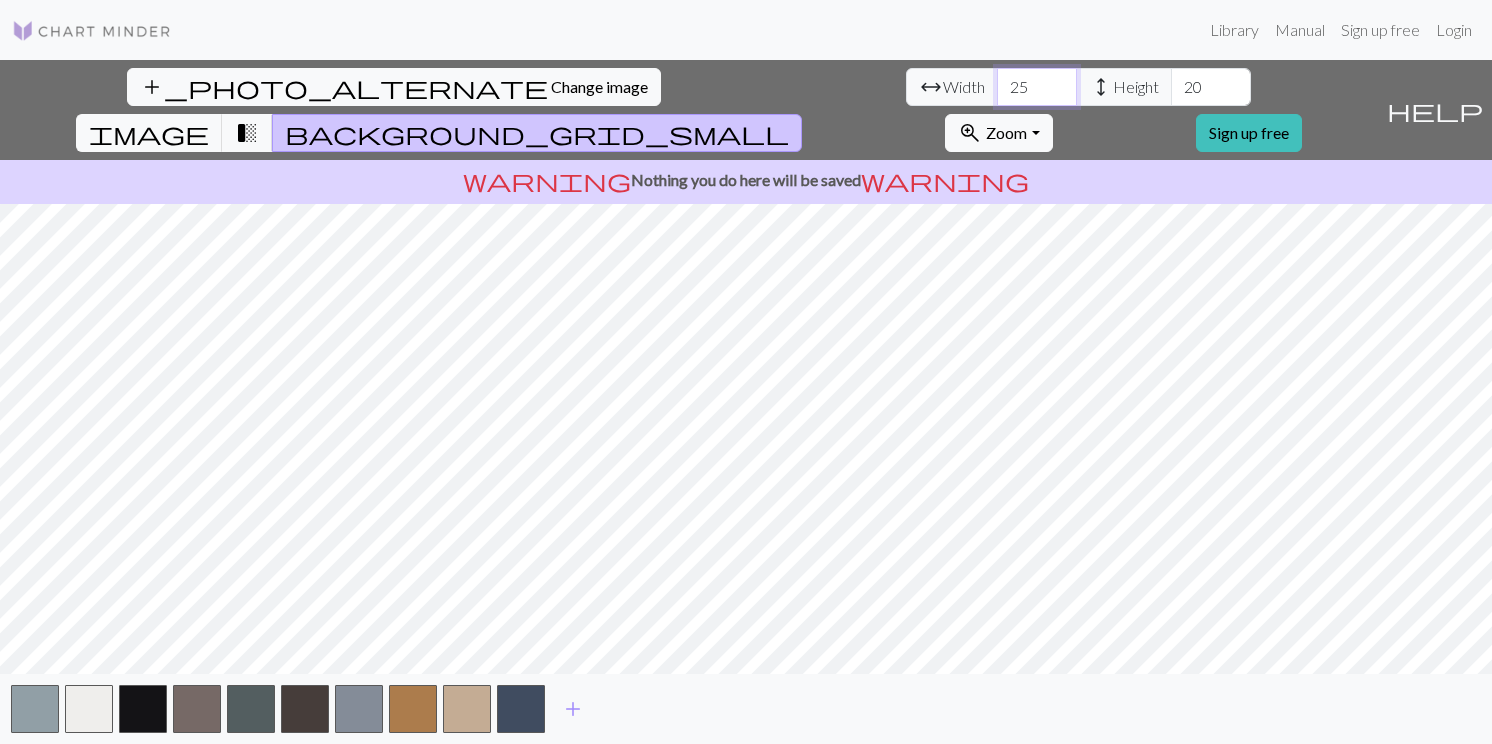 click on "25" at bounding box center (1037, 87) 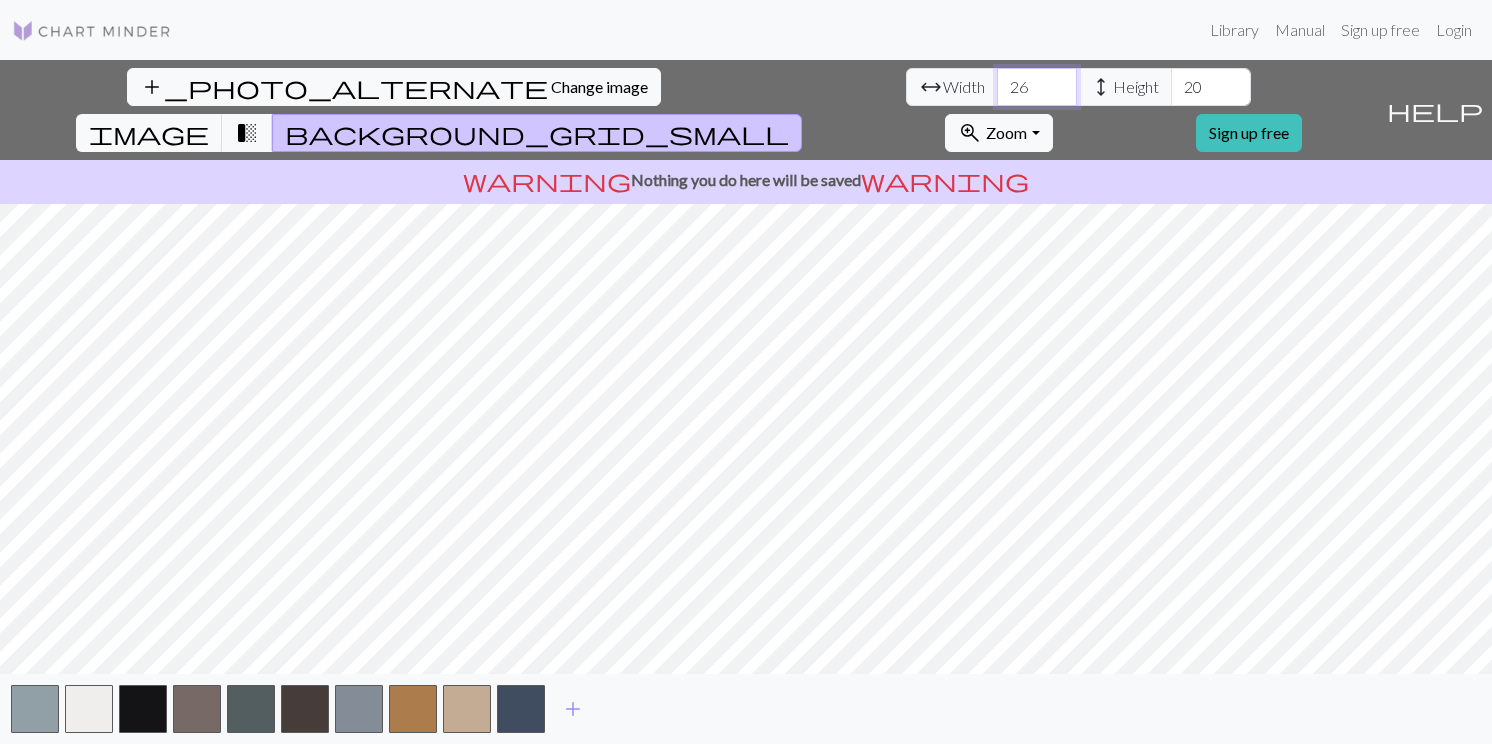 click on "26" at bounding box center (1037, 87) 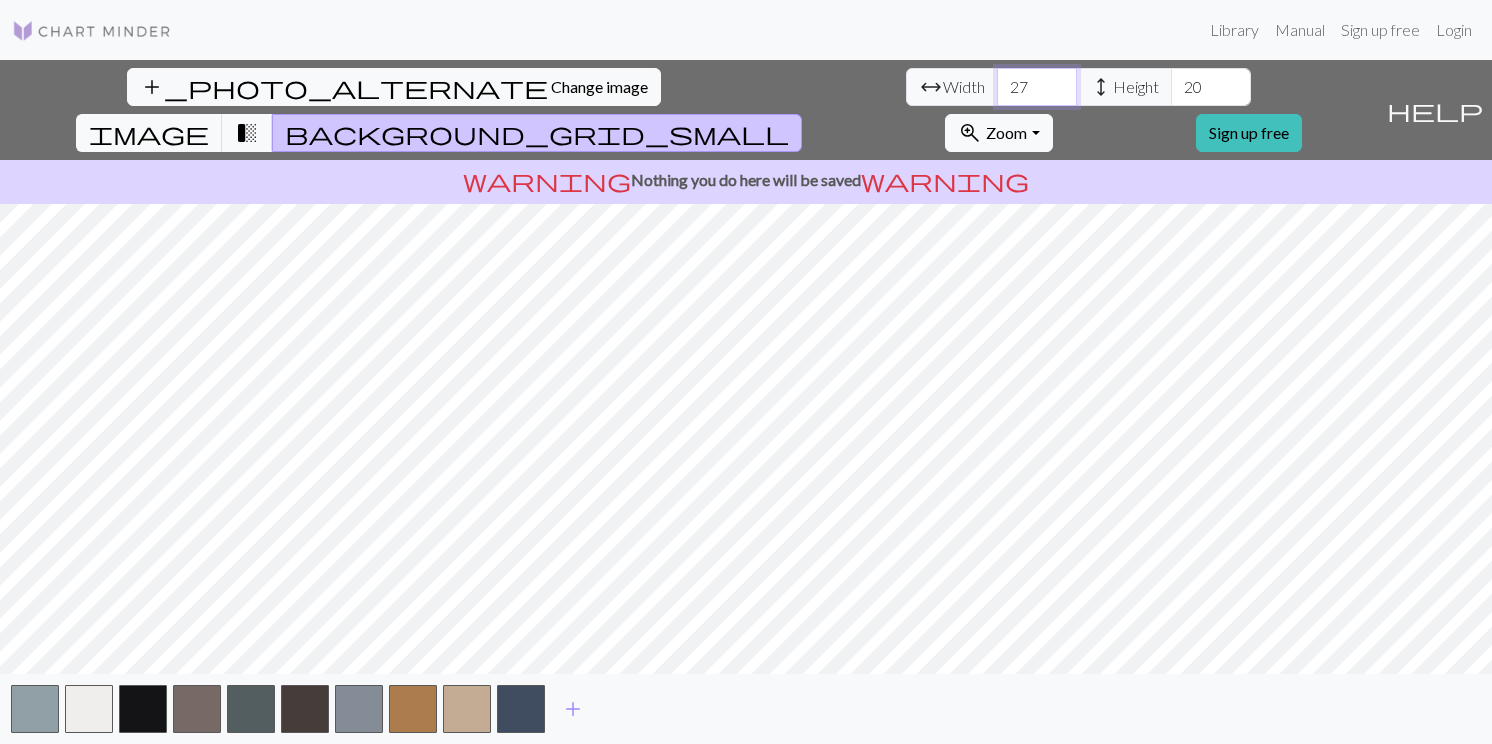click on "27" at bounding box center [1037, 87] 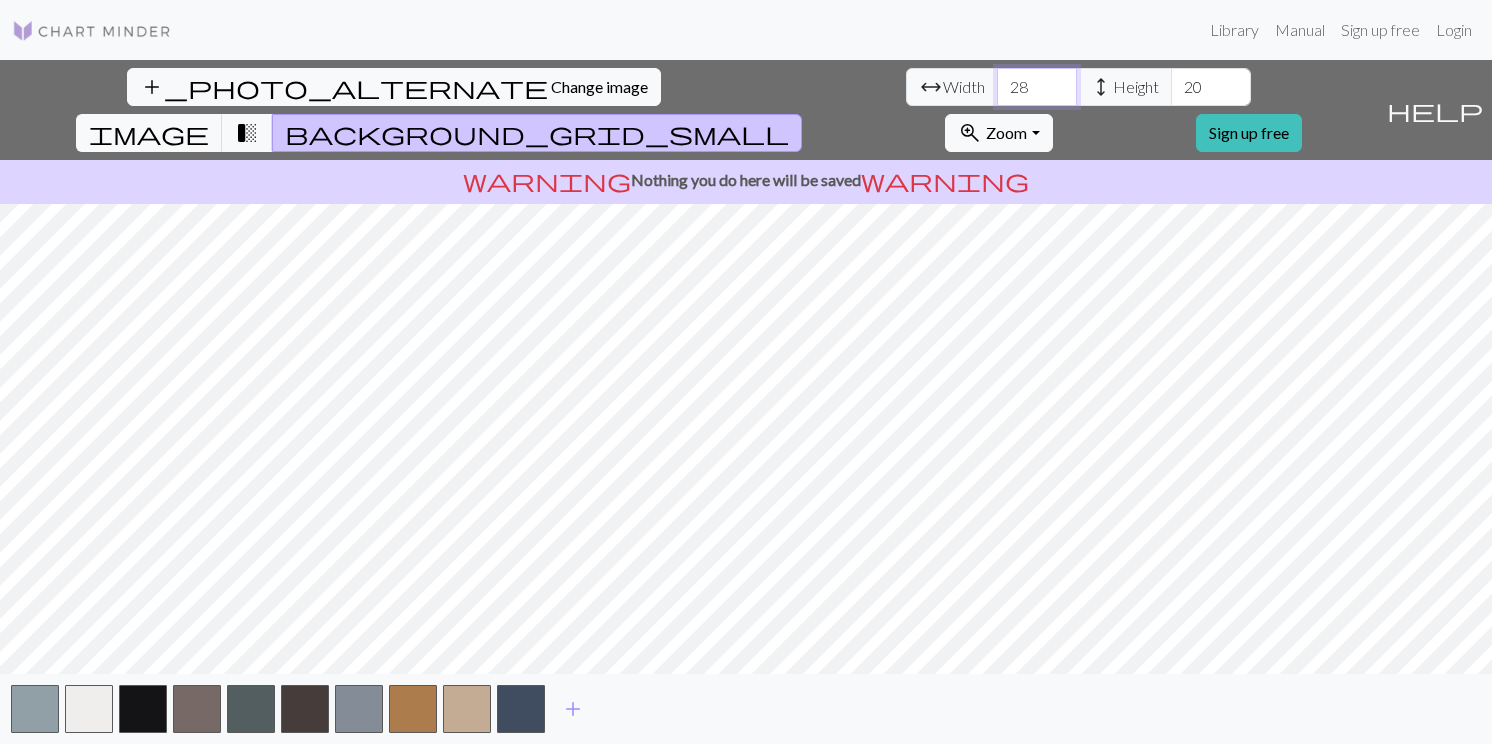 type on "28" 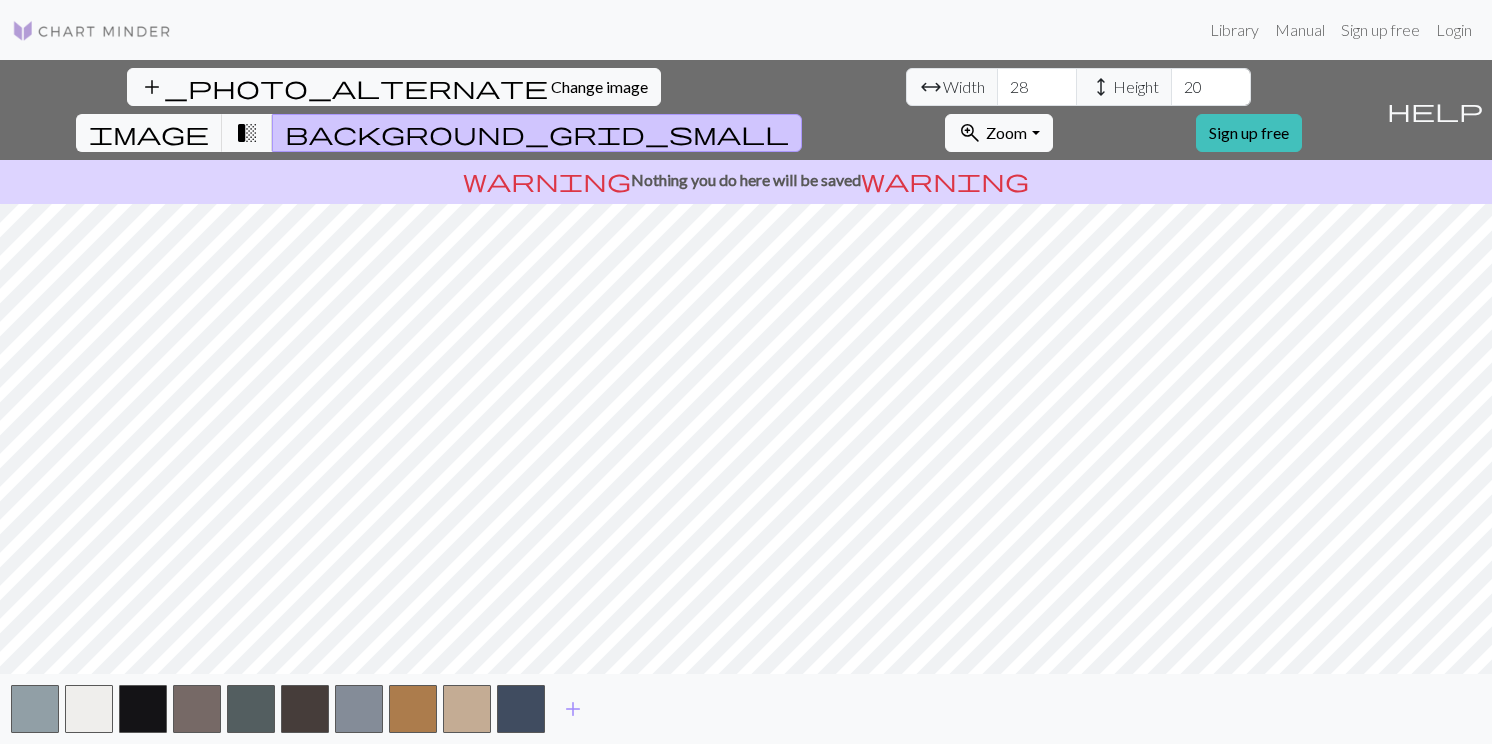 click on "height" at bounding box center [1101, 87] 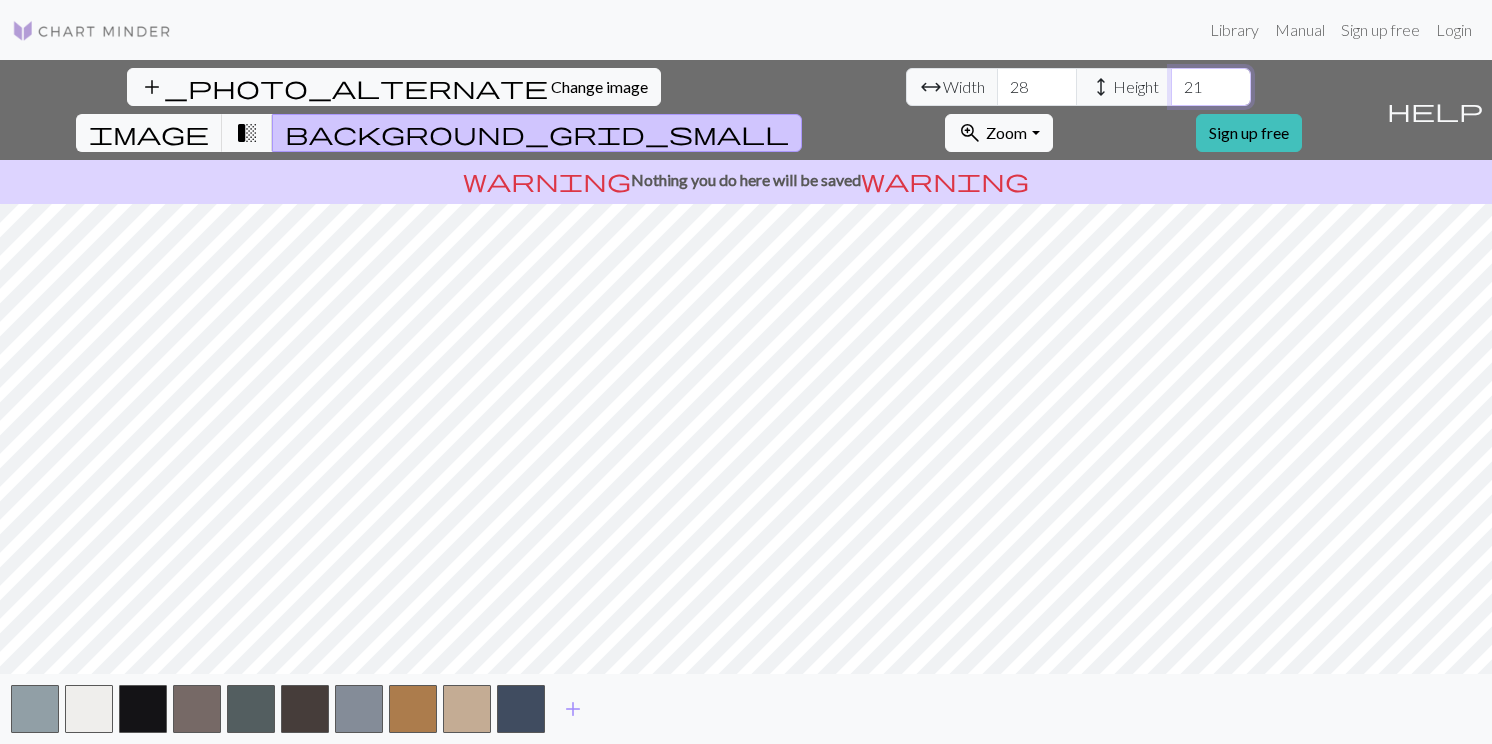 click on "21" at bounding box center [1211, 87] 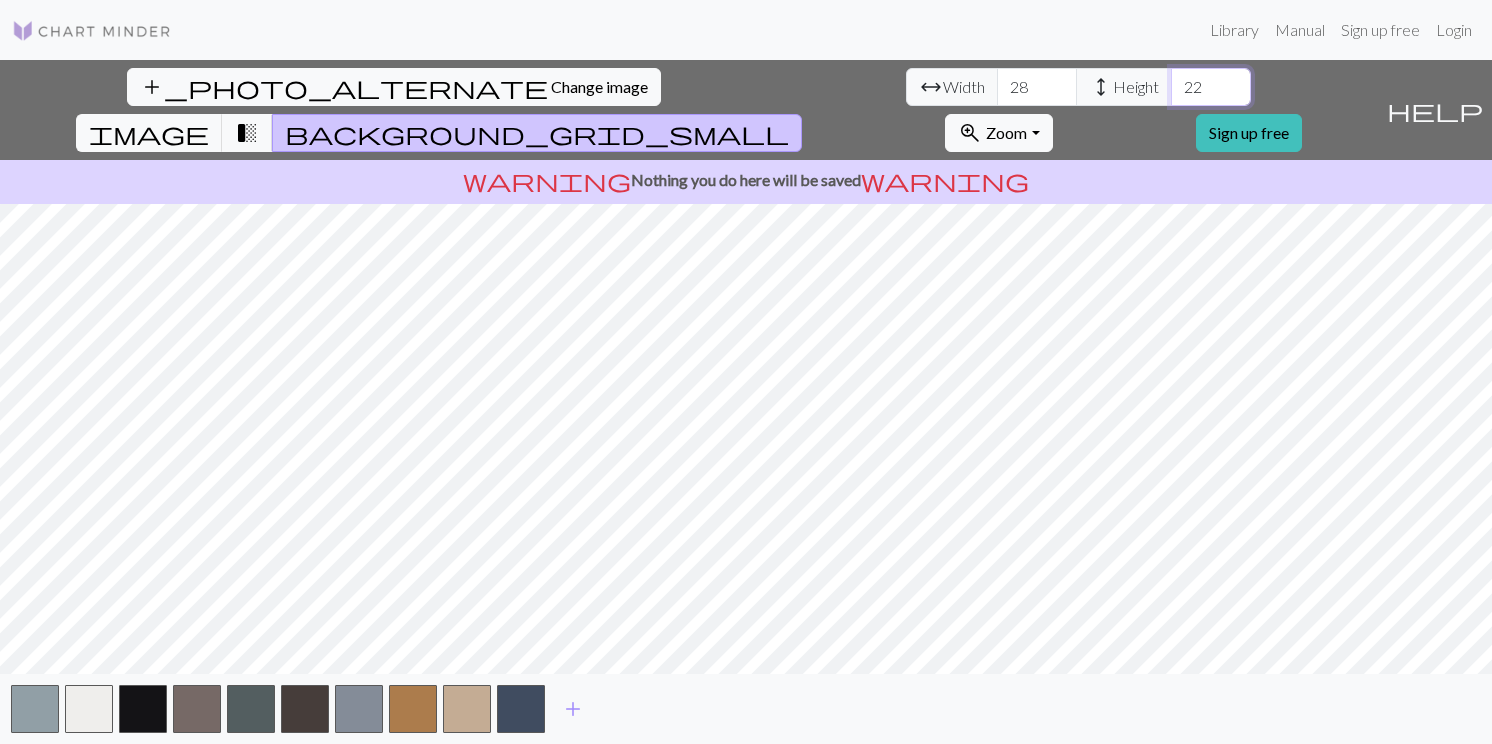 click on "22" at bounding box center [1211, 87] 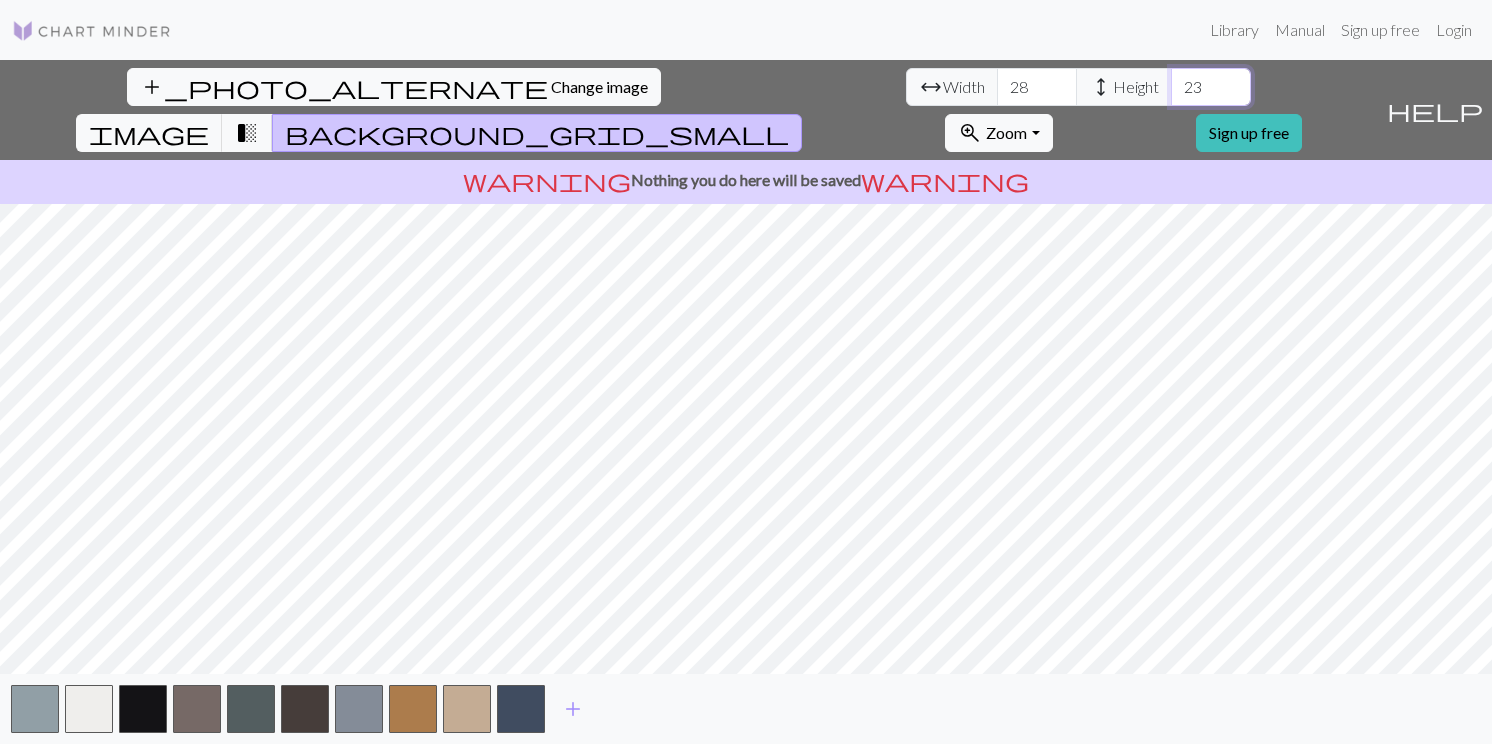 click on "23" at bounding box center (1211, 87) 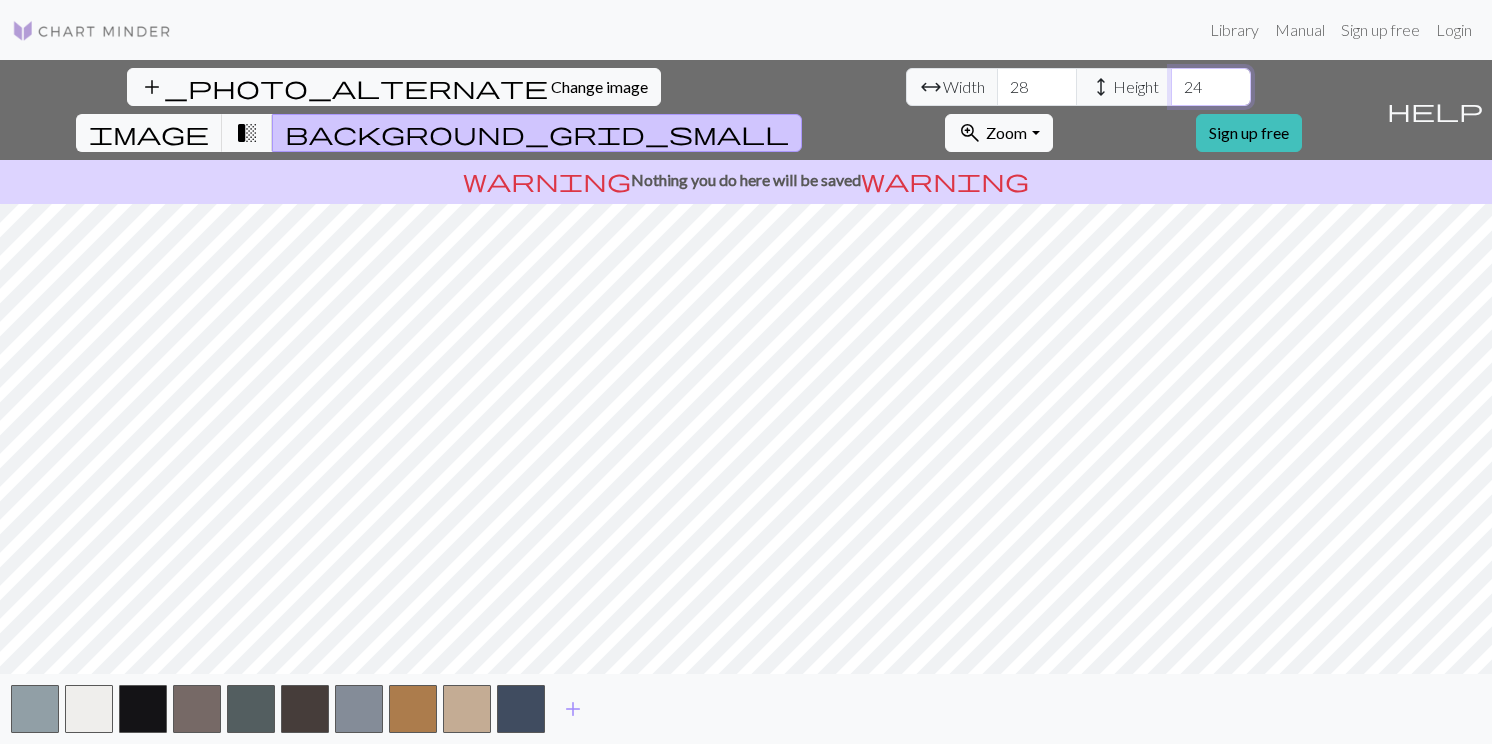 click on "24" at bounding box center [1211, 87] 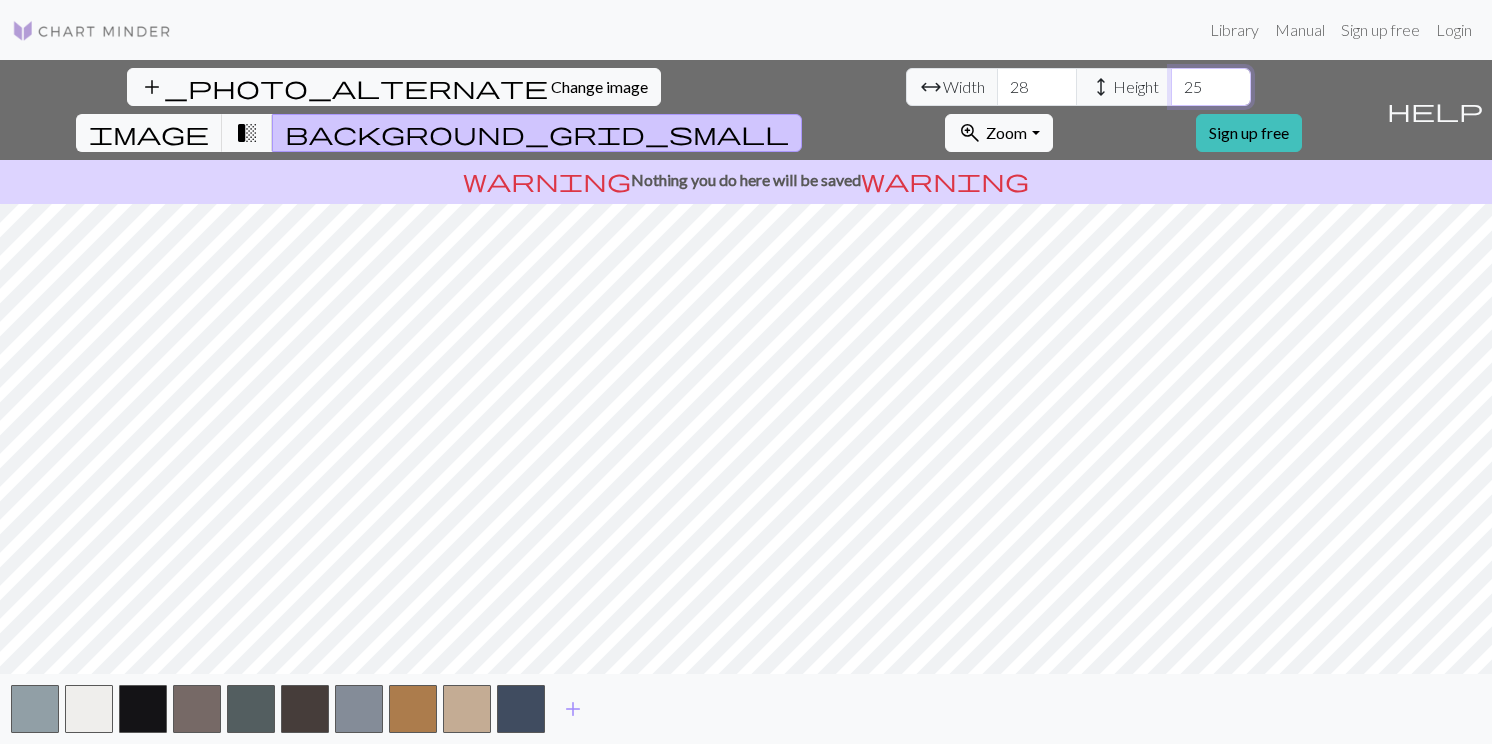 click on "25" at bounding box center [1211, 87] 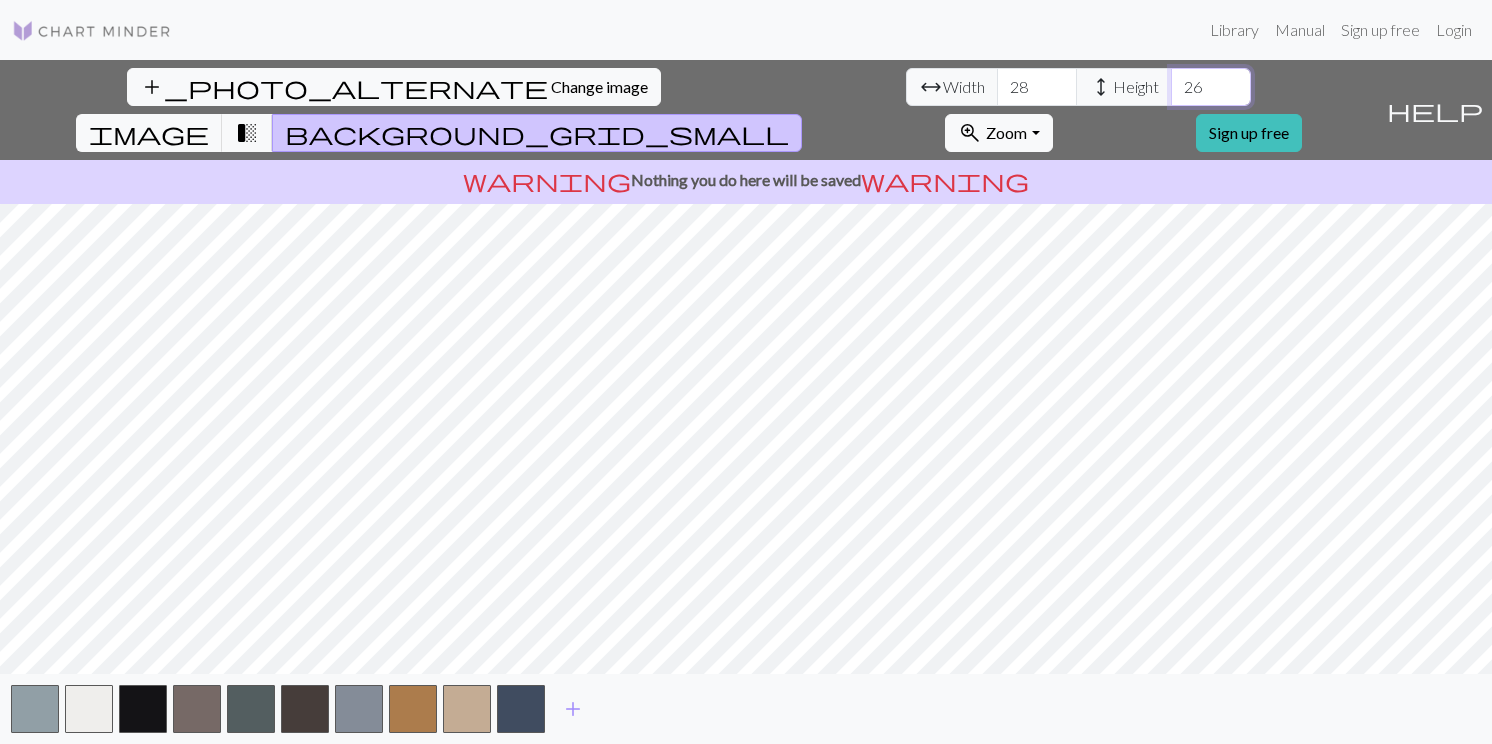click on "26" at bounding box center (1211, 87) 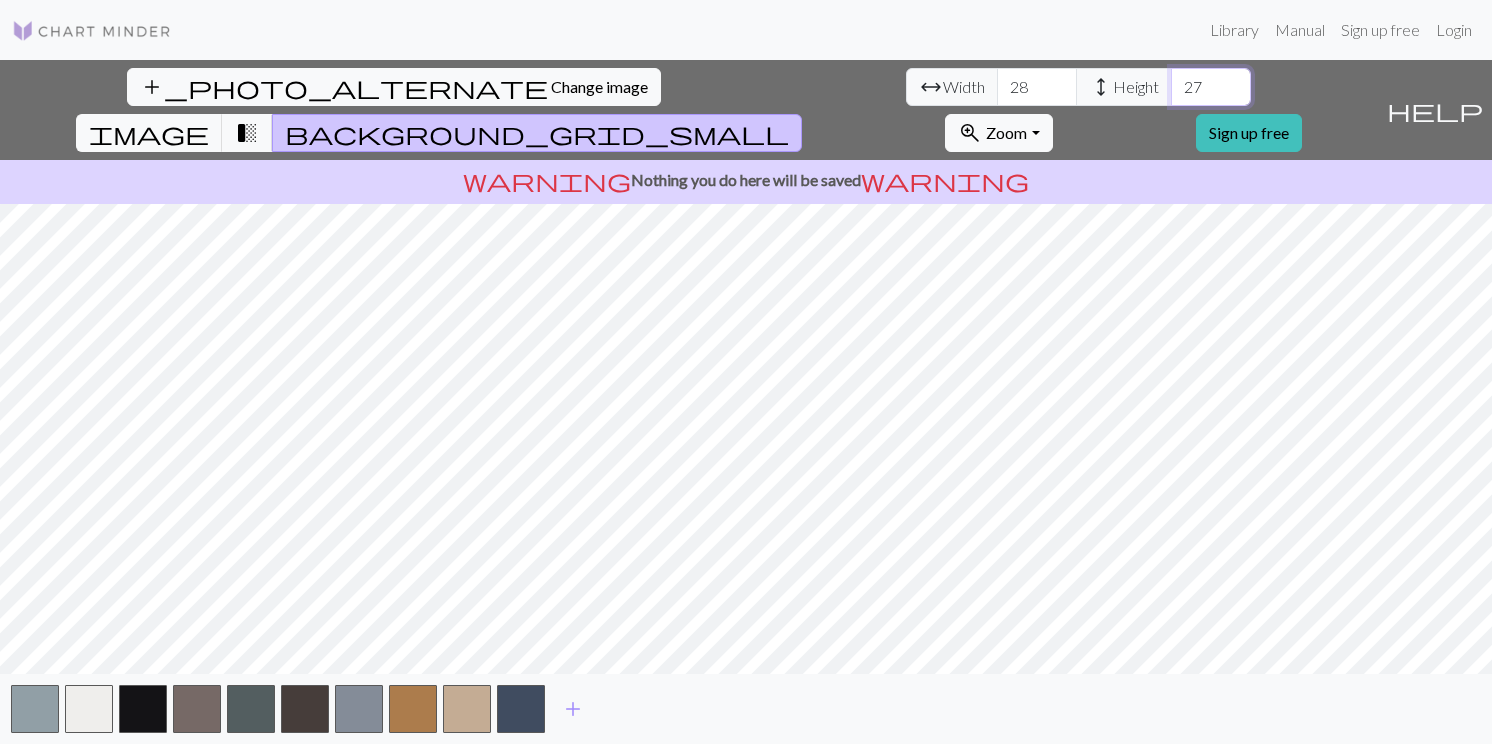 click on "27" at bounding box center (1211, 87) 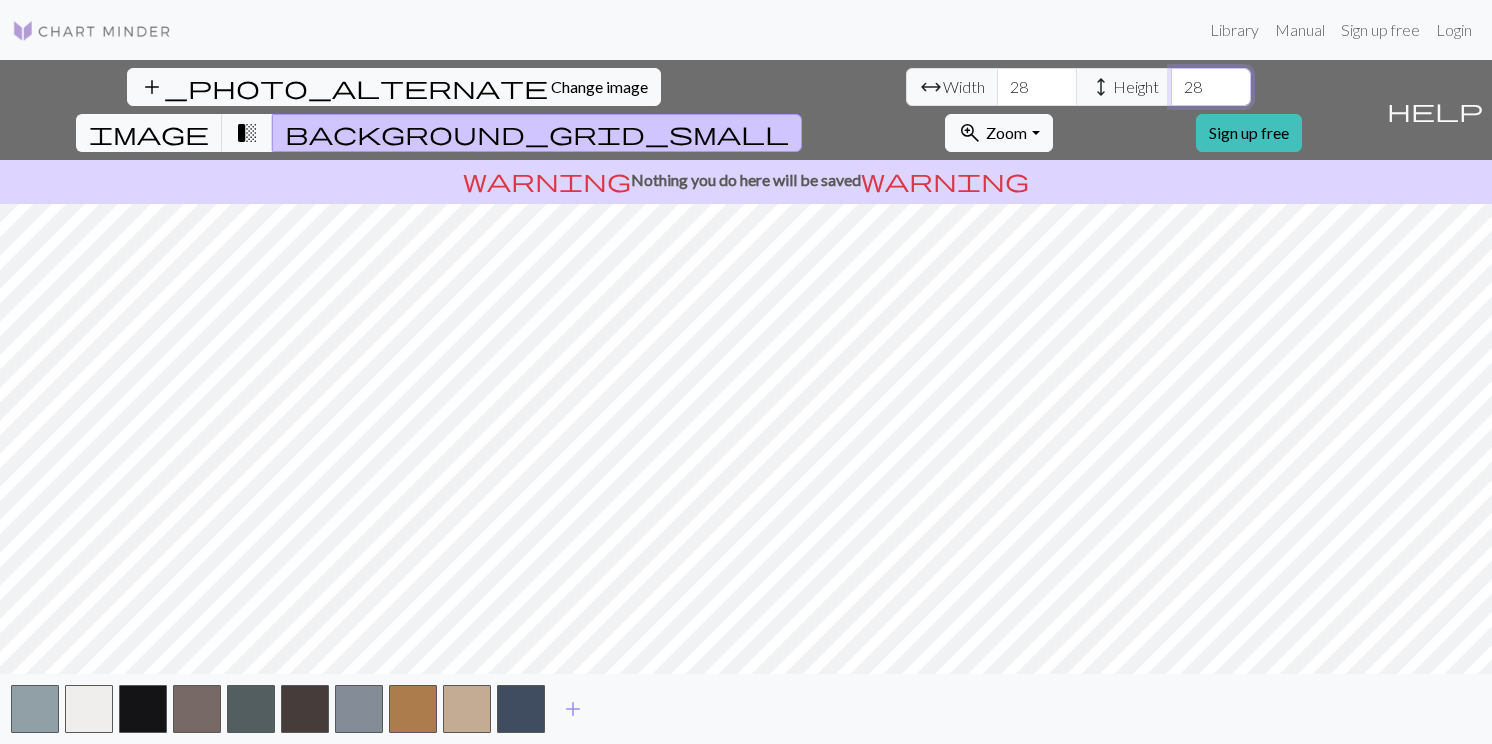 click on "28" at bounding box center (1211, 87) 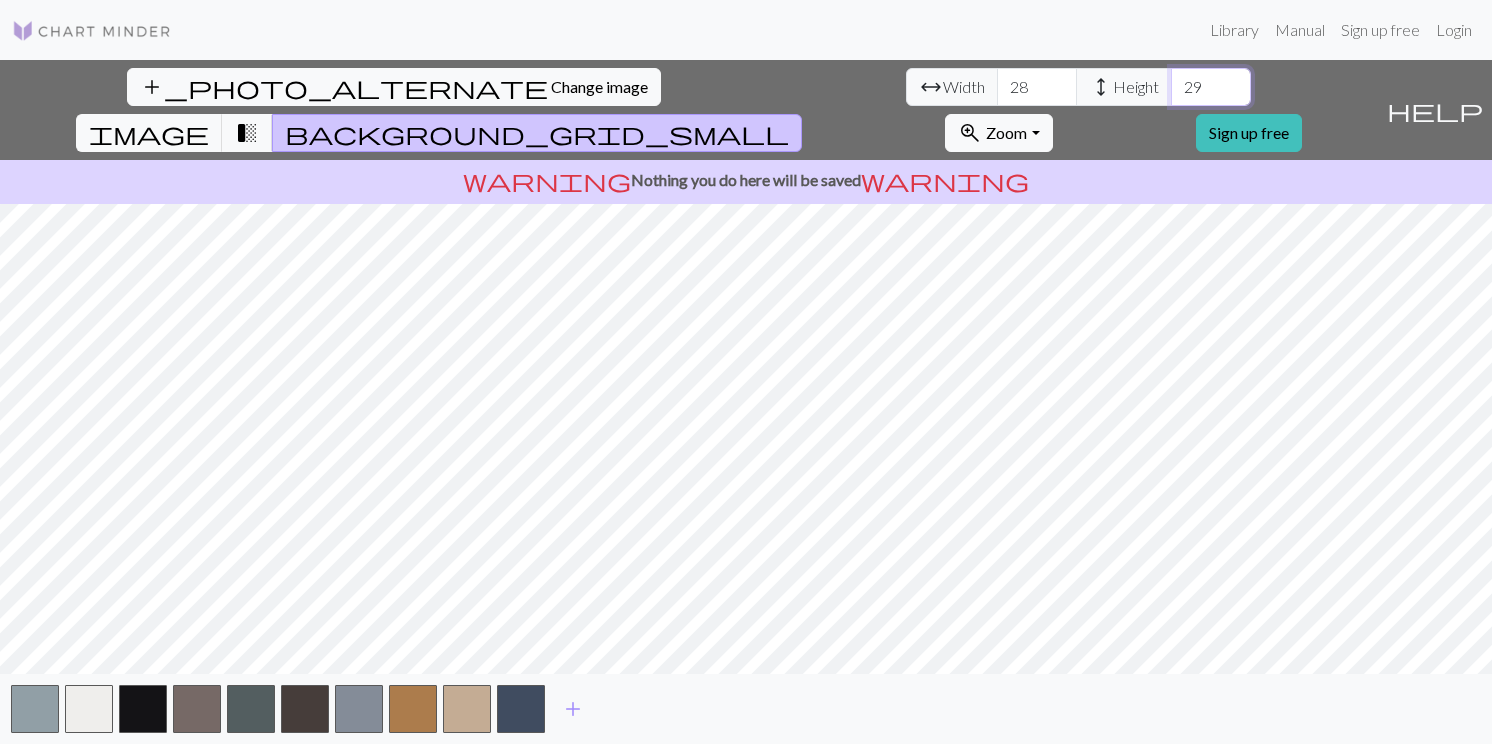 click on "29" at bounding box center (1211, 87) 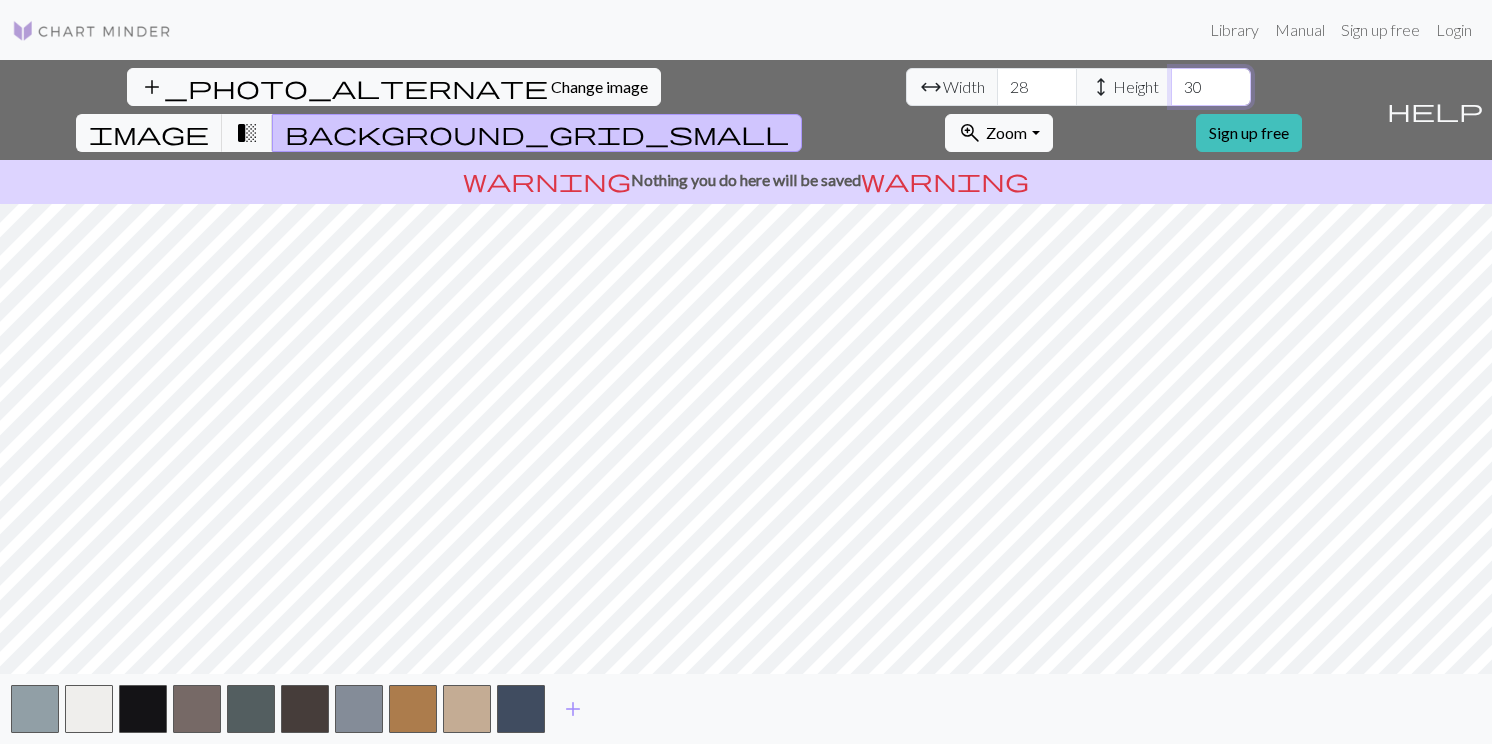 click on "30" at bounding box center [1211, 87] 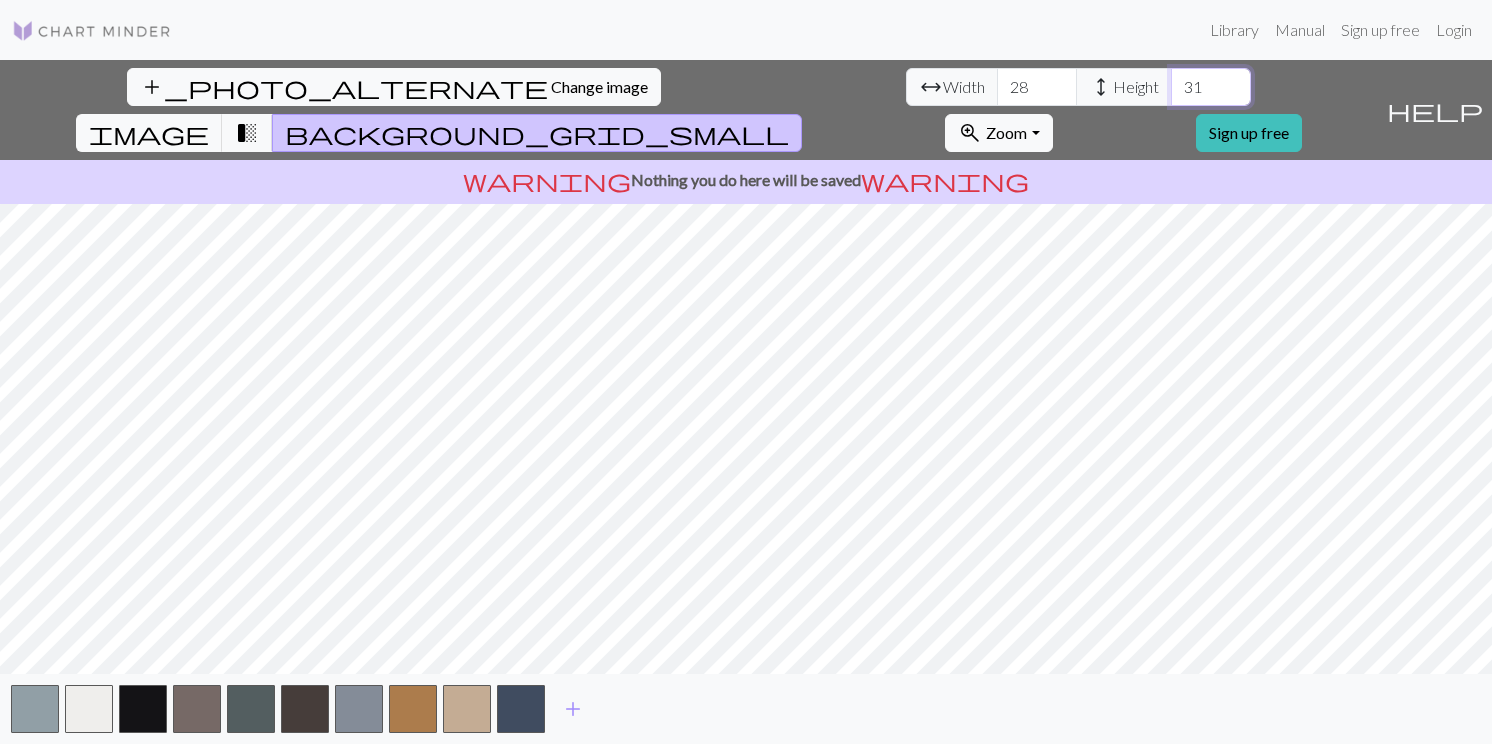 click on "31" at bounding box center [1211, 87] 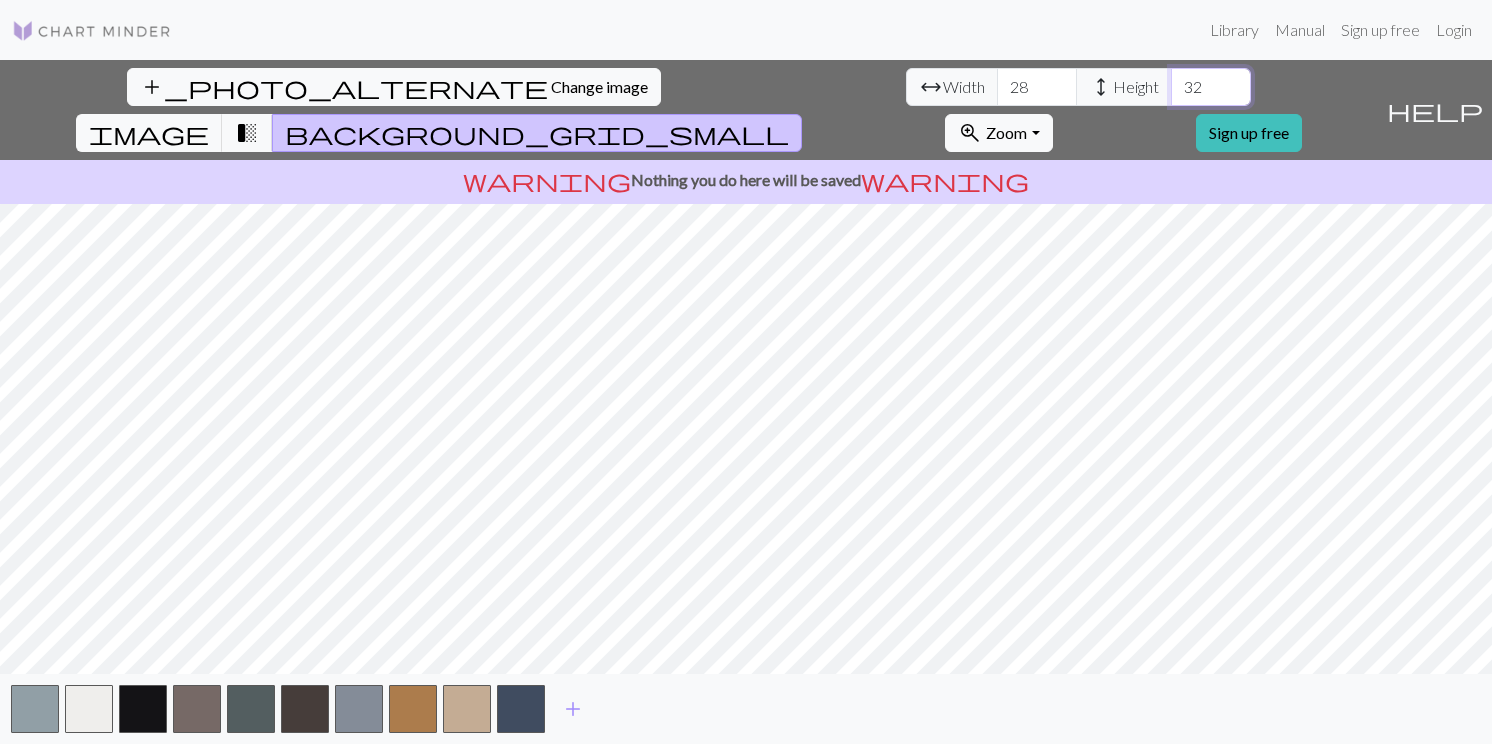 click on "32" at bounding box center [1211, 87] 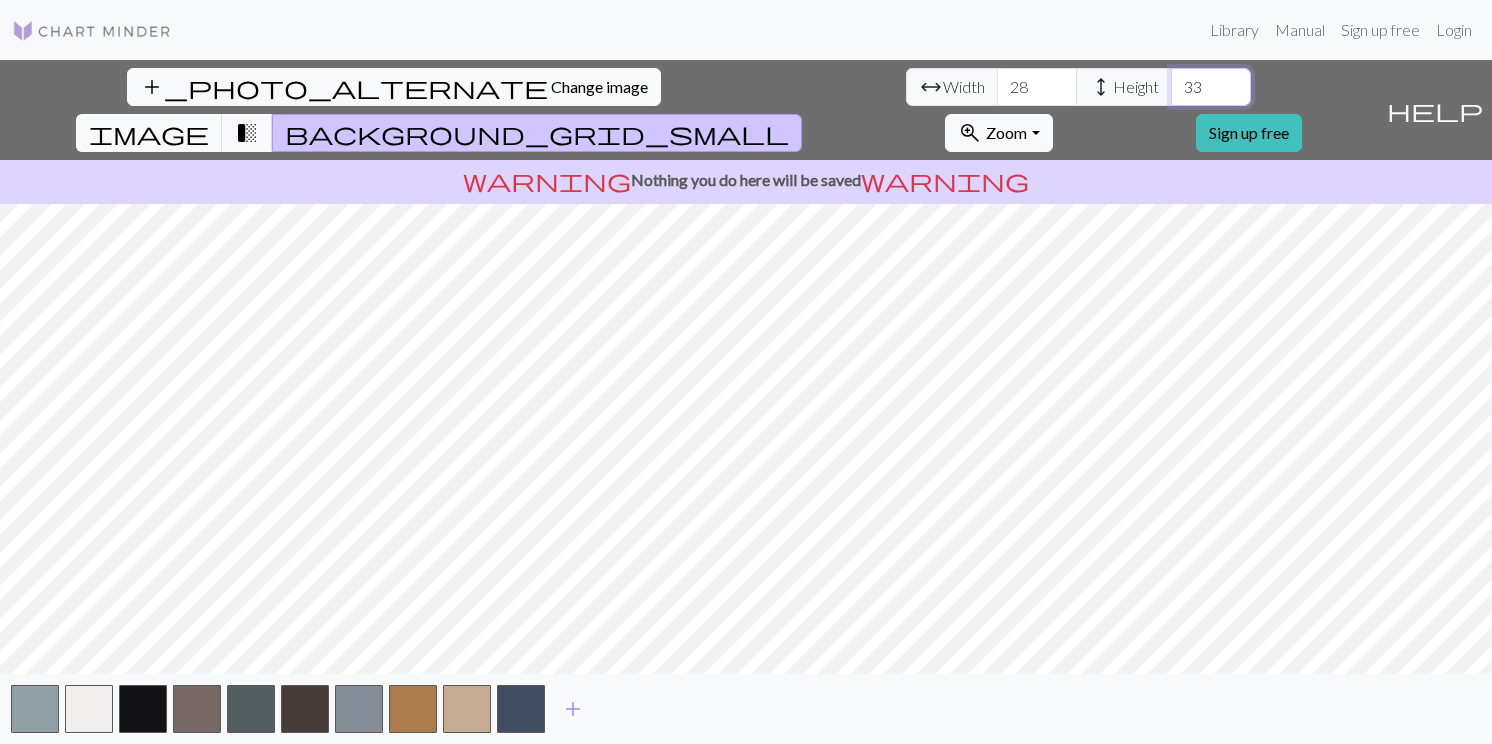 click on "33" at bounding box center (1211, 87) 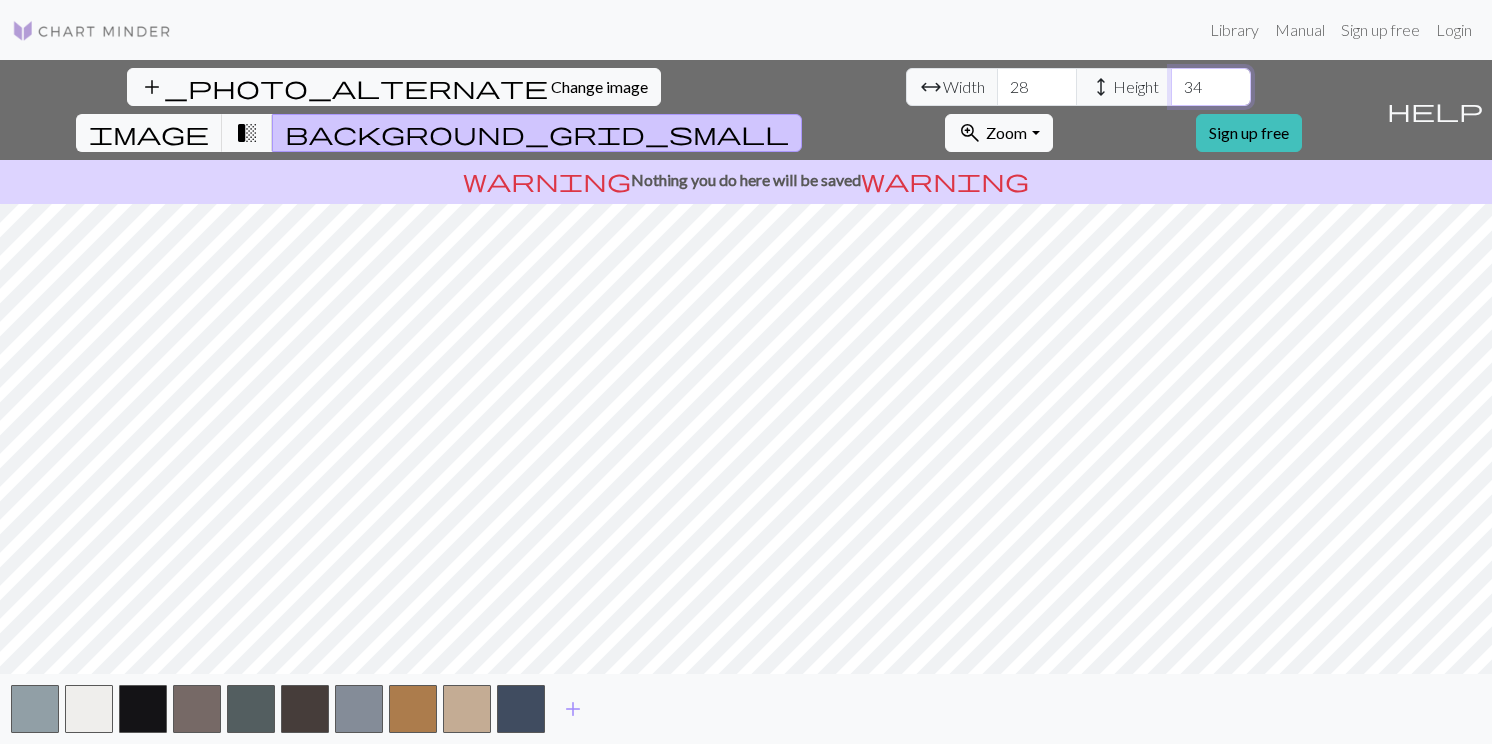click on "34" at bounding box center (1211, 87) 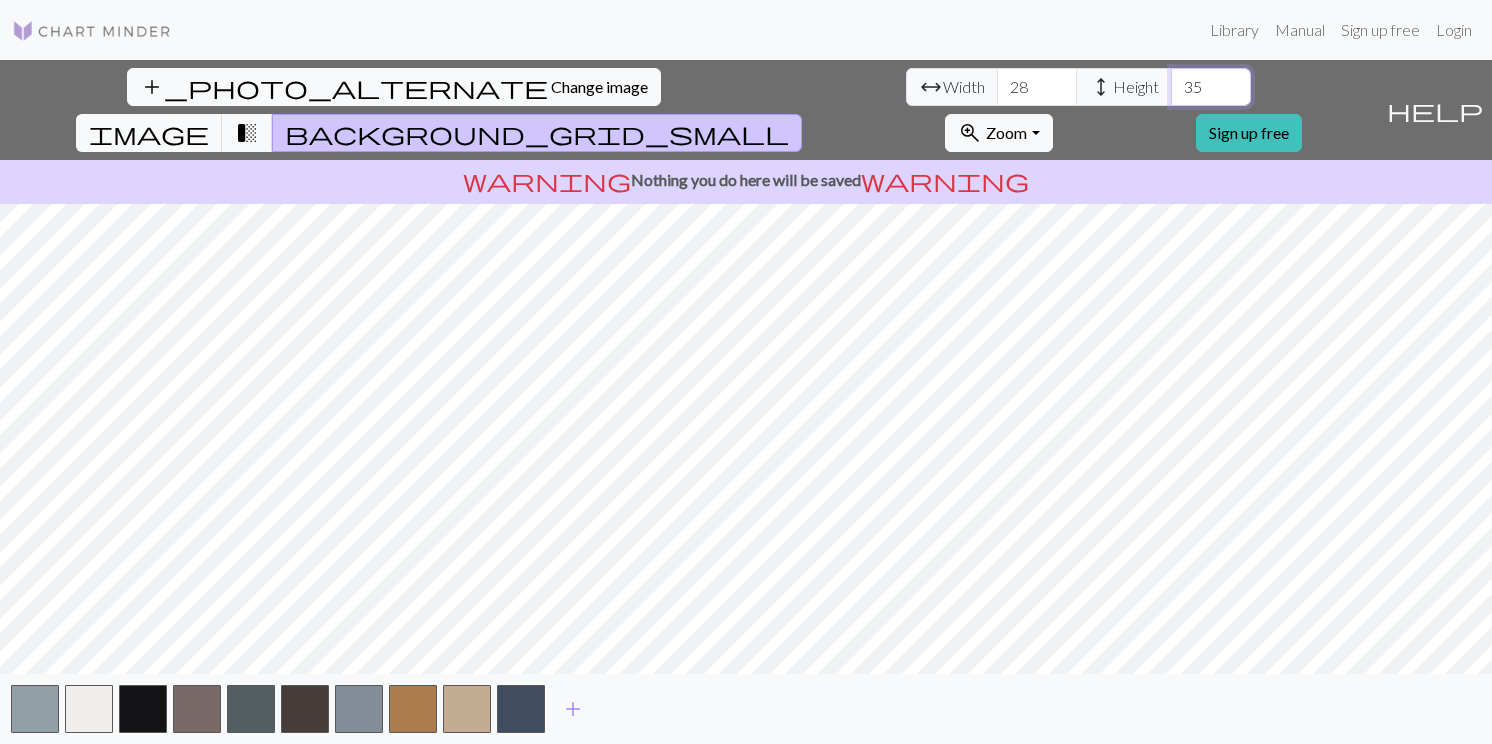 click on "35" at bounding box center (1211, 87) 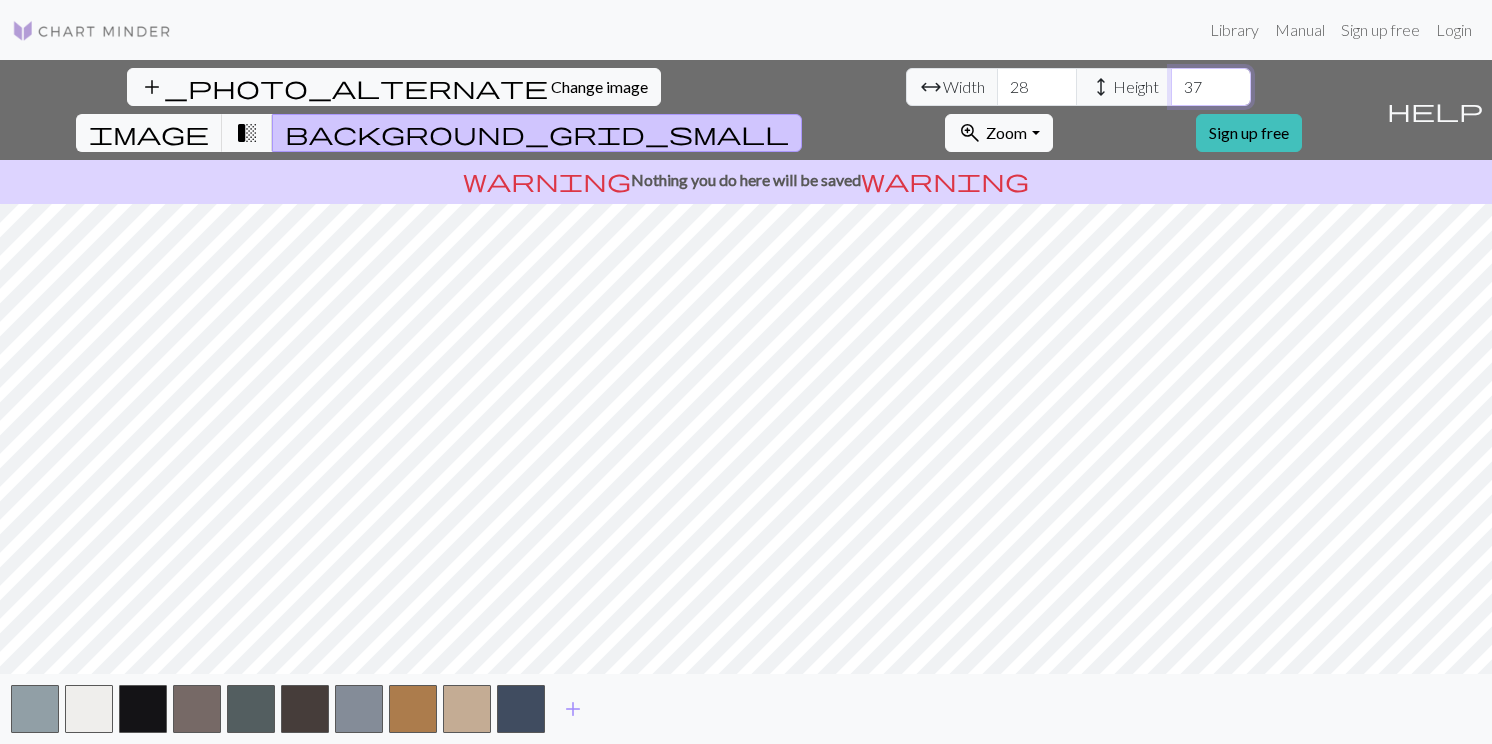 click on "37" at bounding box center [1211, 87] 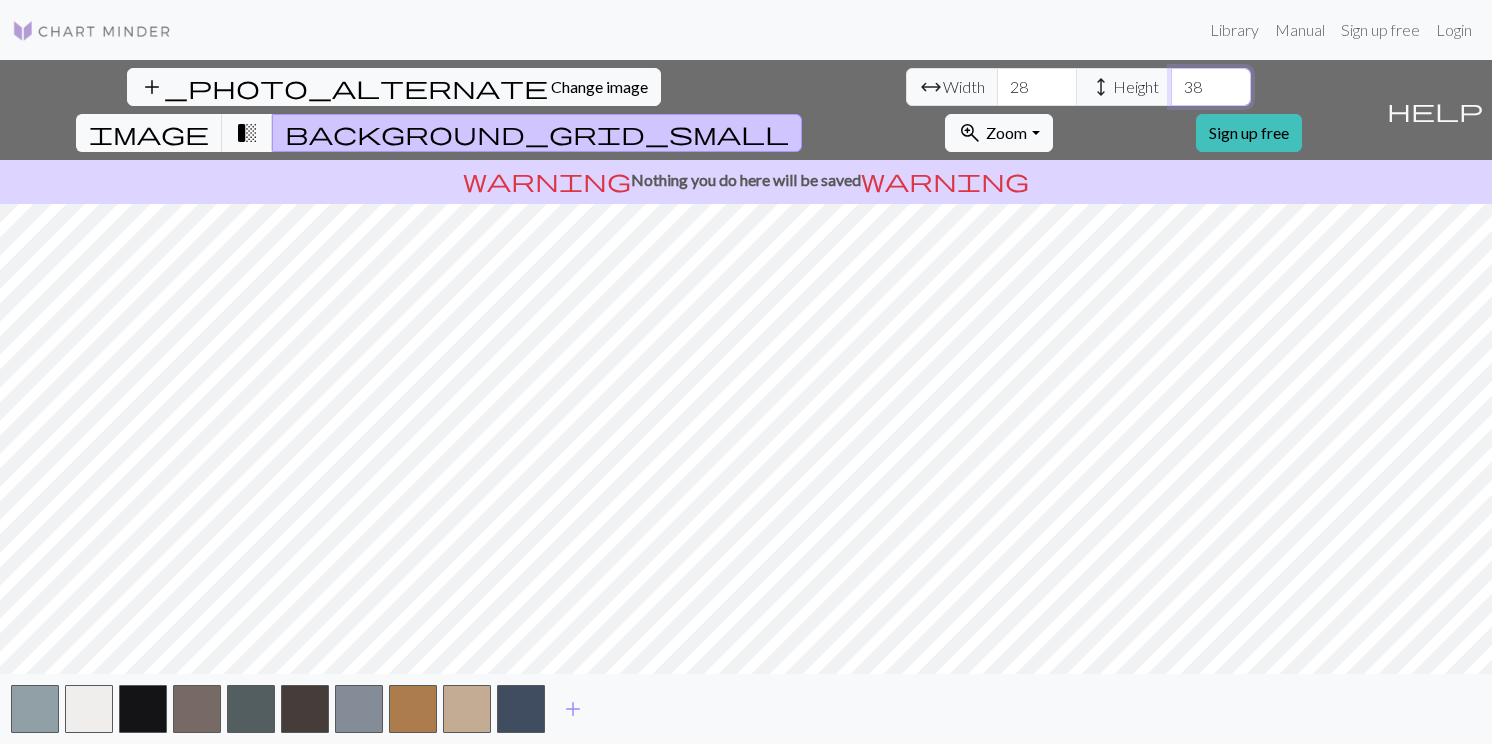 click on "38" at bounding box center (1211, 87) 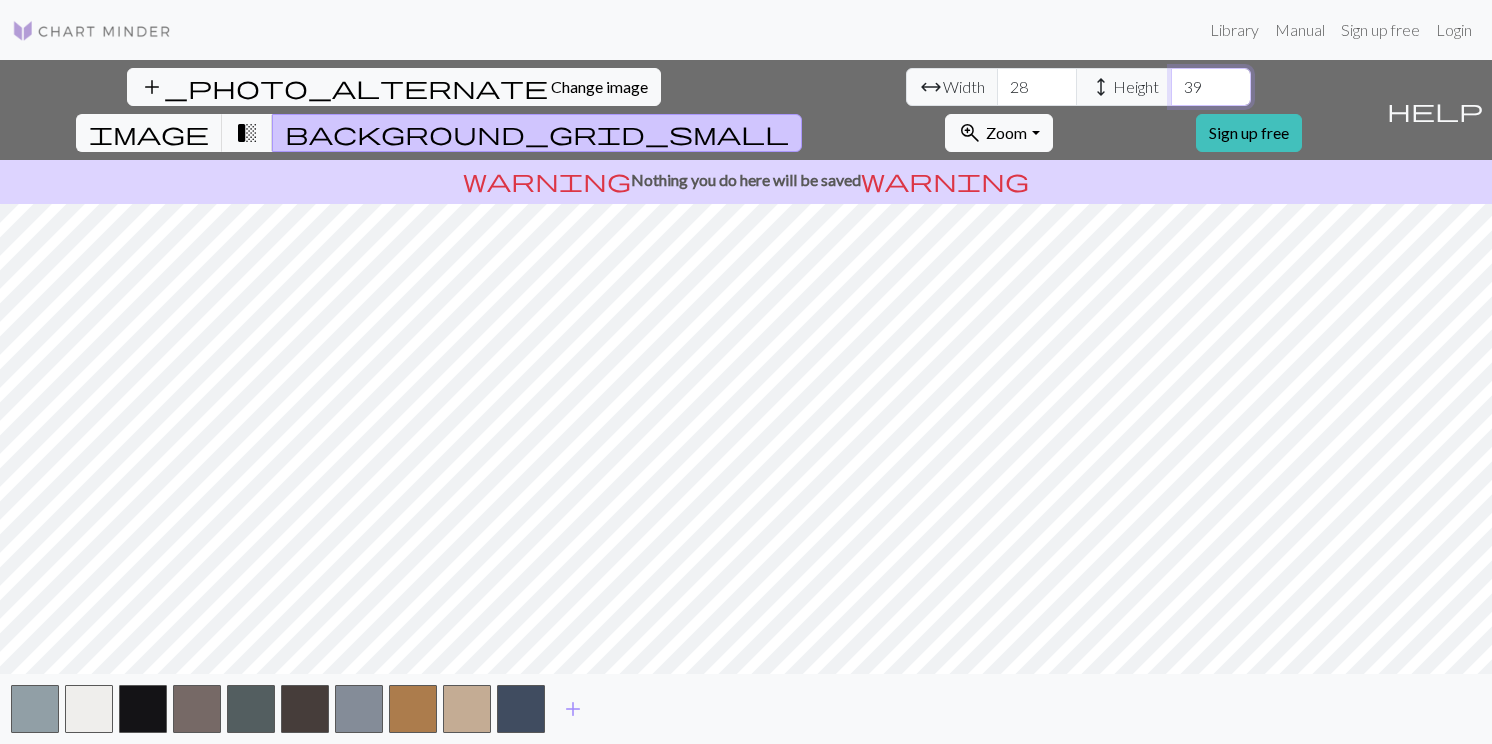 click on "39" at bounding box center [1211, 87] 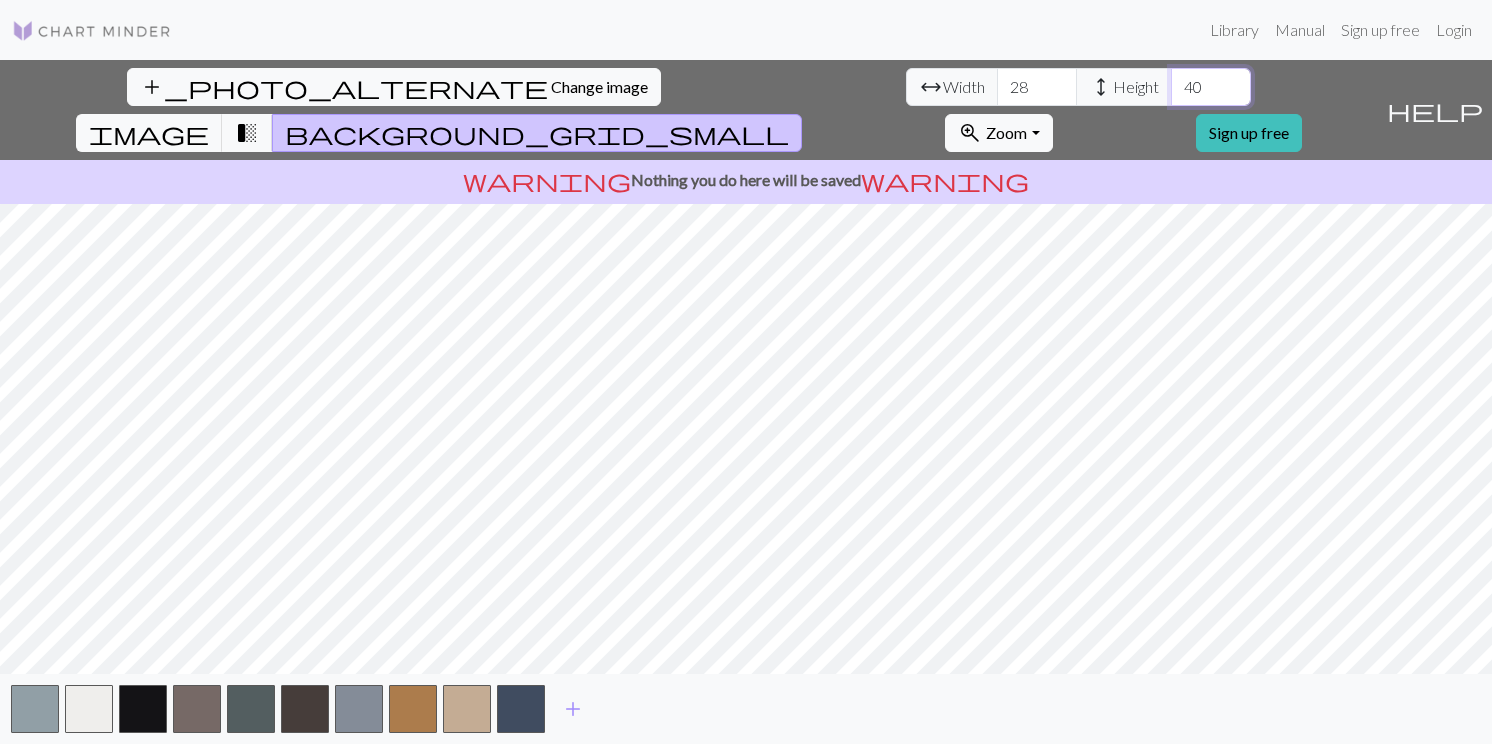 click on "40" at bounding box center [1211, 87] 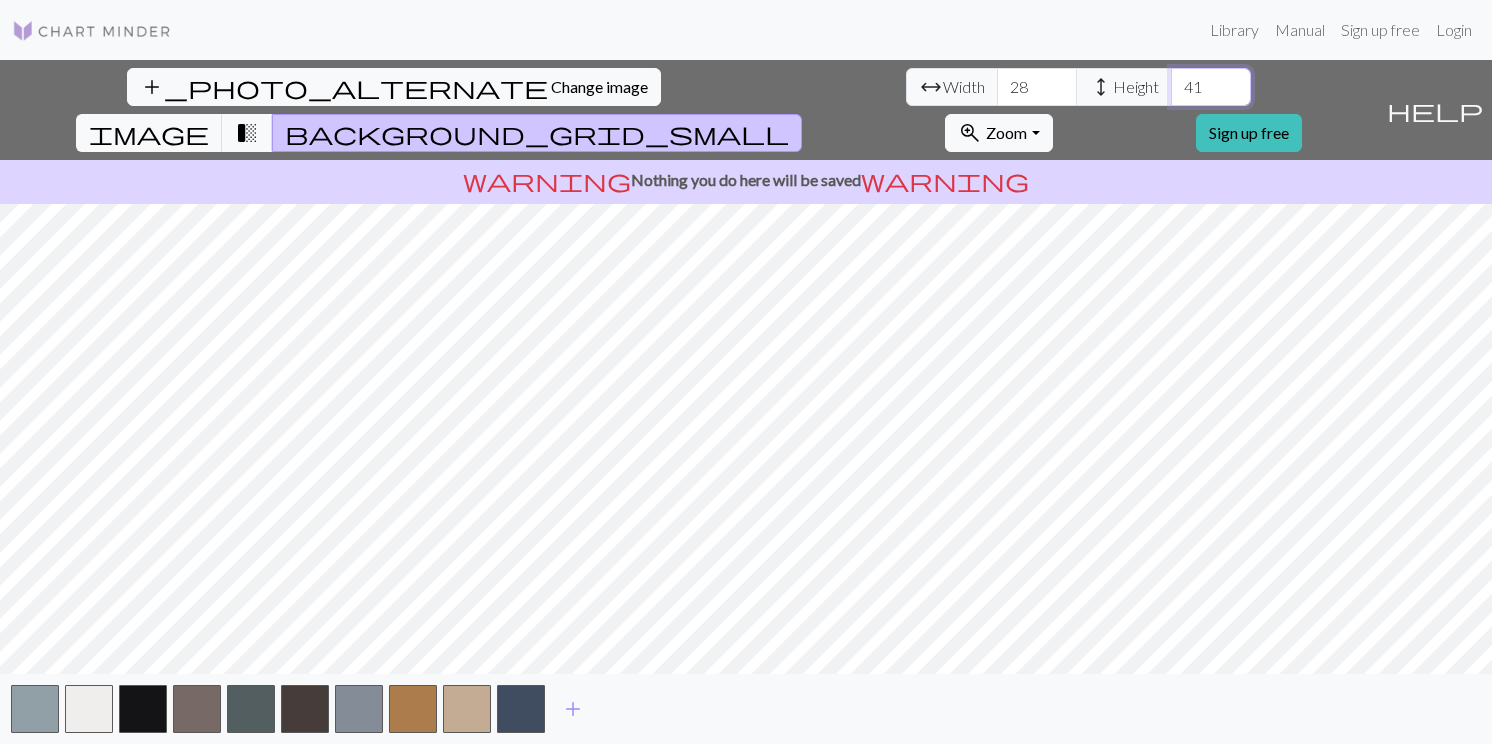 click on "41" at bounding box center [1211, 87] 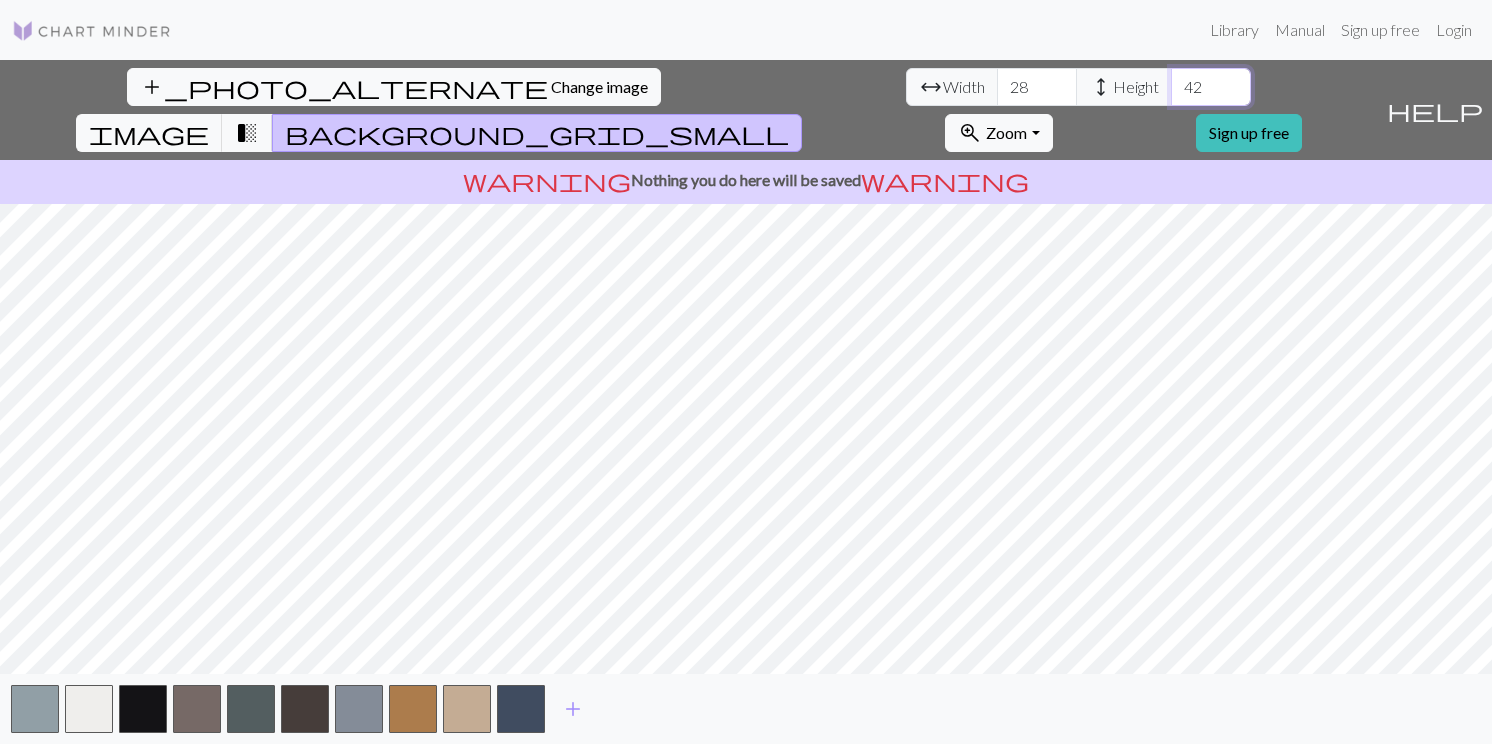 click on "42" at bounding box center [1211, 87] 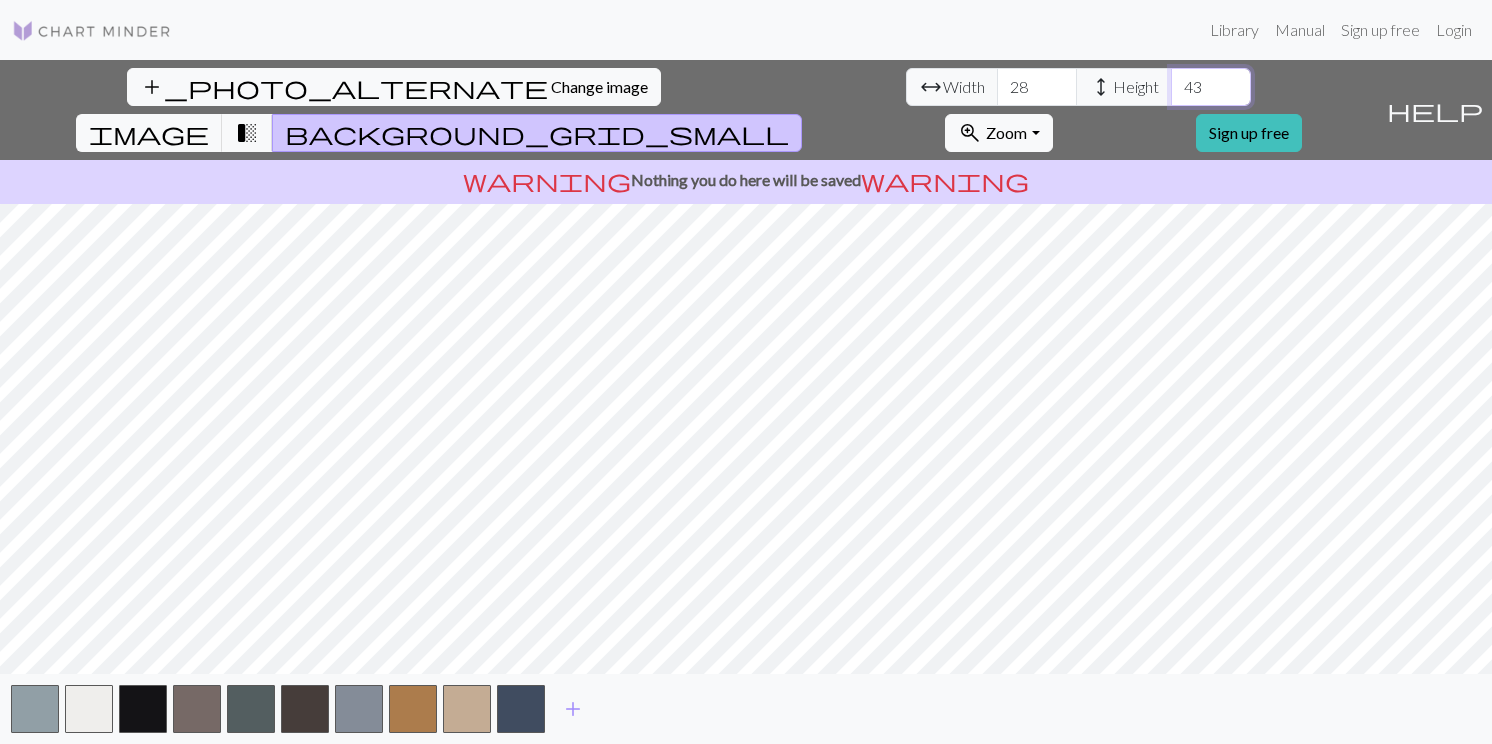 click on "43" at bounding box center [1211, 87] 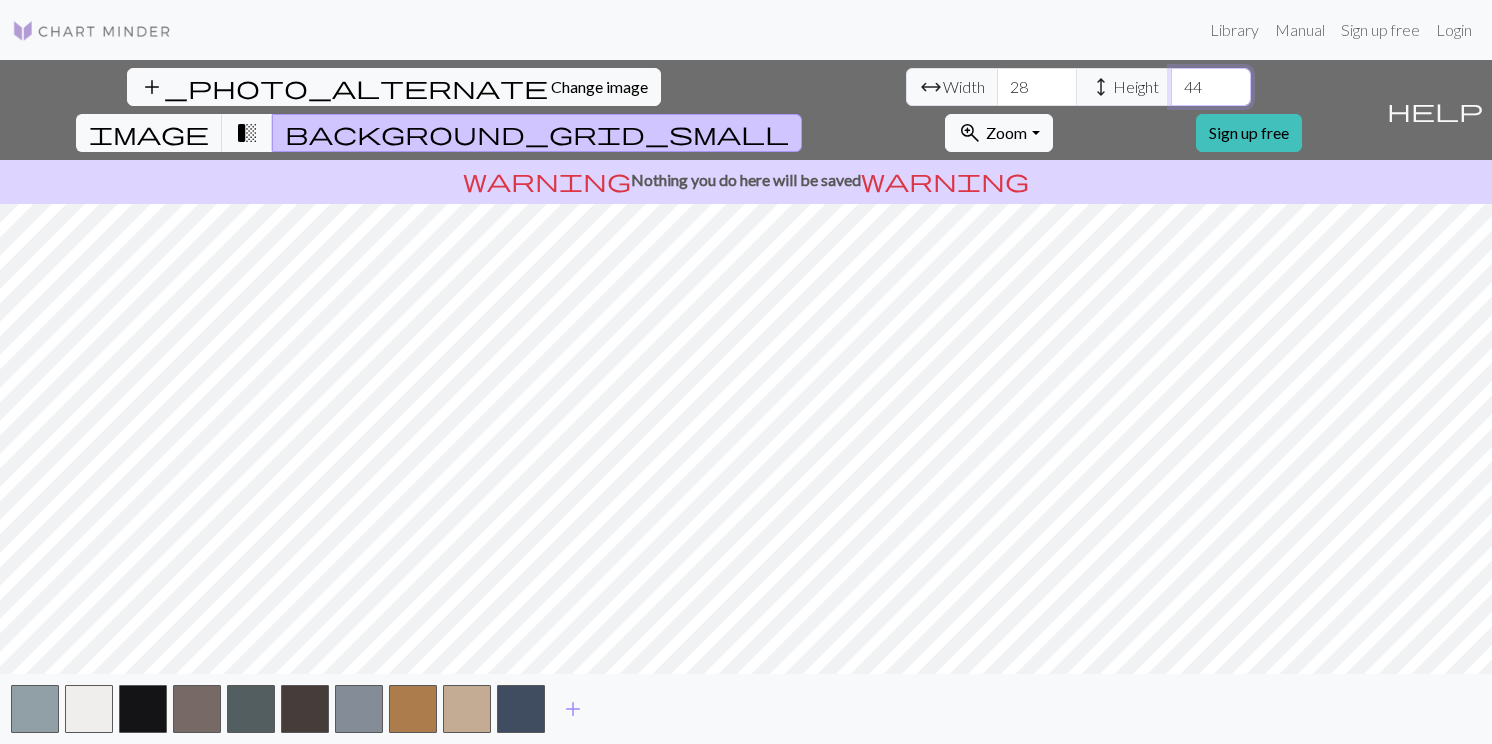 click on "44" at bounding box center (1211, 87) 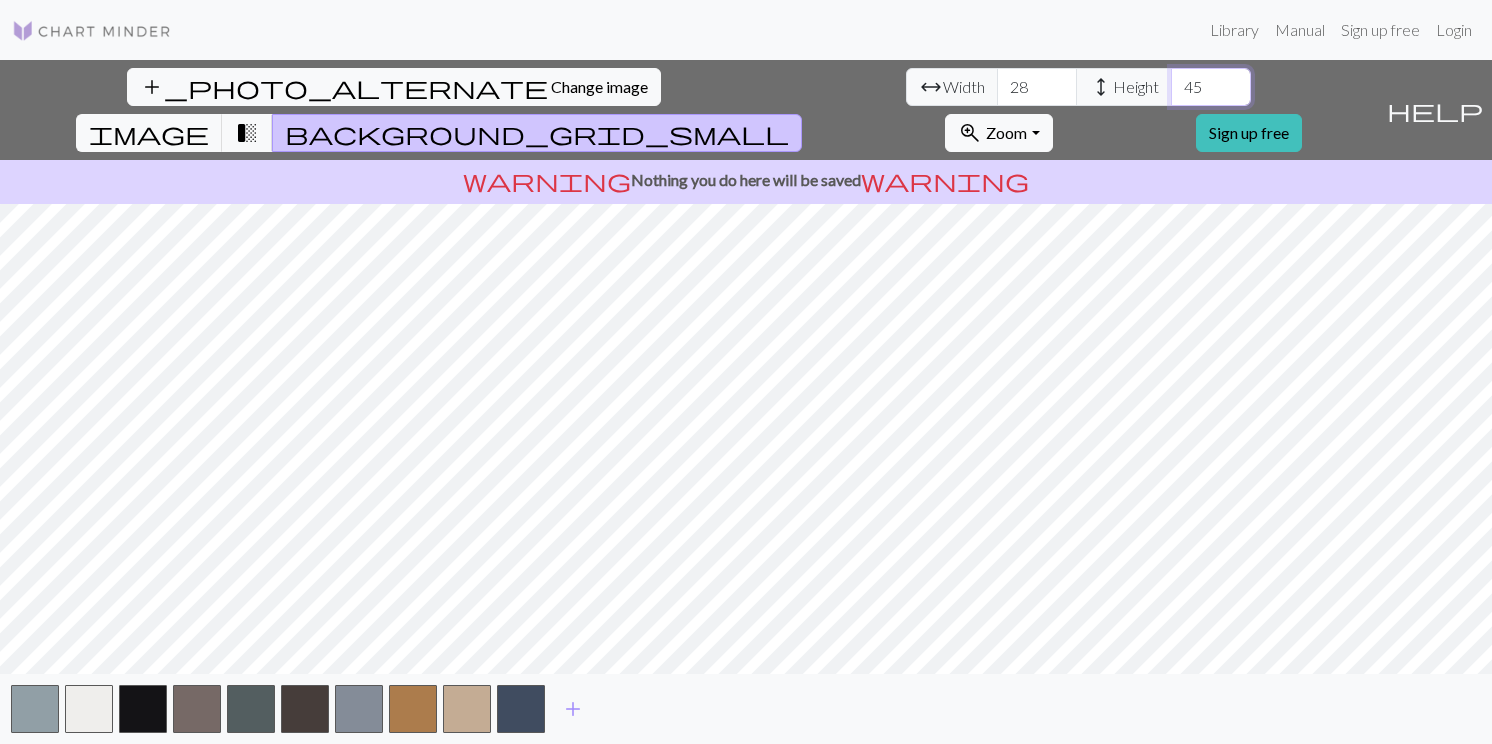 click on "45" at bounding box center (1211, 87) 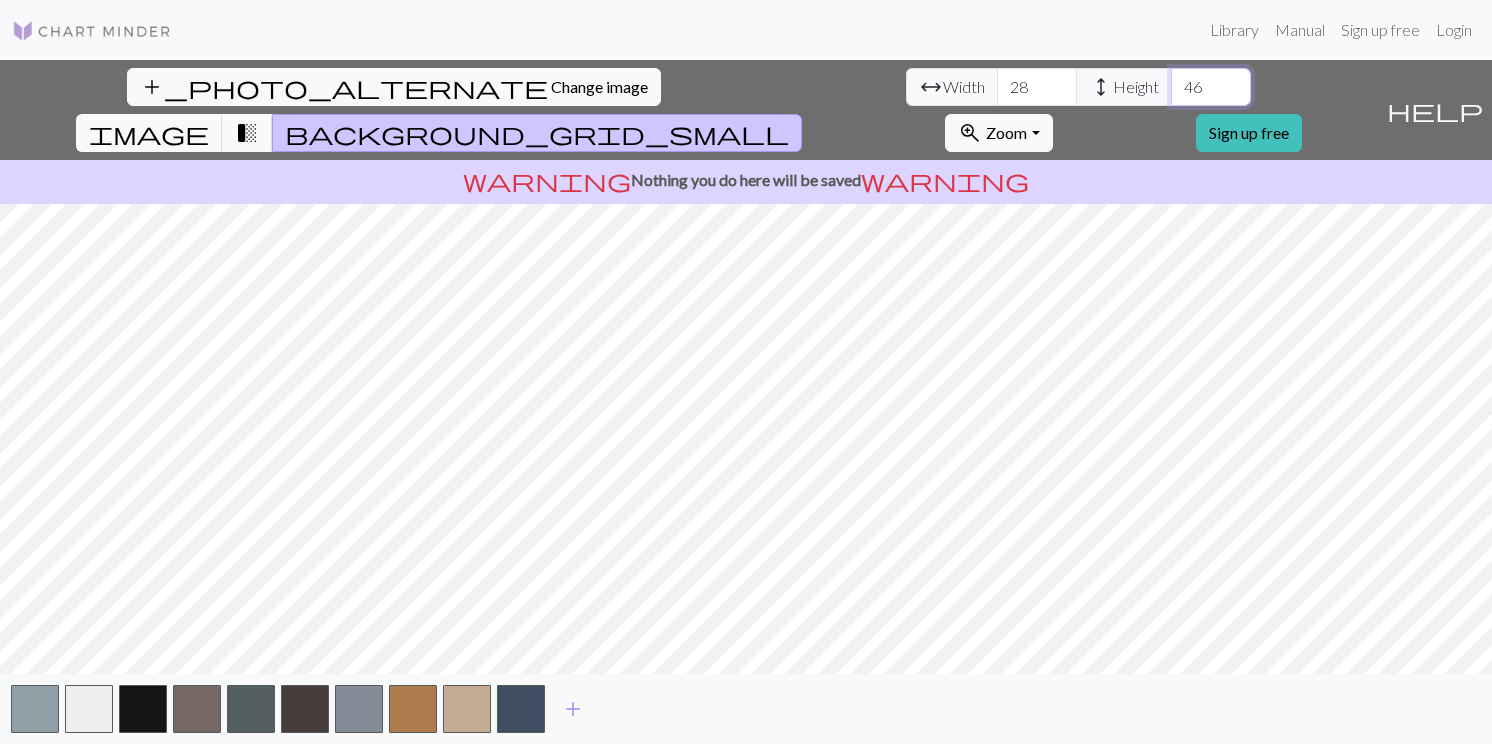 click on "46" at bounding box center (1211, 87) 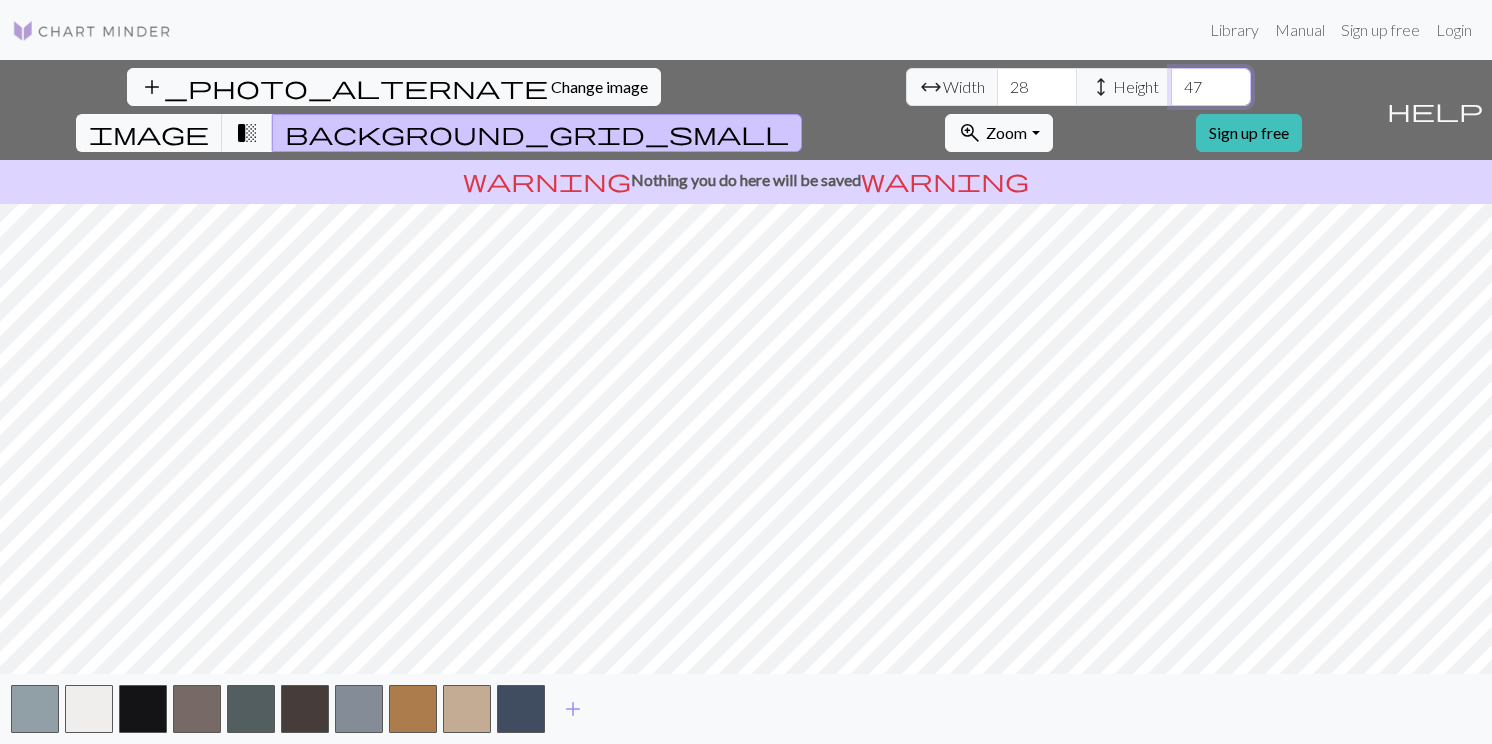 click on "47" at bounding box center (1211, 87) 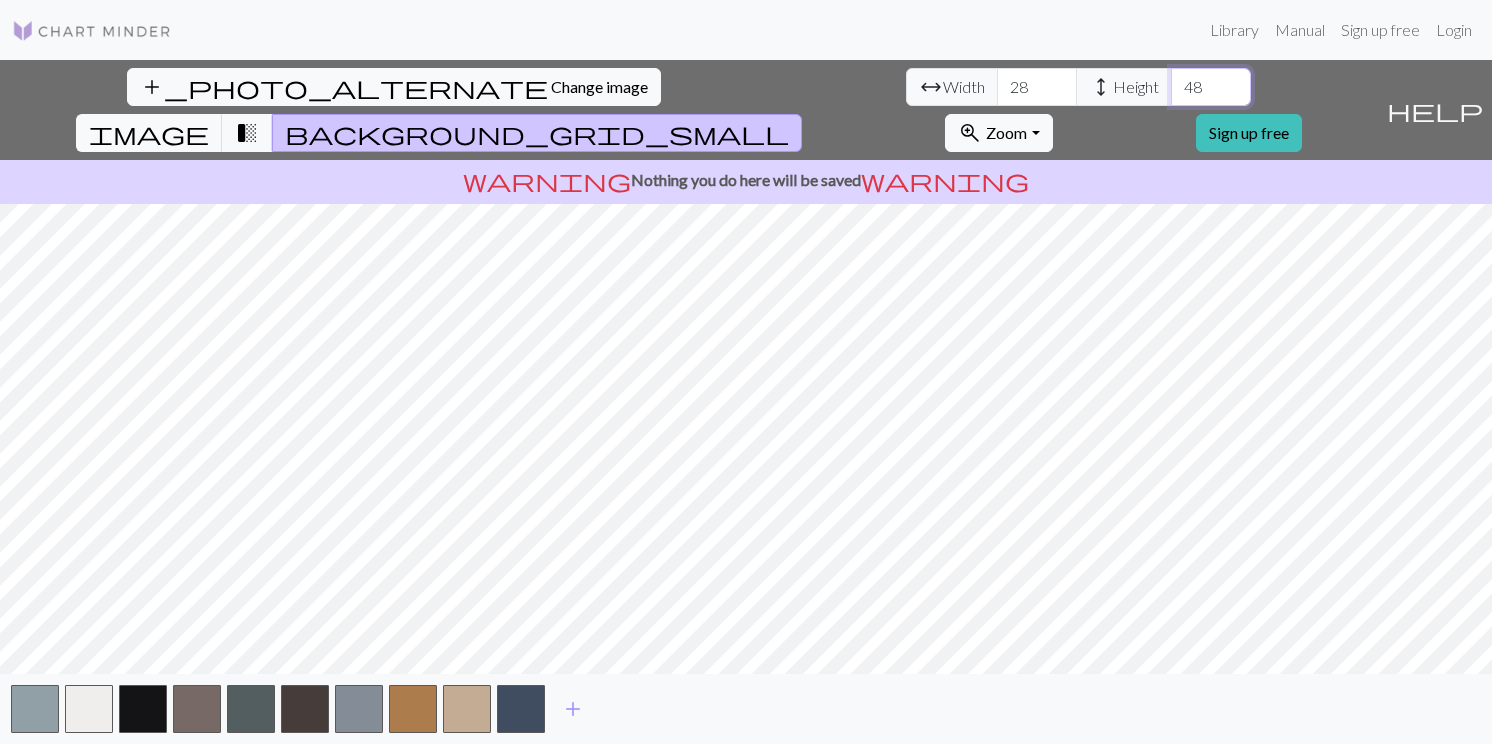 click on "48" at bounding box center (1211, 87) 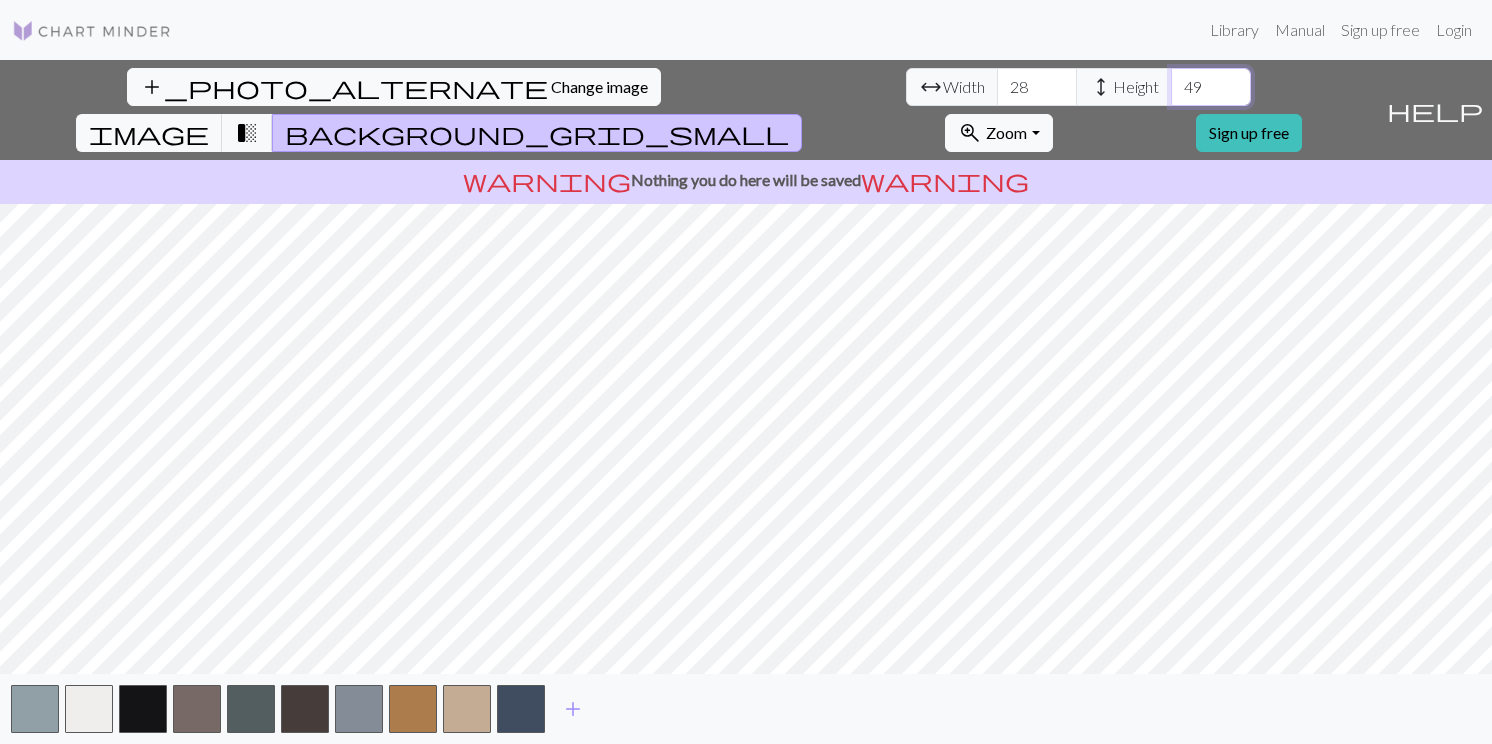 click on "49" at bounding box center (1211, 87) 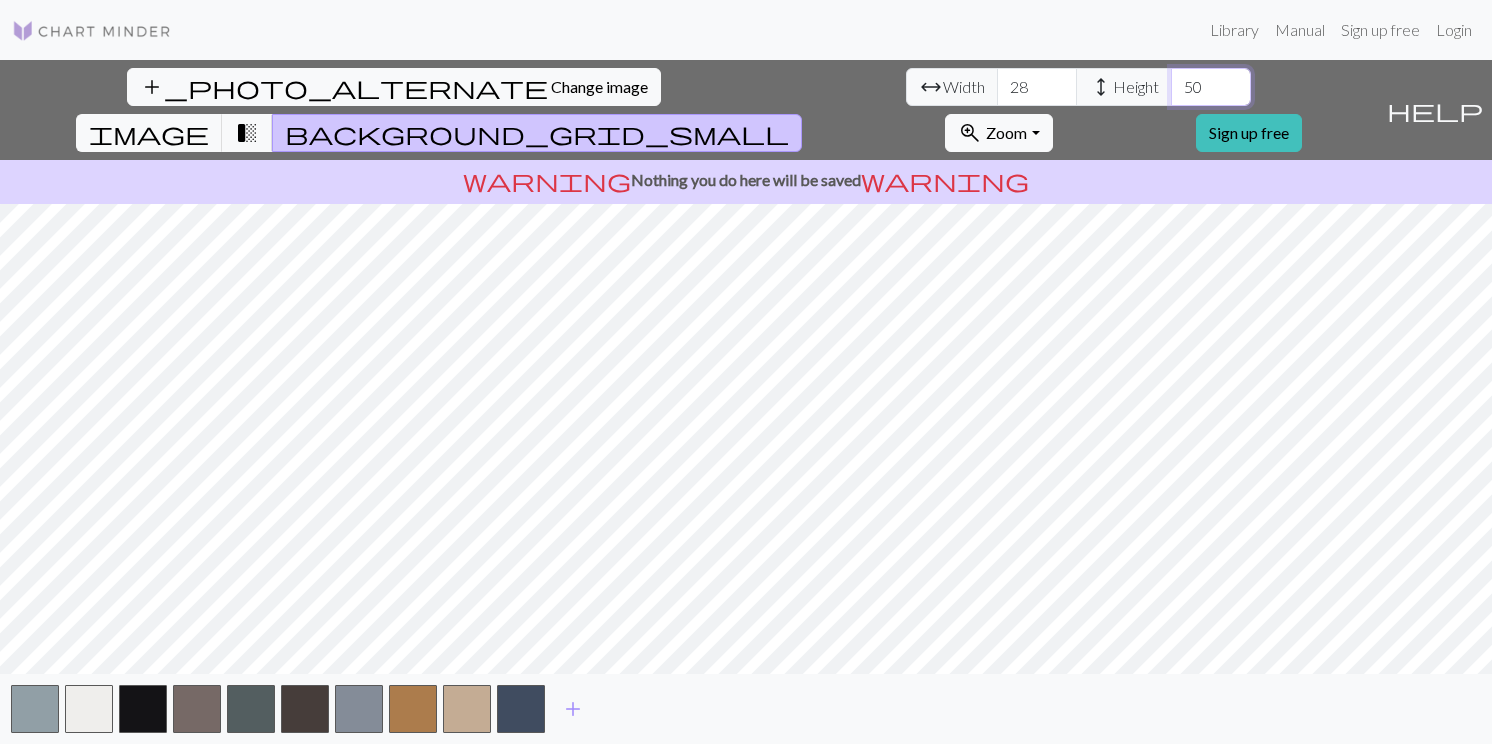 click on "50" at bounding box center [1211, 87] 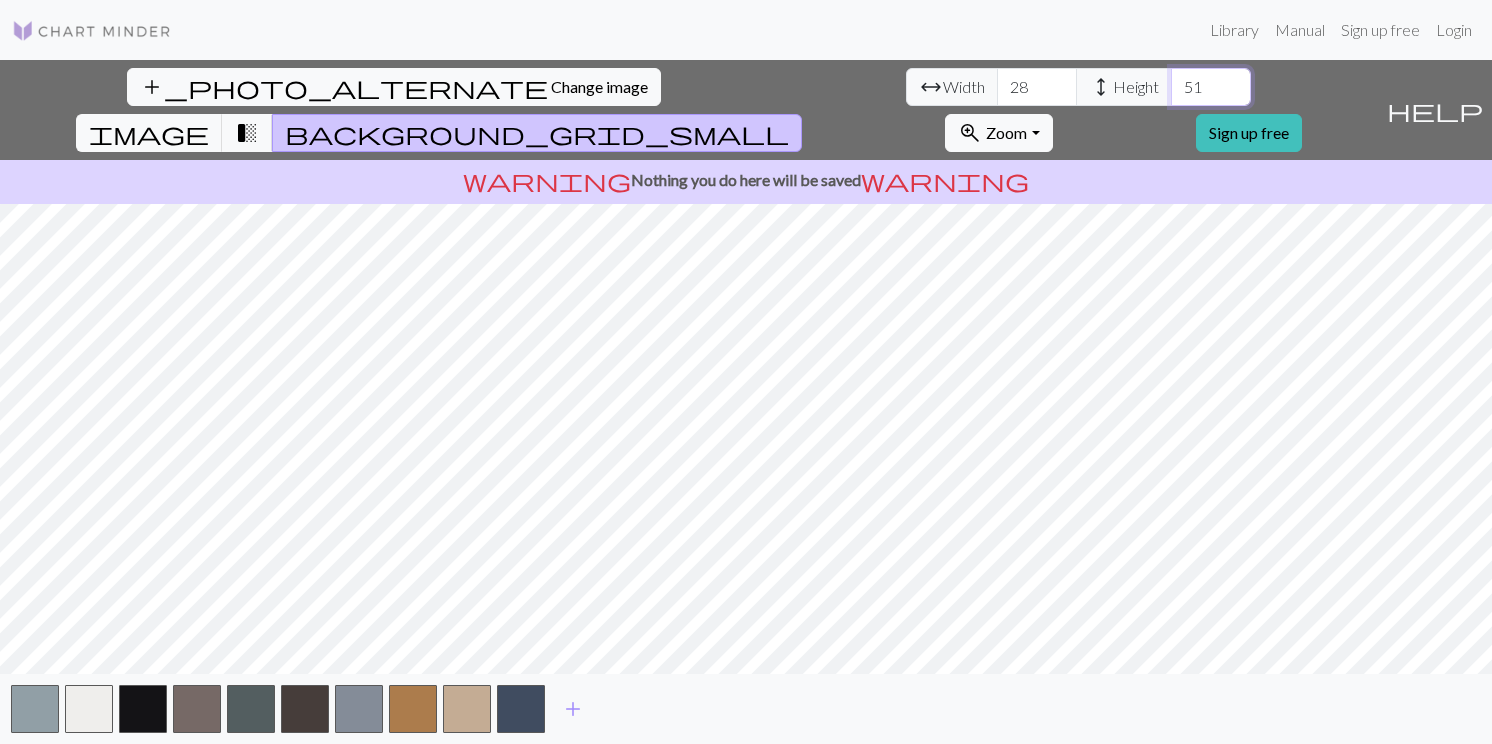 click on "51" at bounding box center [1211, 87] 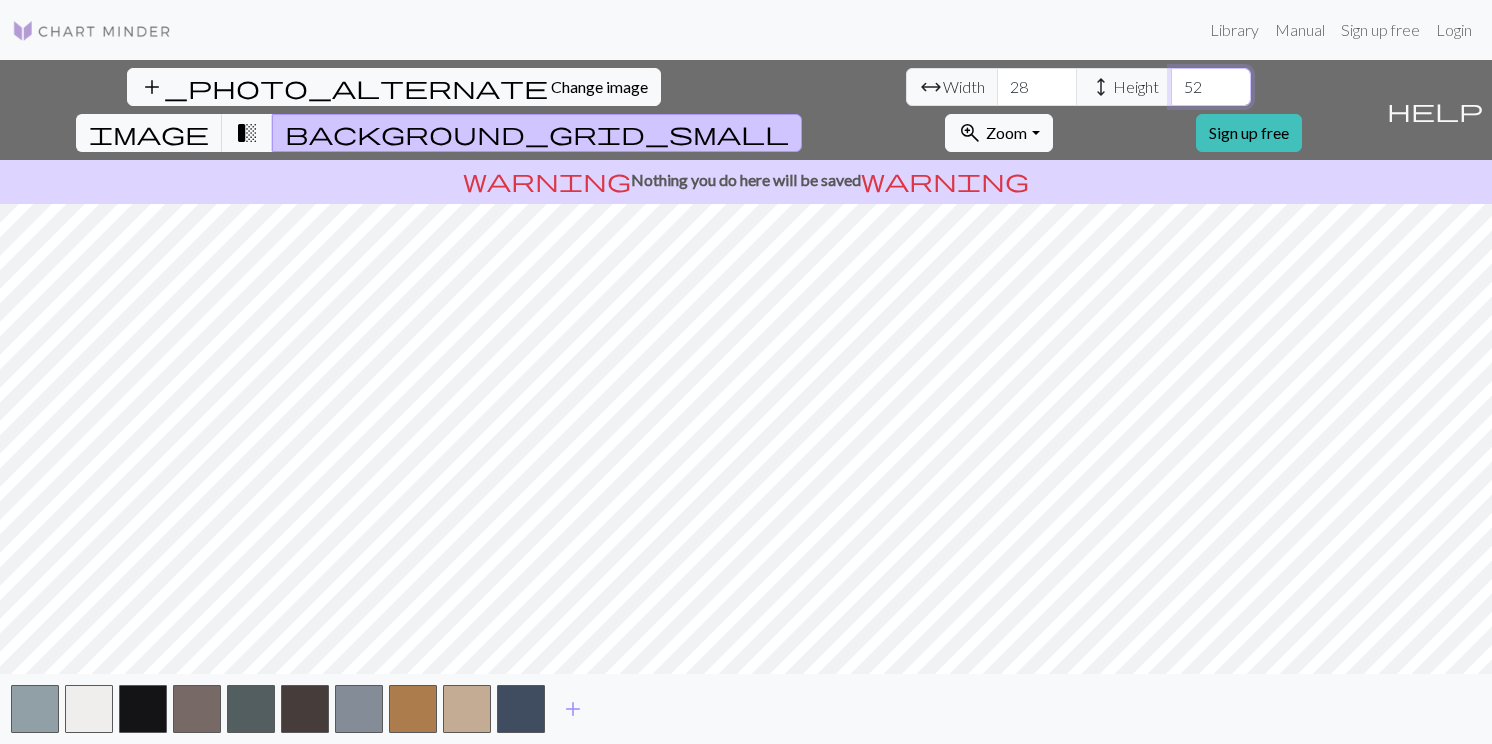 click on "52" at bounding box center [1211, 87] 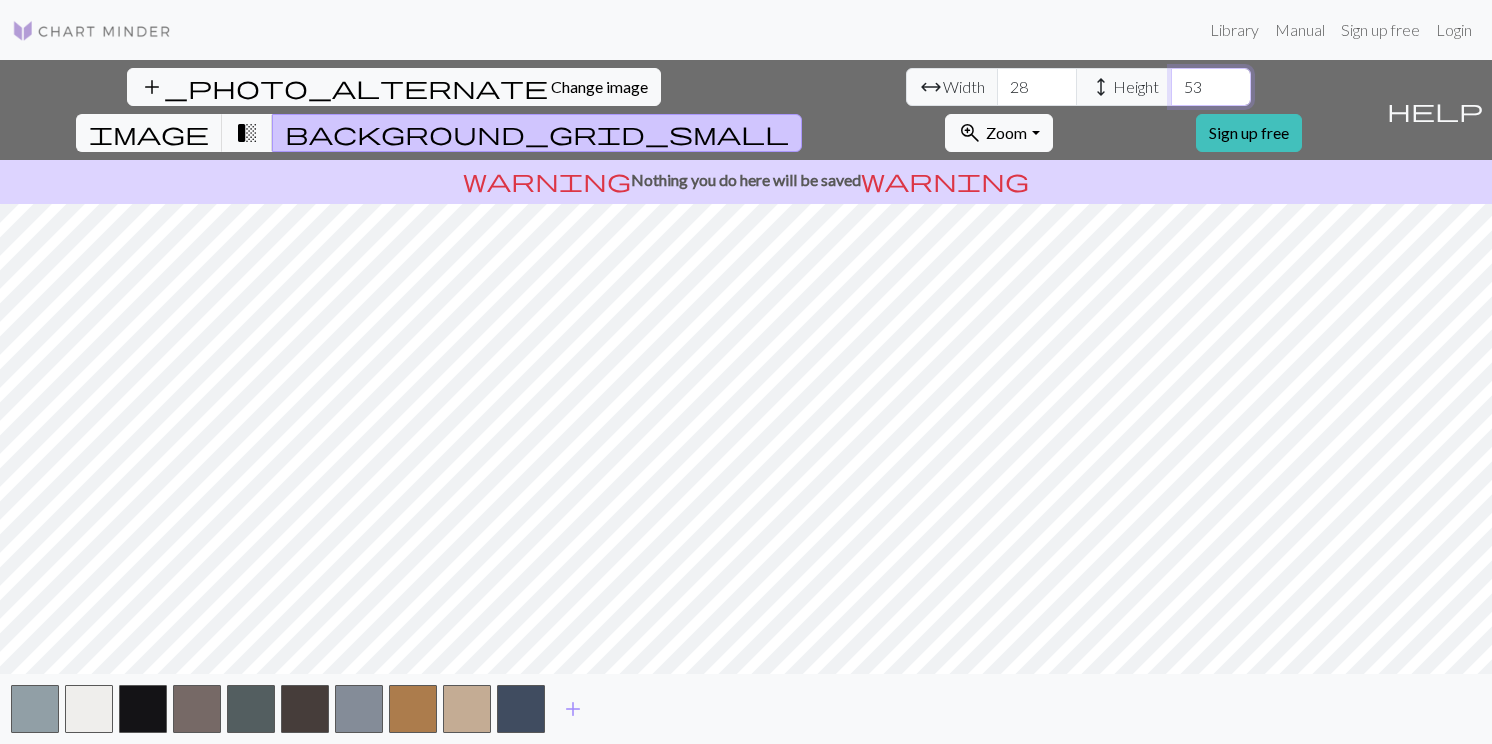click on "53" at bounding box center [1211, 87] 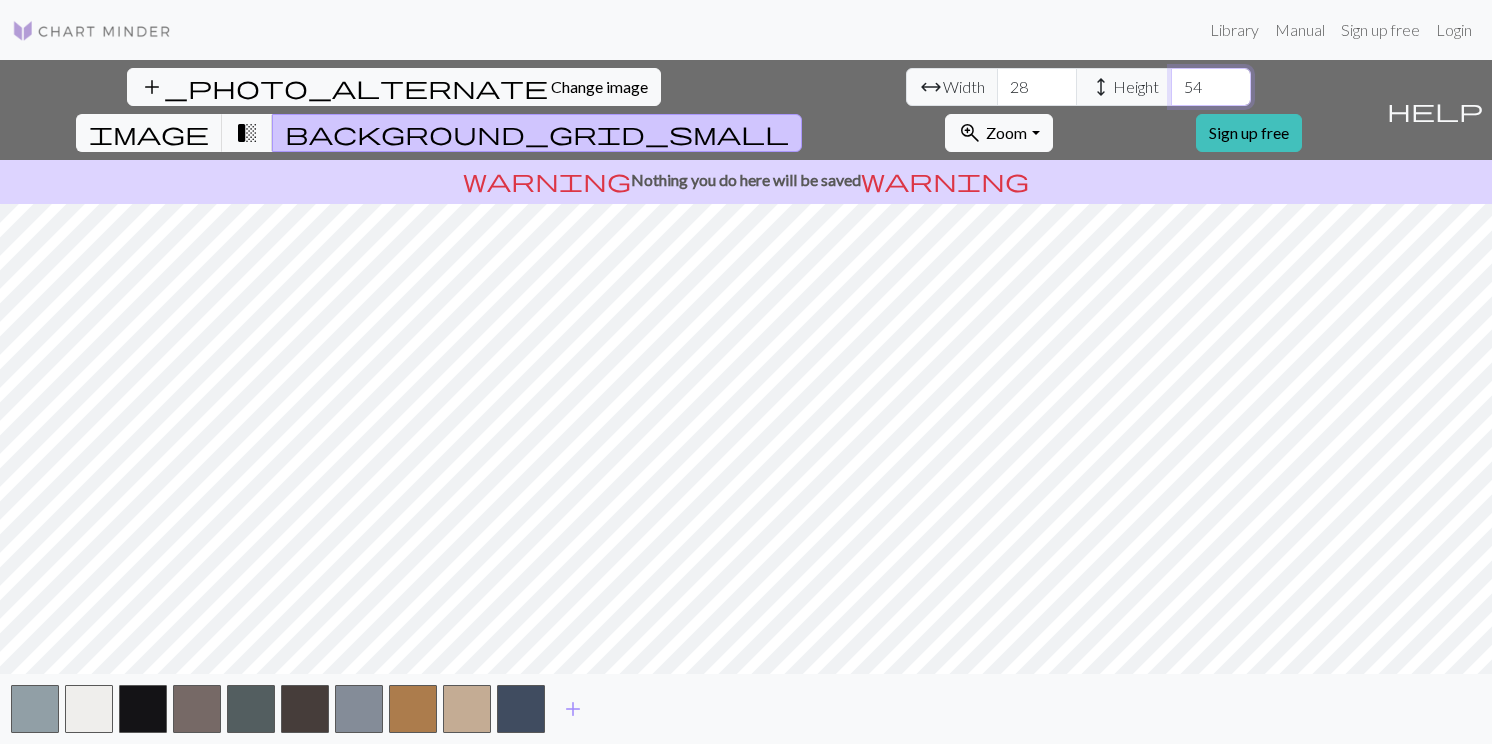 click on "54" at bounding box center (1211, 87) 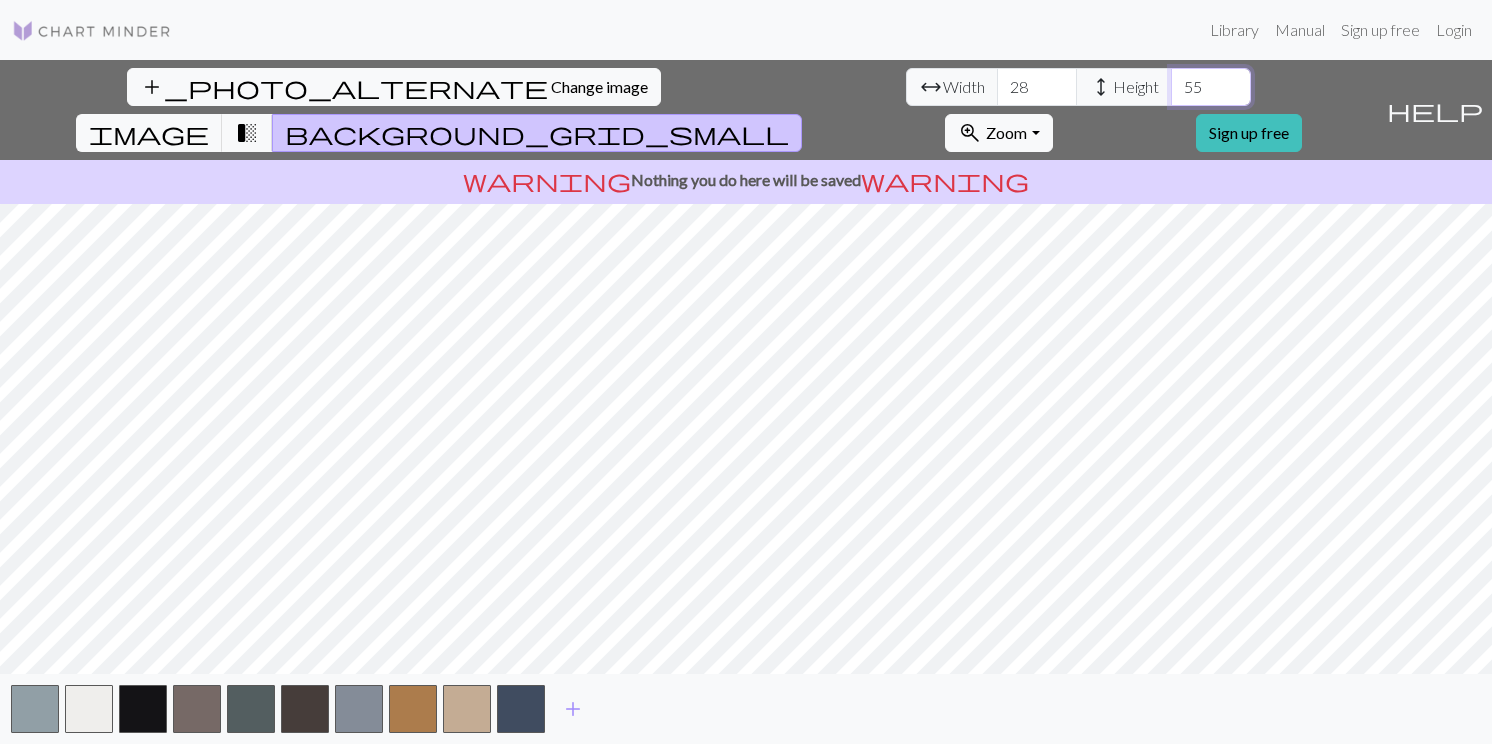 click on "55" at bounding box center (1211, 87) 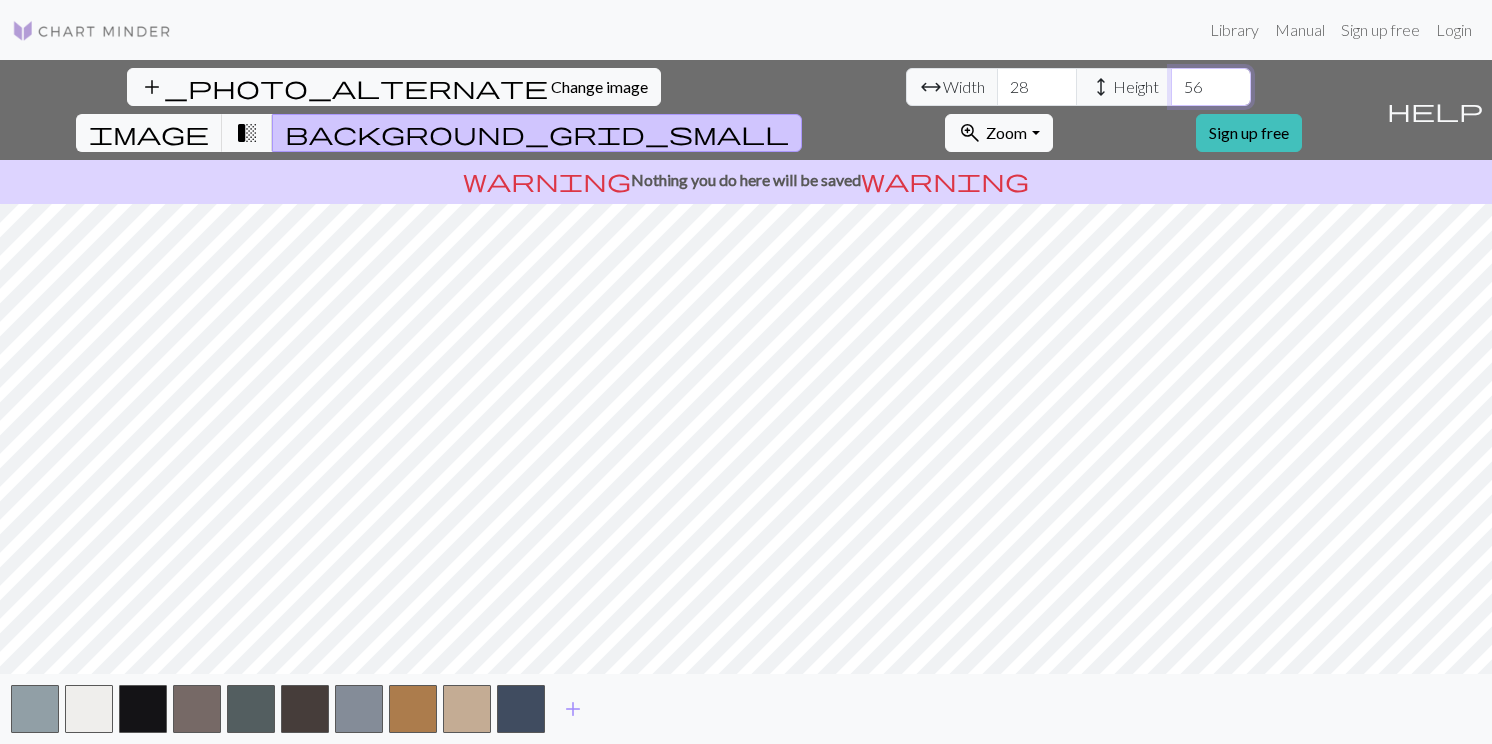 click on "56" at bounding box center [1211, 87] 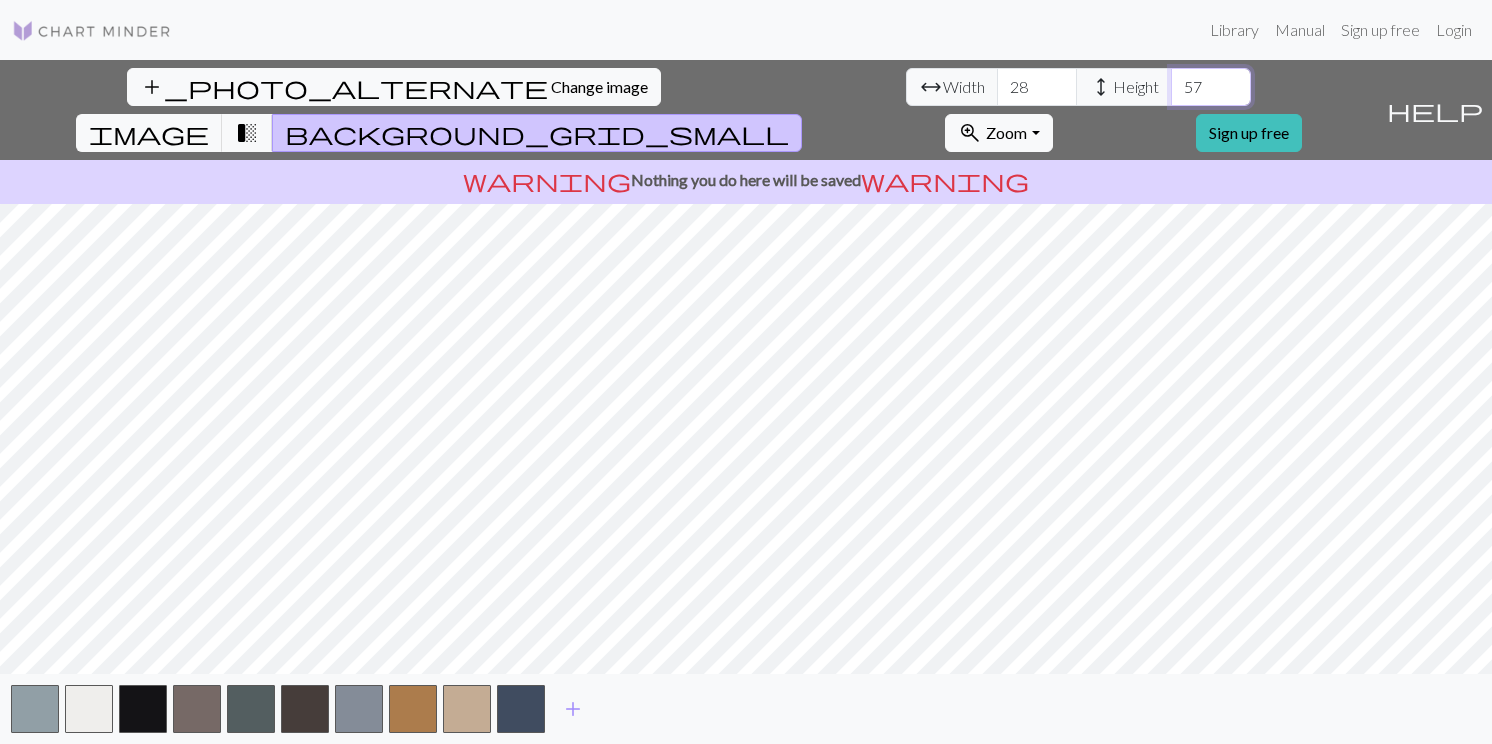 click on "57" at bounding box center [1211, 87] 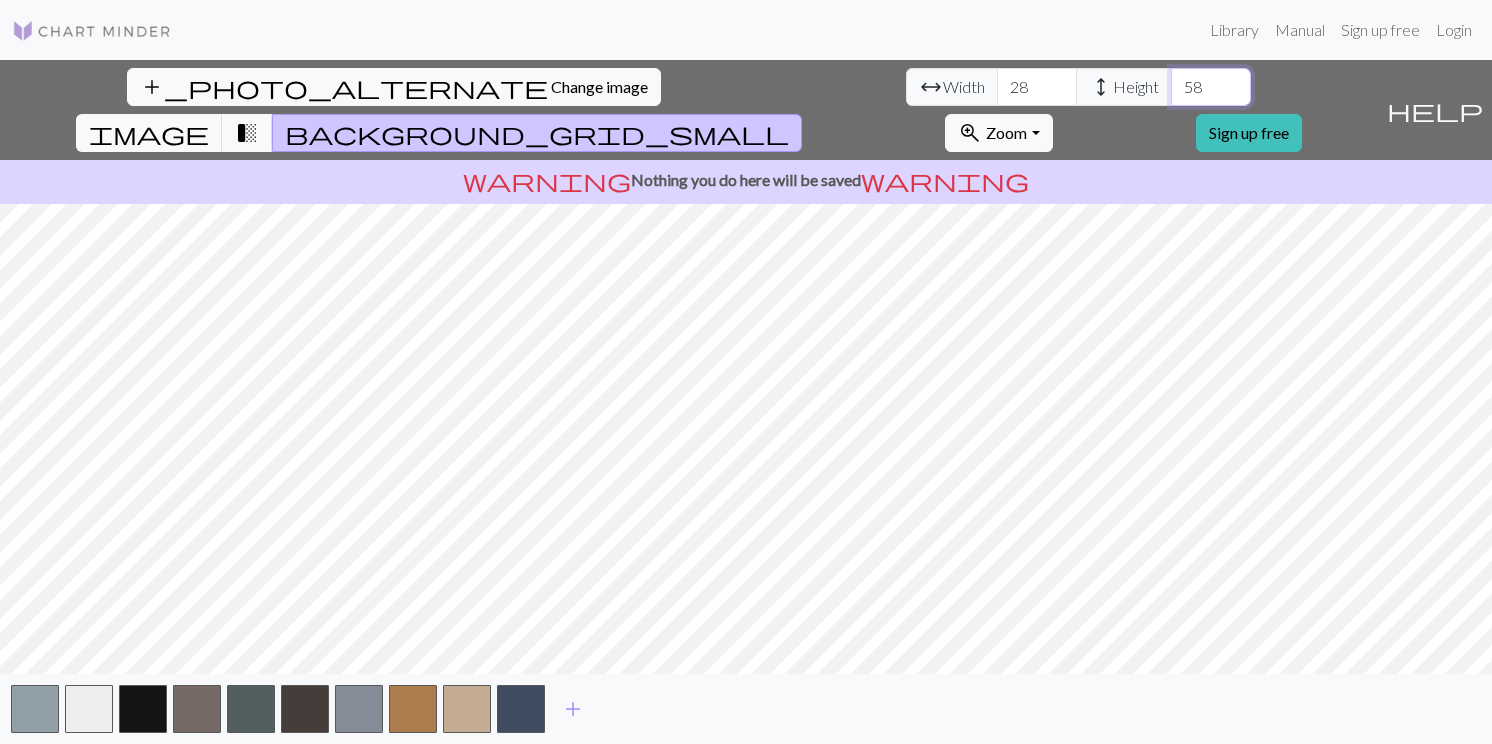 click on "58" at bounding box center [1211, 87] 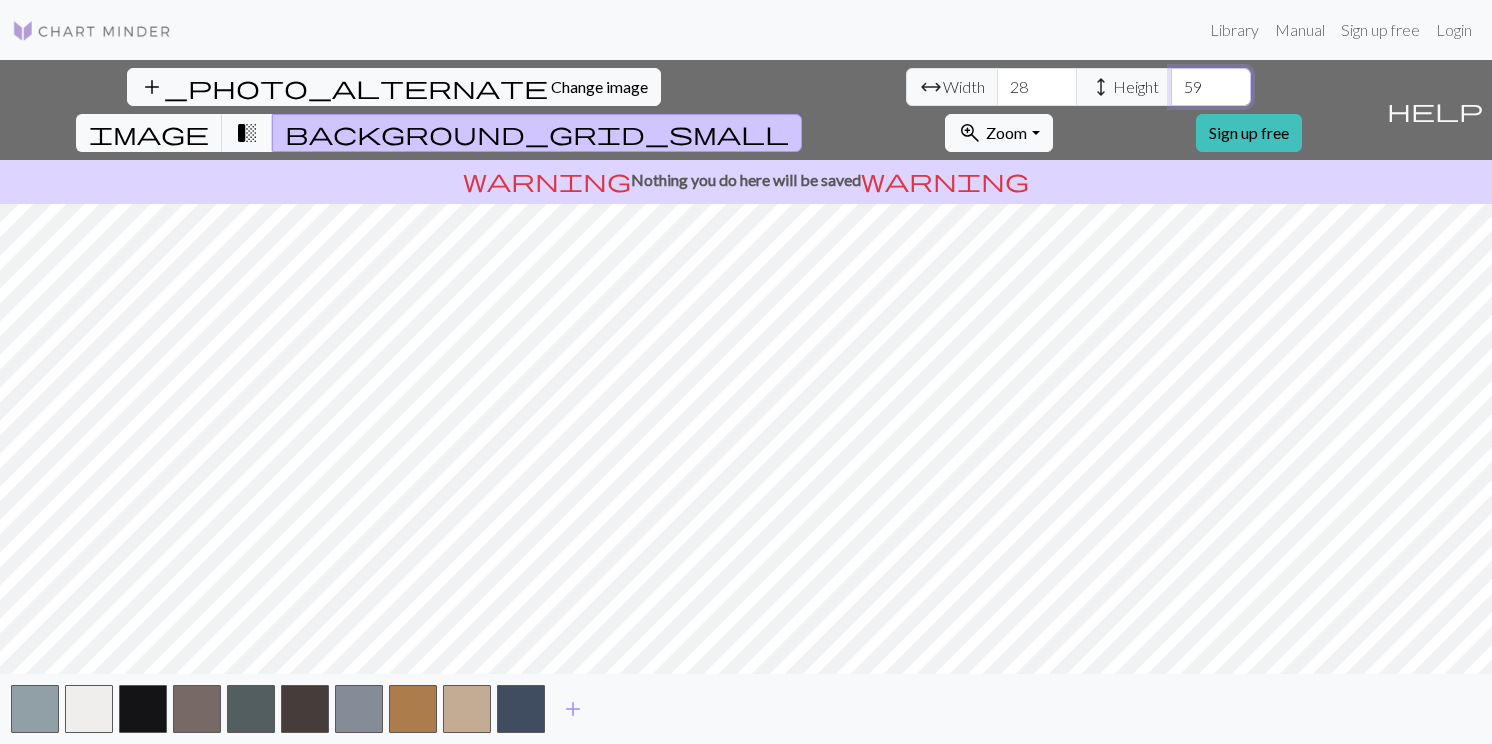 click on "59" at bounding box center [1211, 87] 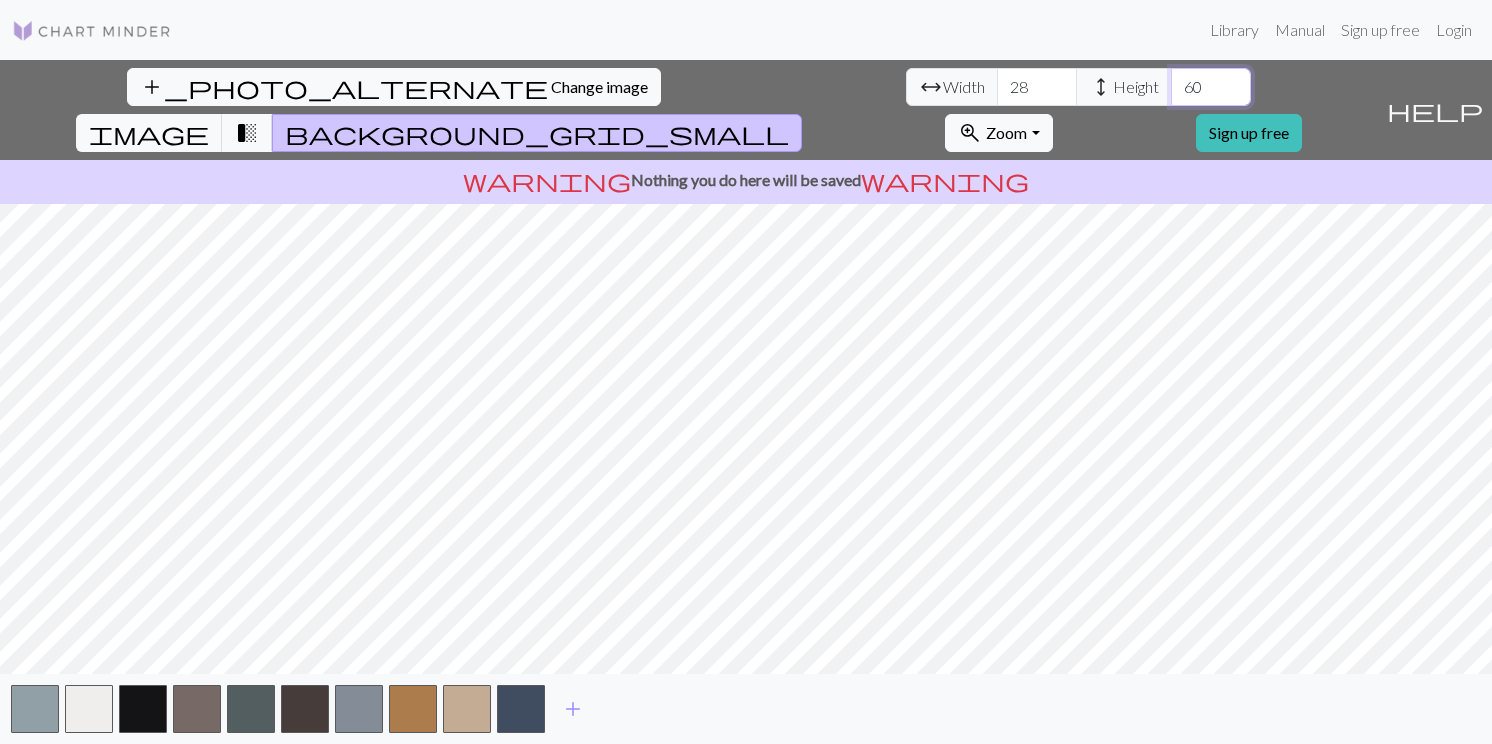 click on "60" at bounding box center [1211, 87] 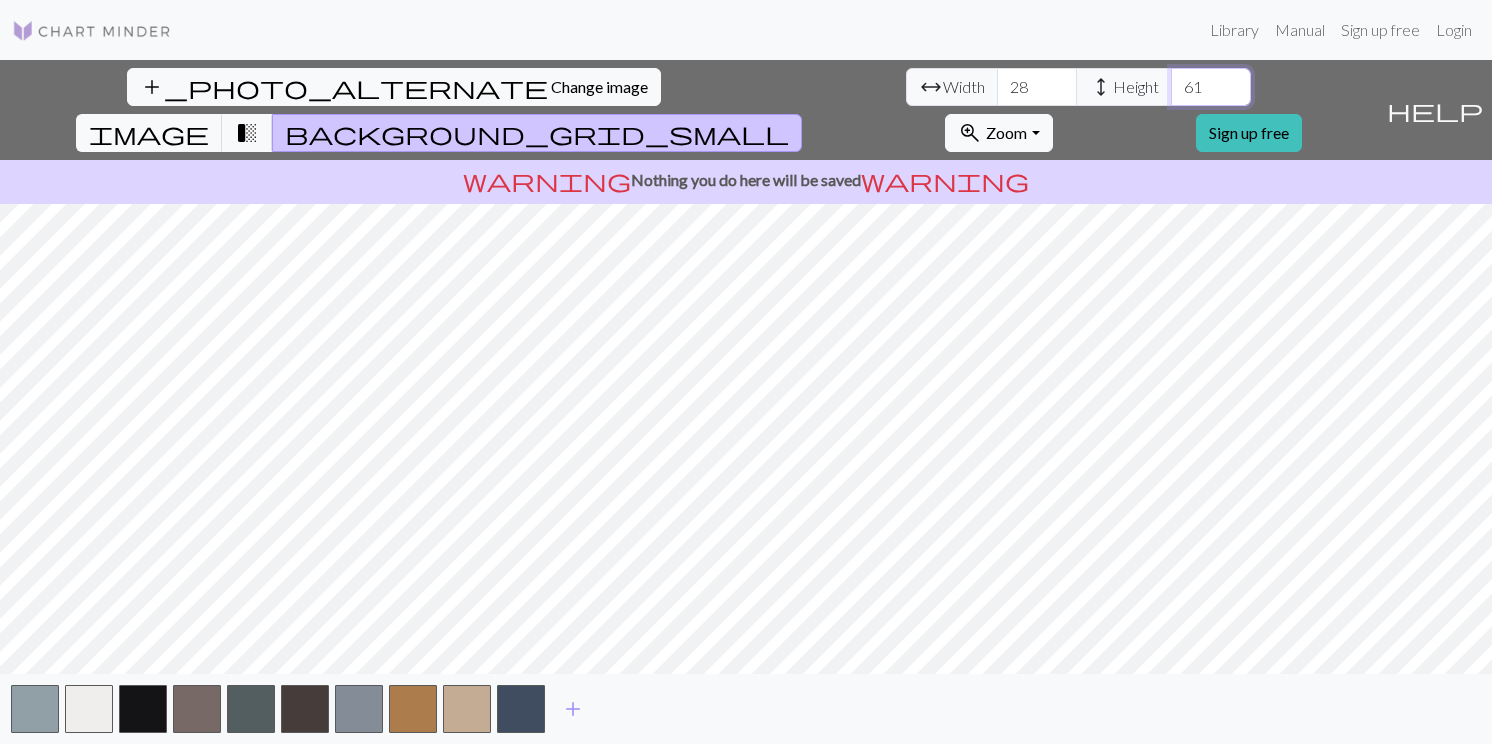 click on "61" at bounding box center [1211, 87] 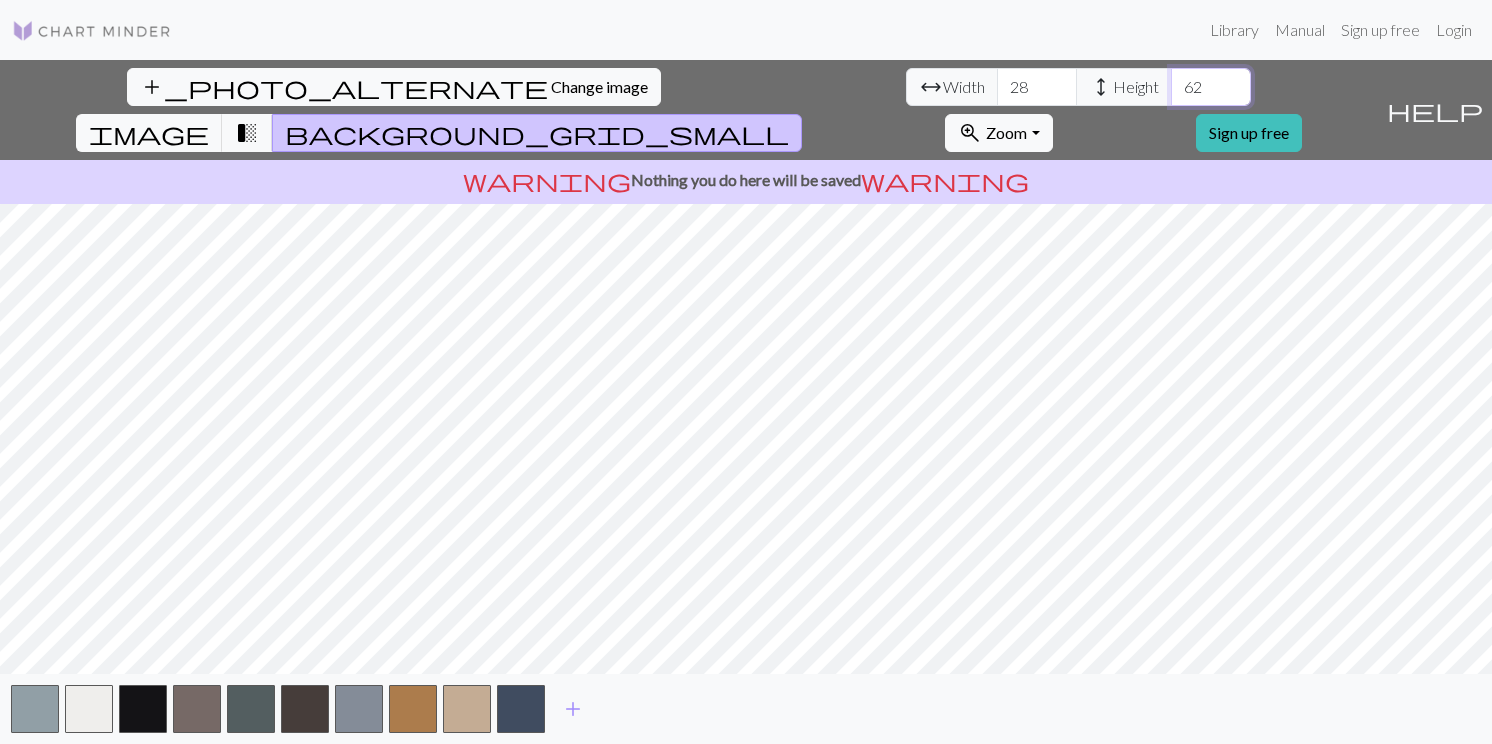click on "62" at bounding box center [1211, 87] 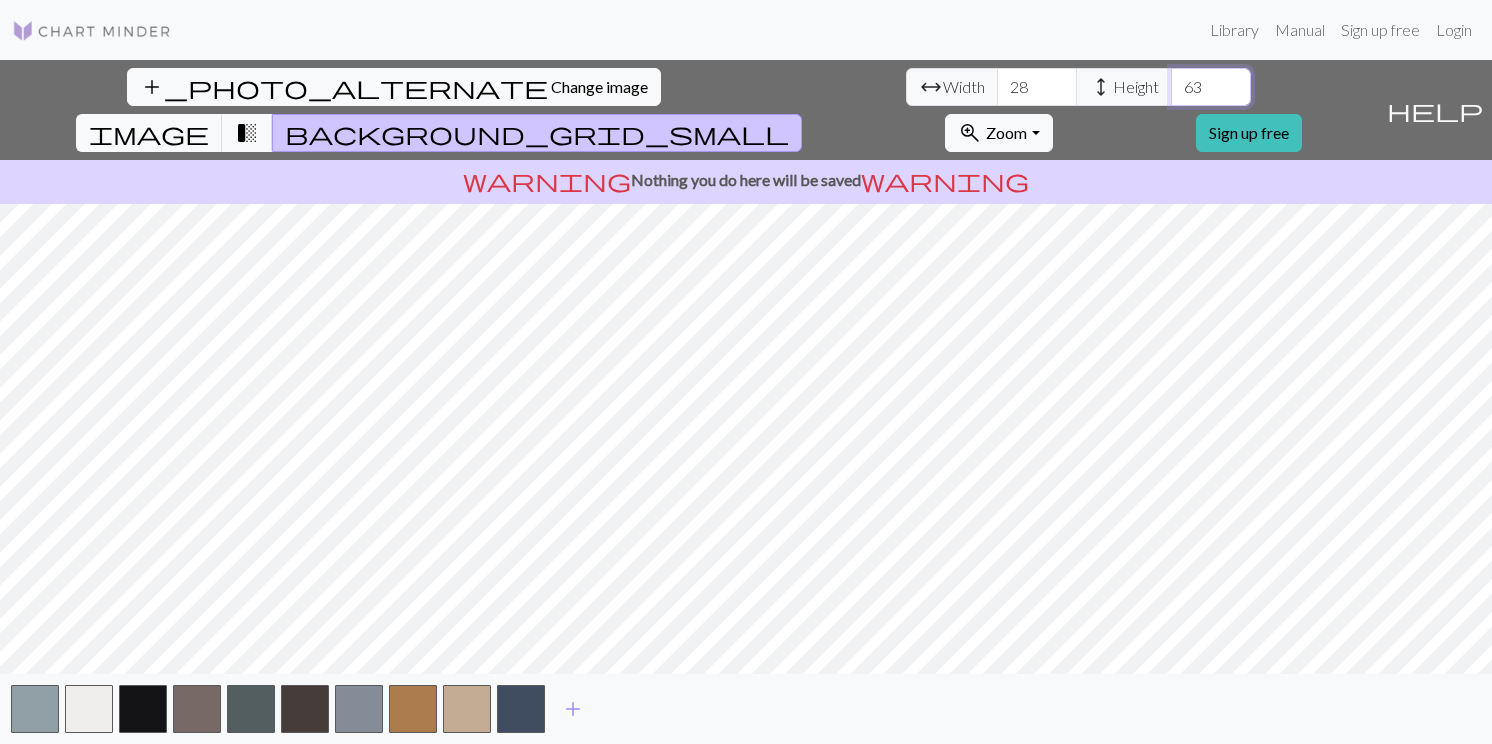 click on "63" at bounding box center [1211, 87] 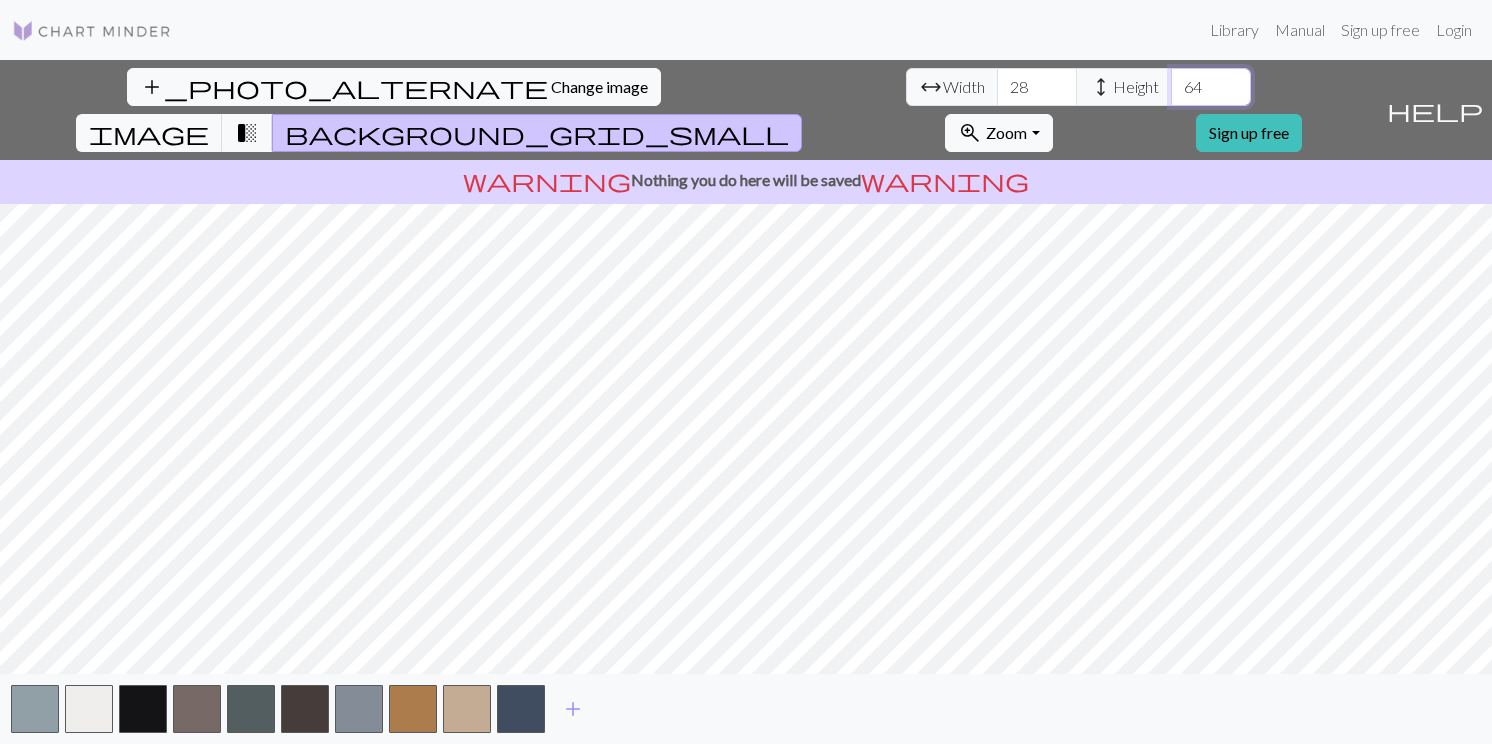 click on "64" at bounding box center [1211, 87] 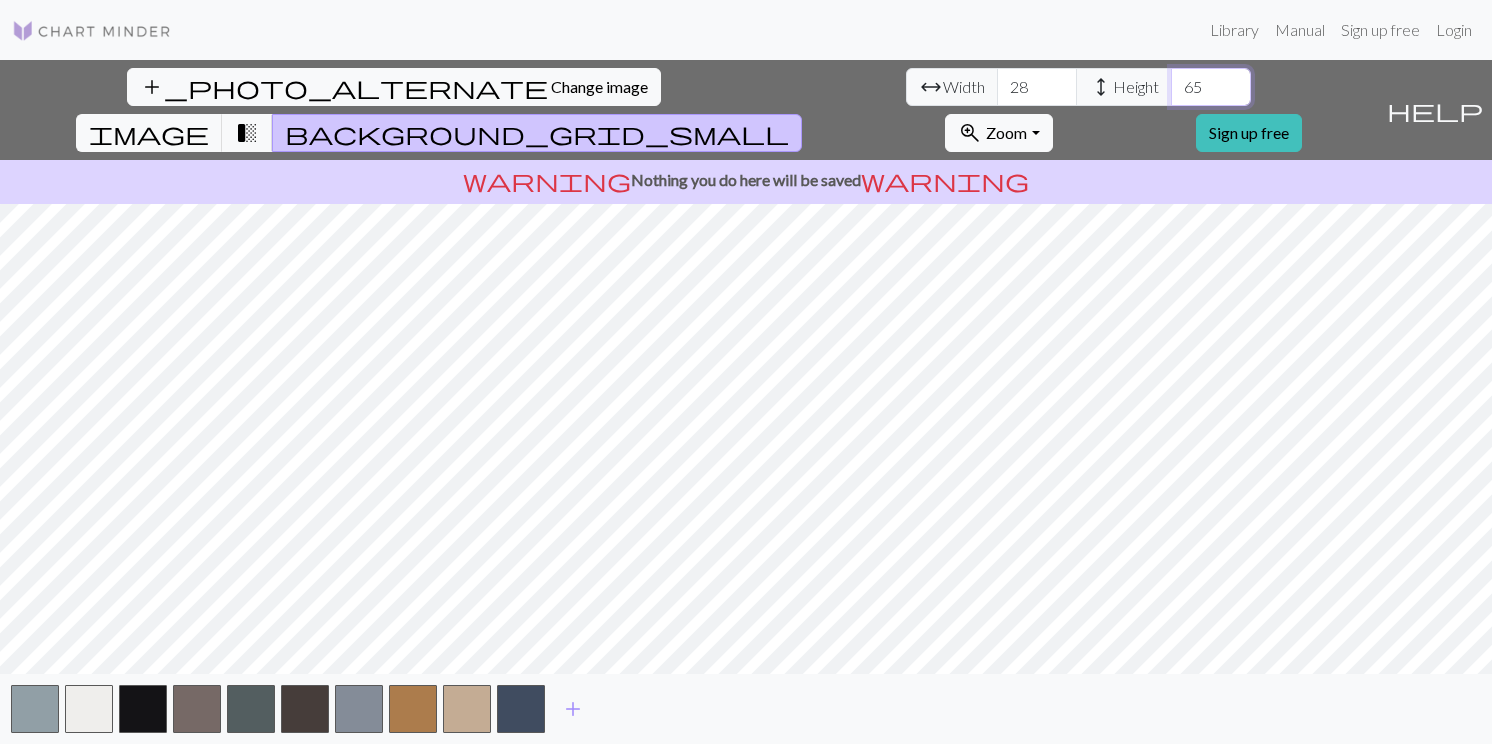 click on "65" at bounding box center [1211, 87] 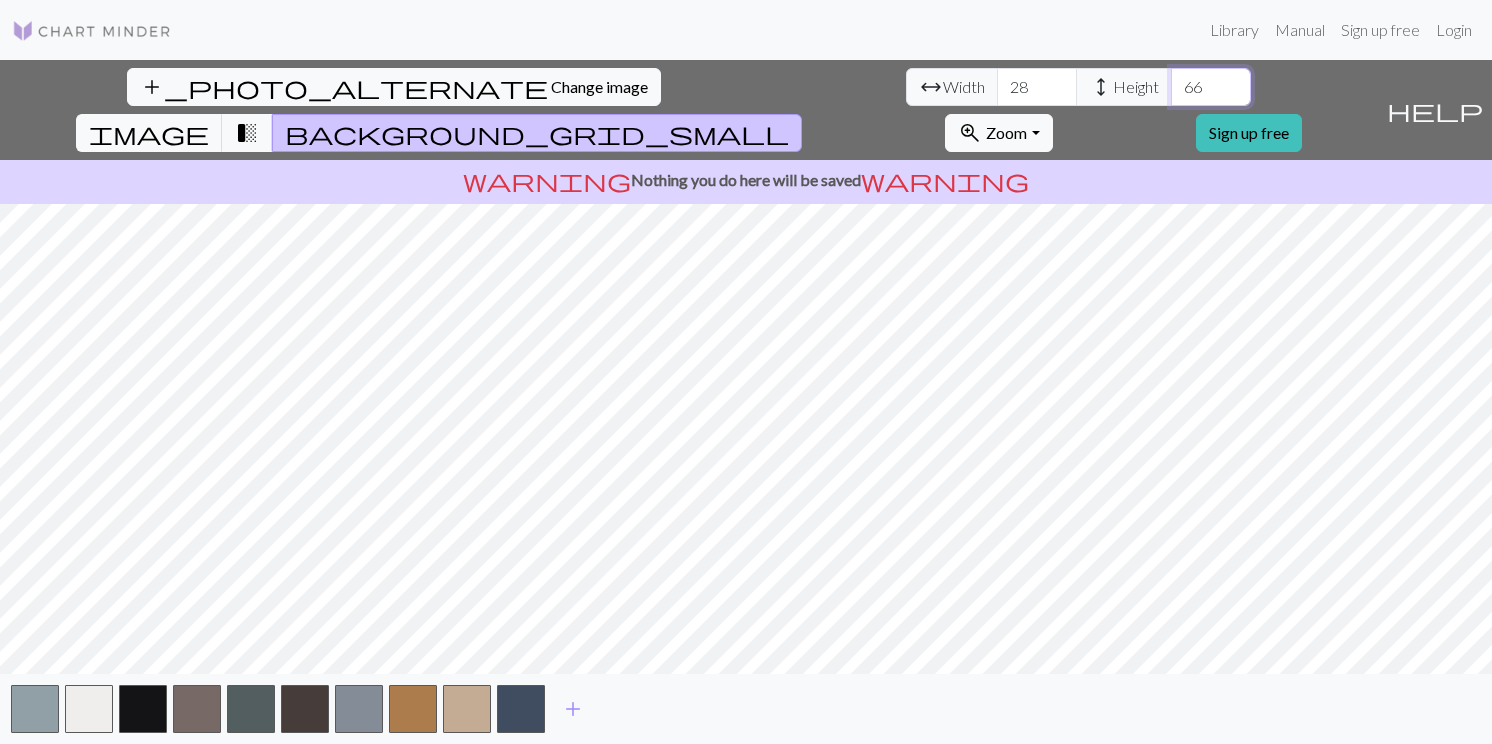 click on "66" at bounding box center [1211, 87] 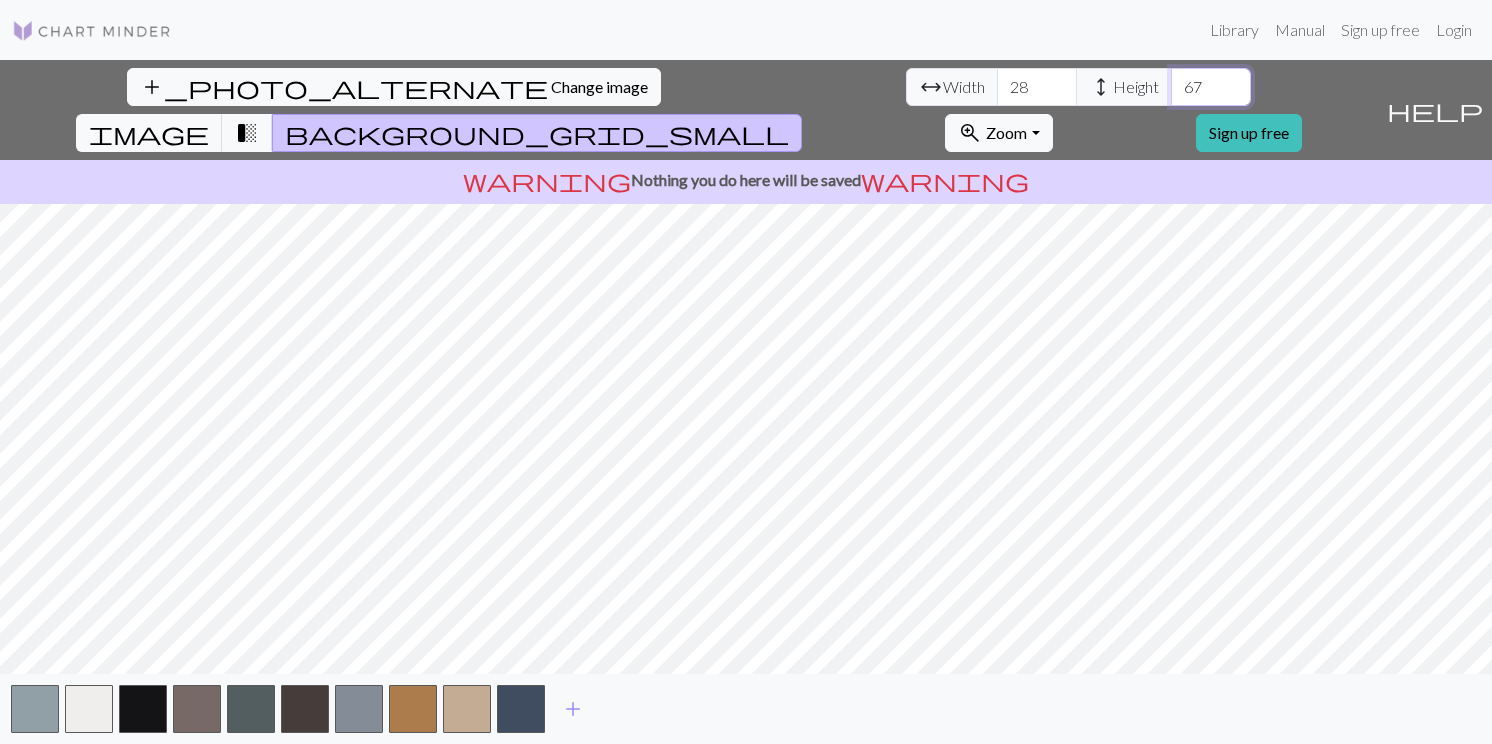 click on "67" at bounding box center [1211, 87] 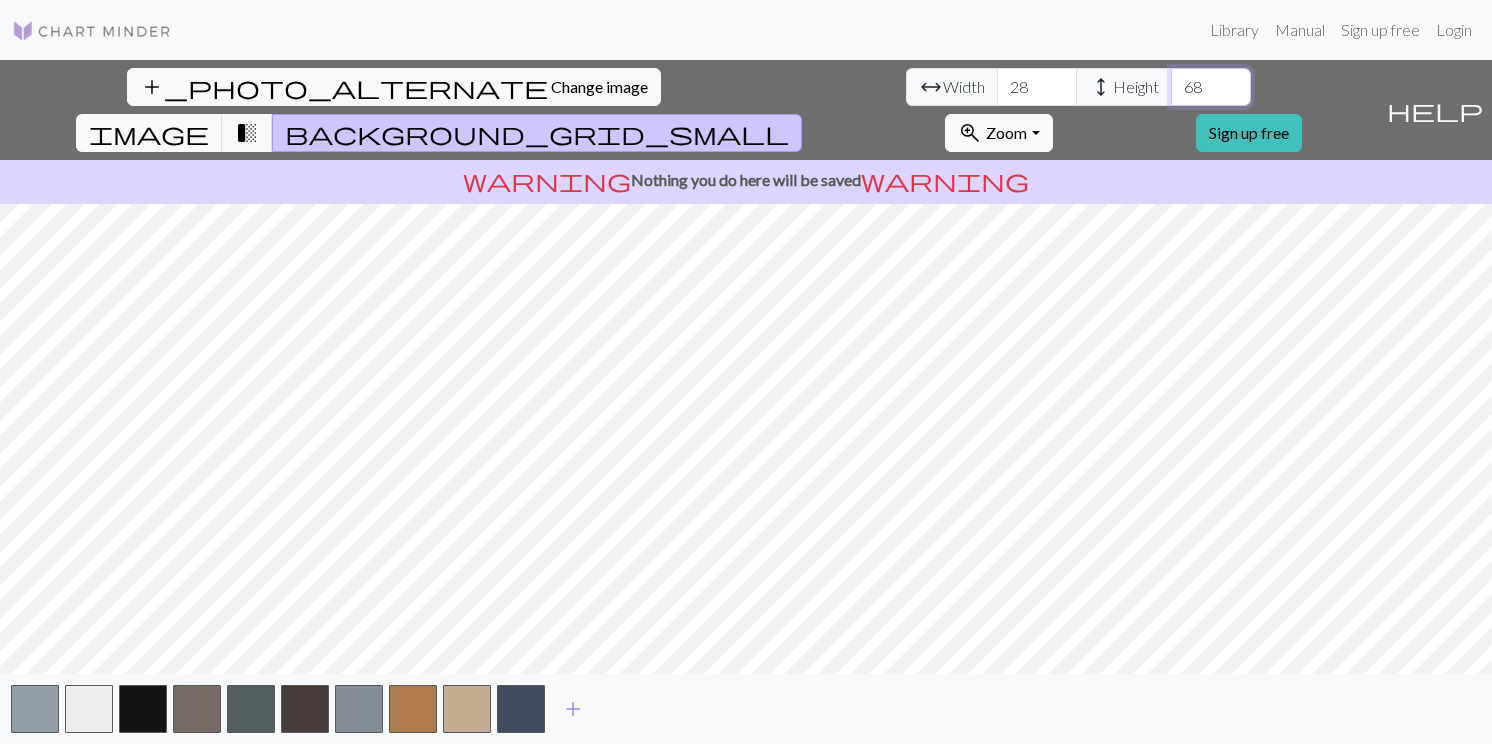 click on "68" at bounding box center [1211, 87] 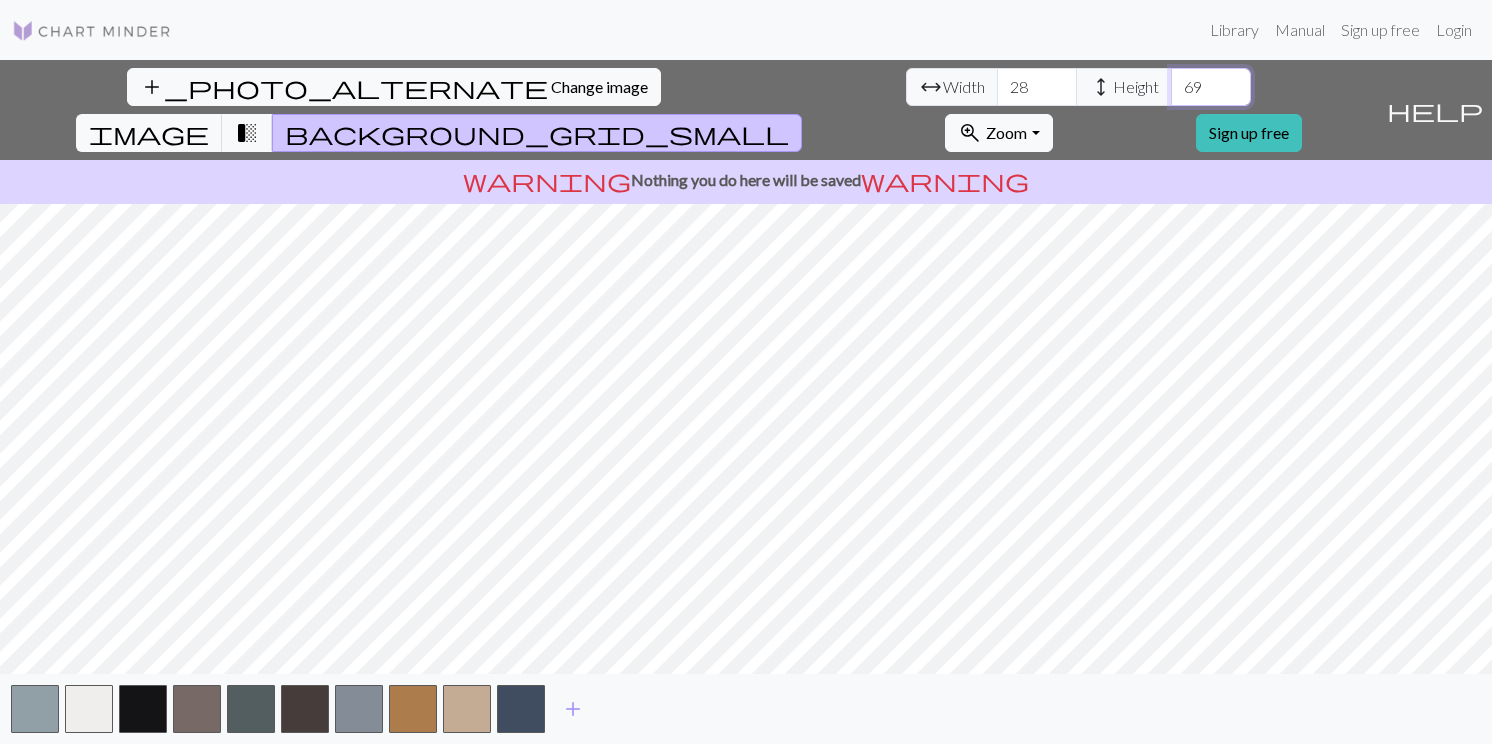 click on "69" at bounding box center [1211, 87] 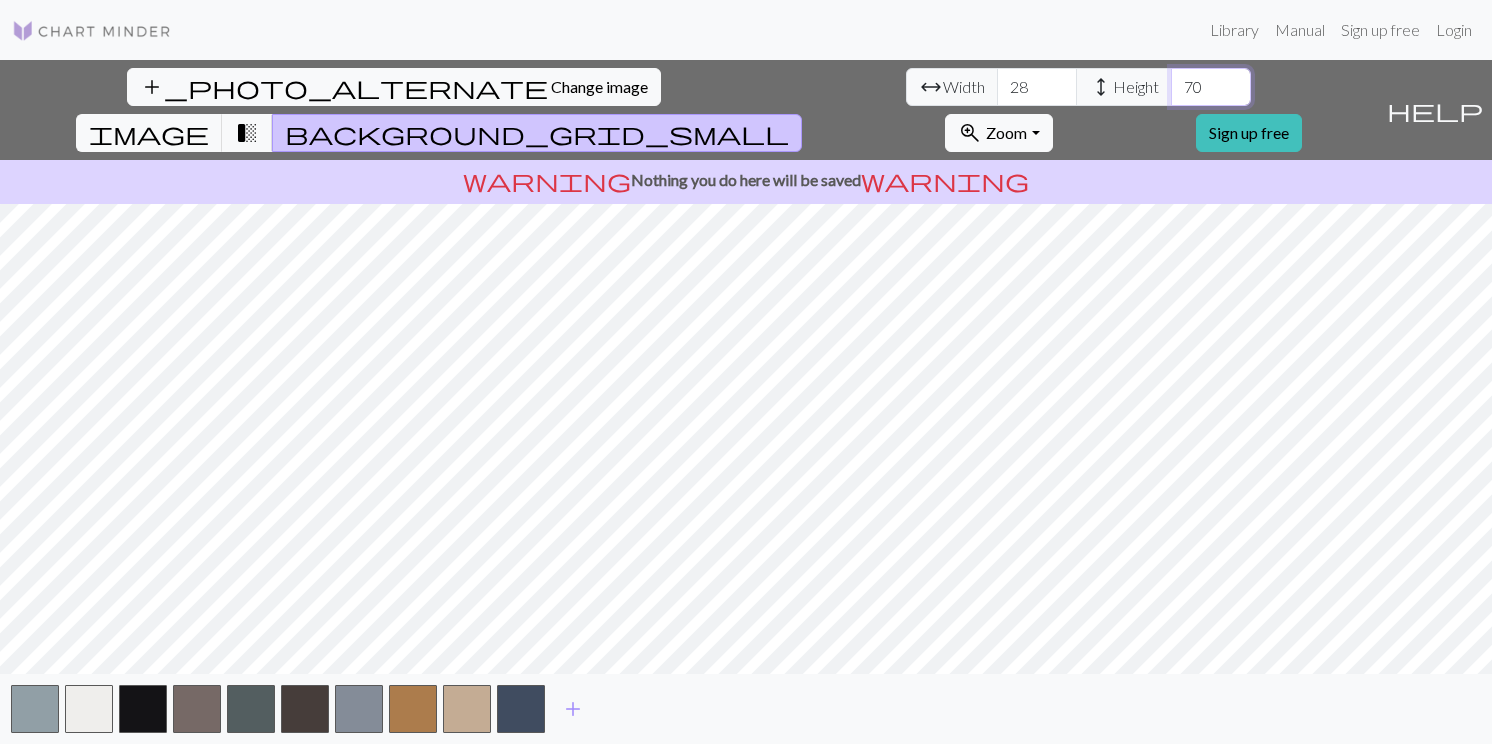 click on "70" at bounding box center (1211, 87) 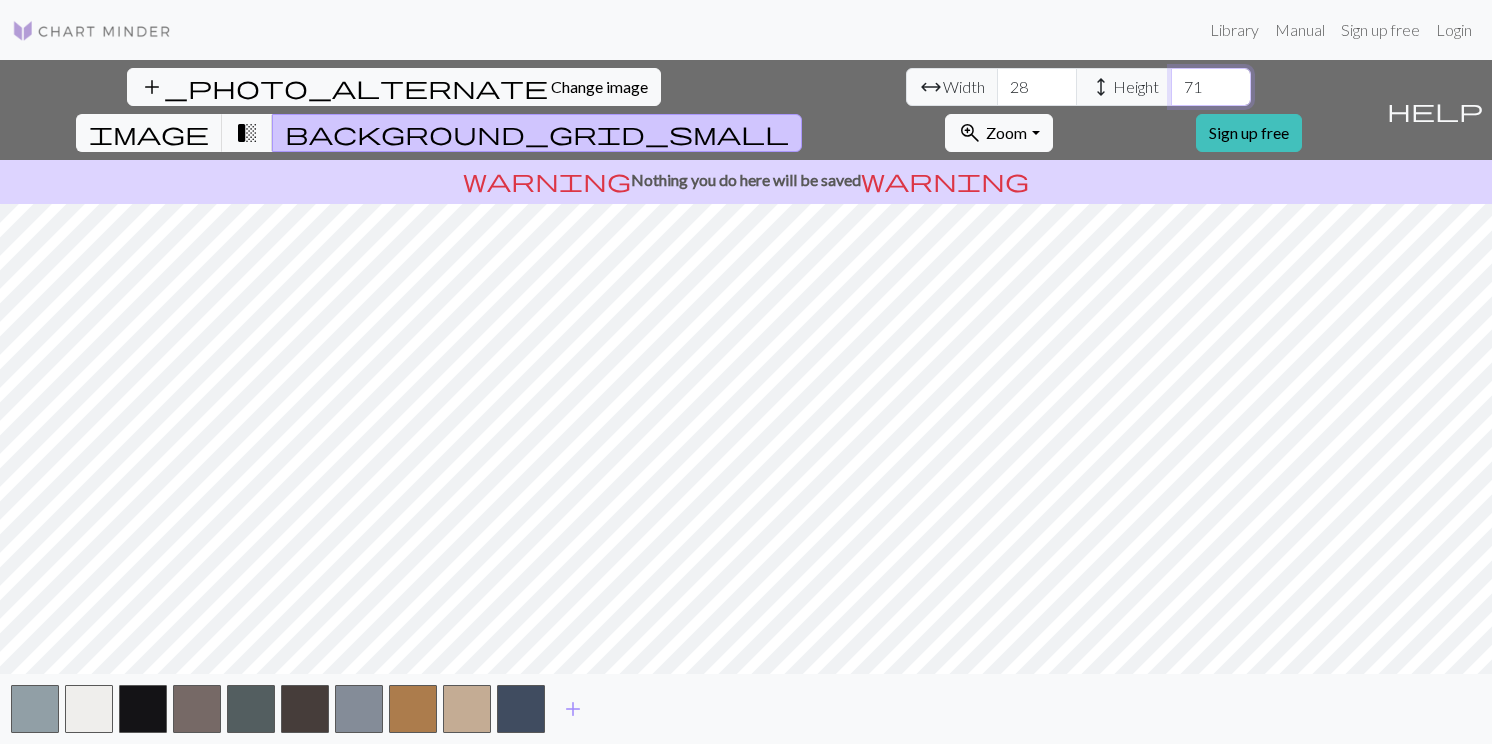 click on "71" at bounding box center [1211, 87] 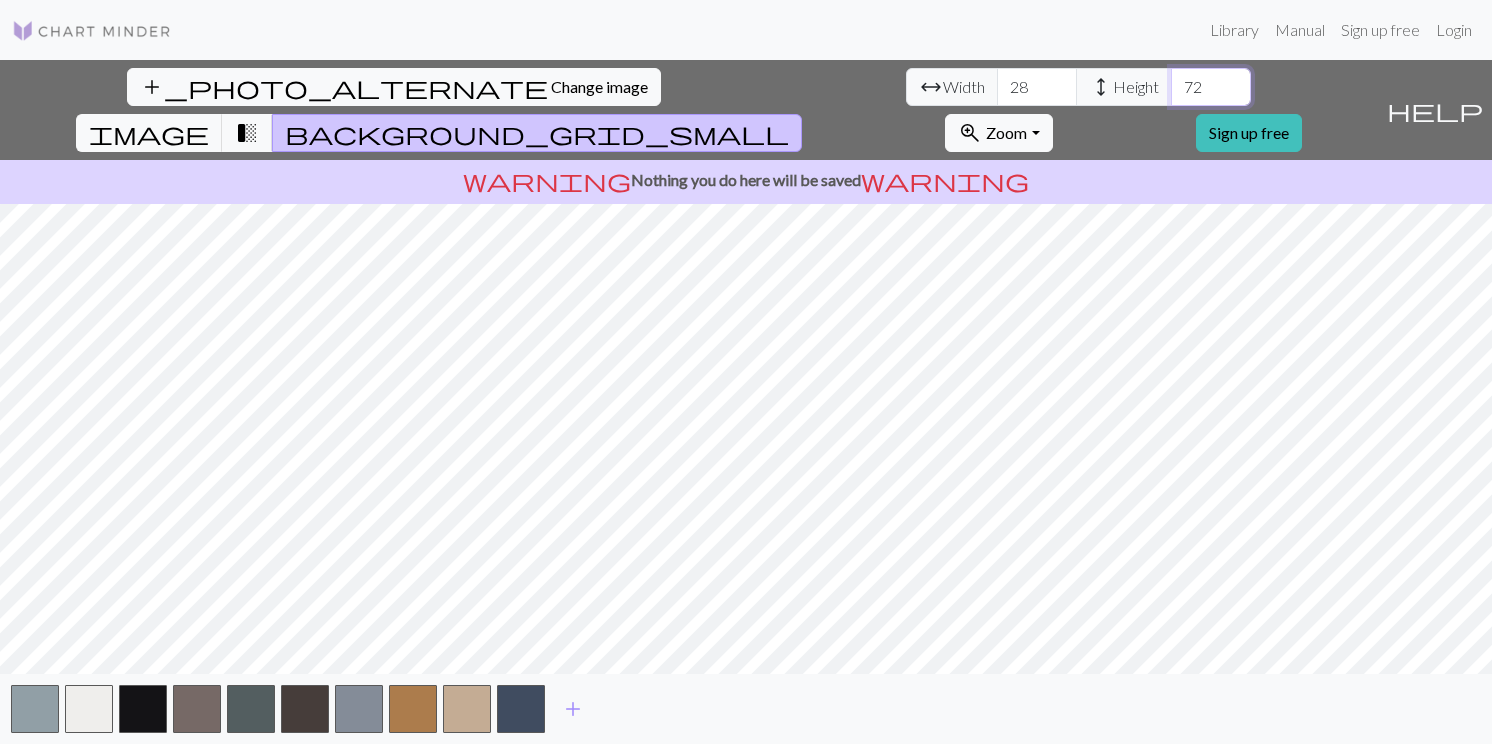 click on "72" at bounding box center [1211, 87] 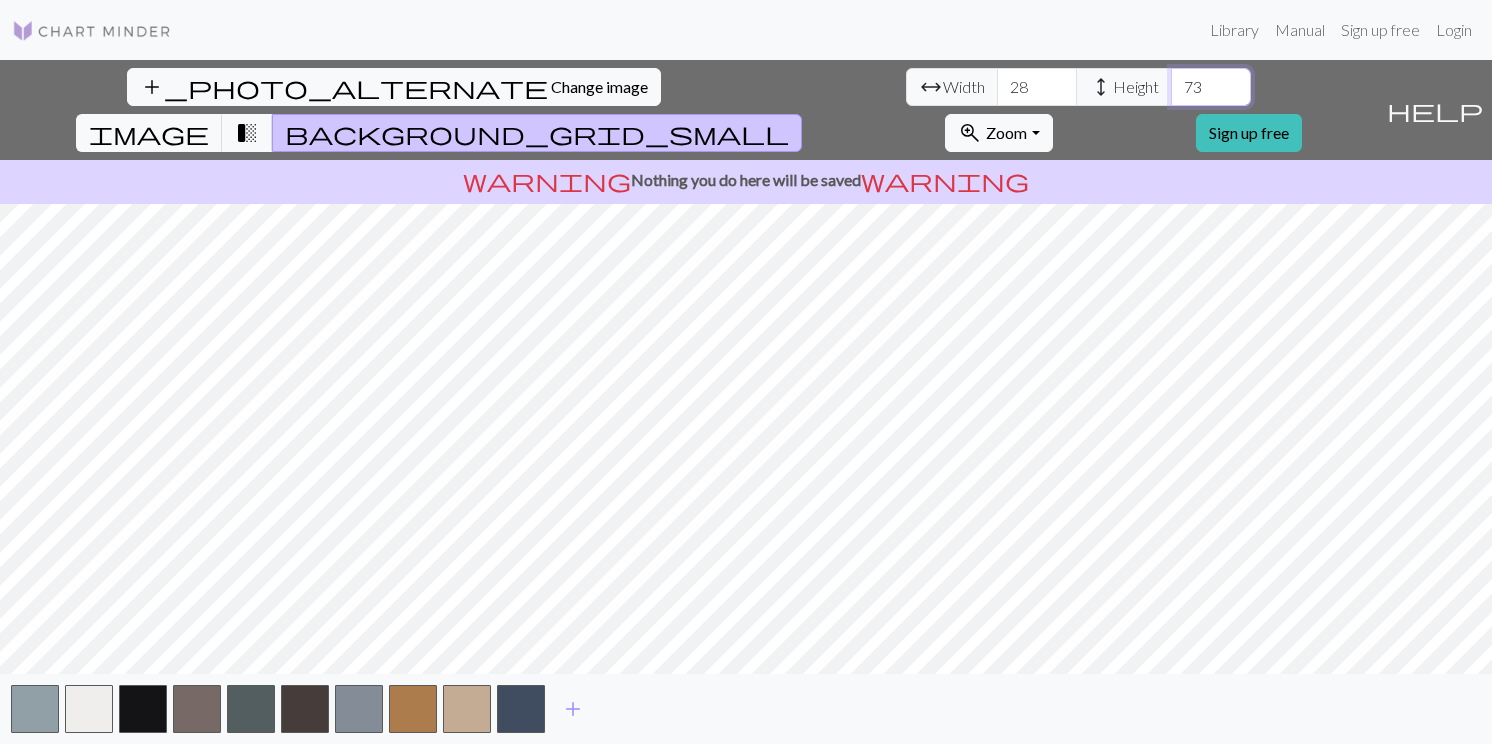click on "73" at bounding box center [1211, 87] 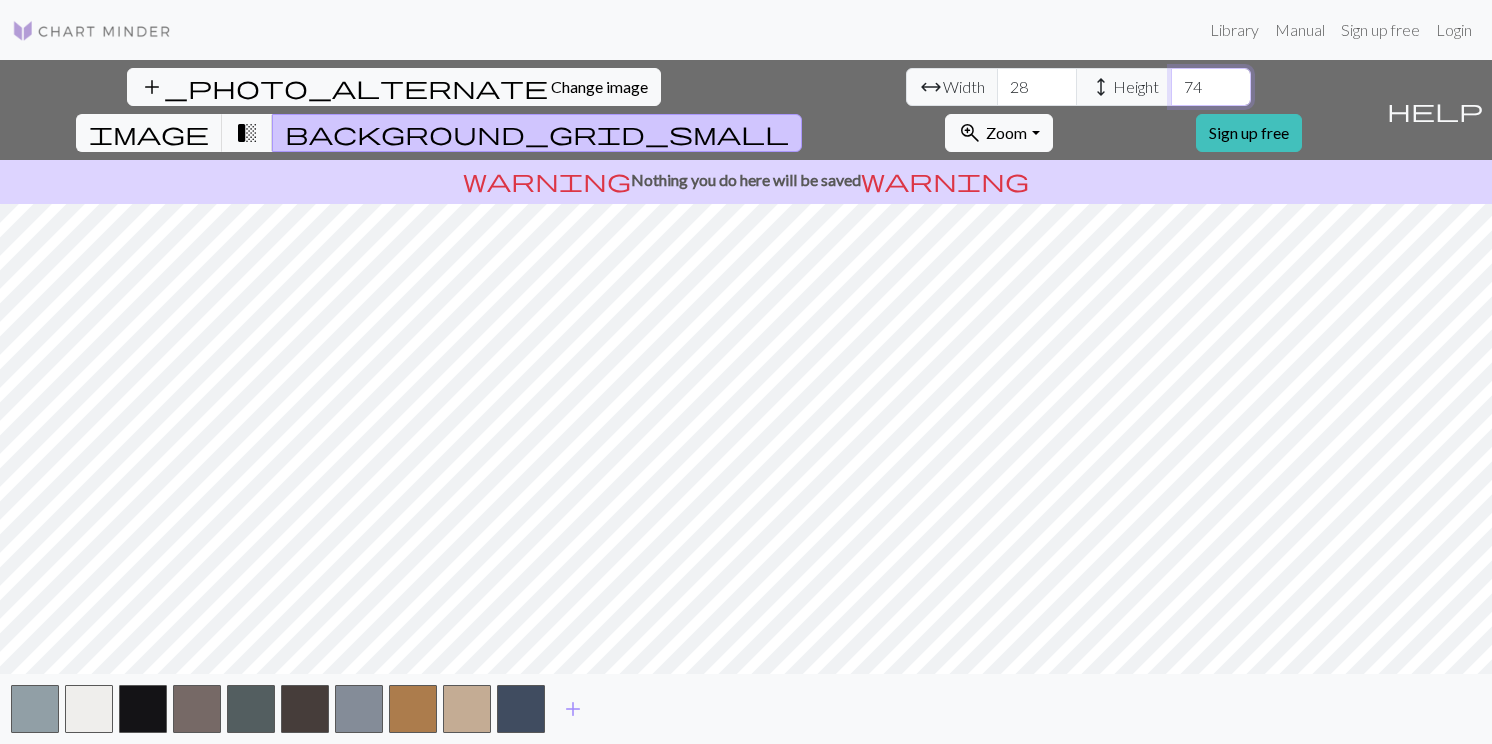click on "74" at bounding box center (1211, 87) 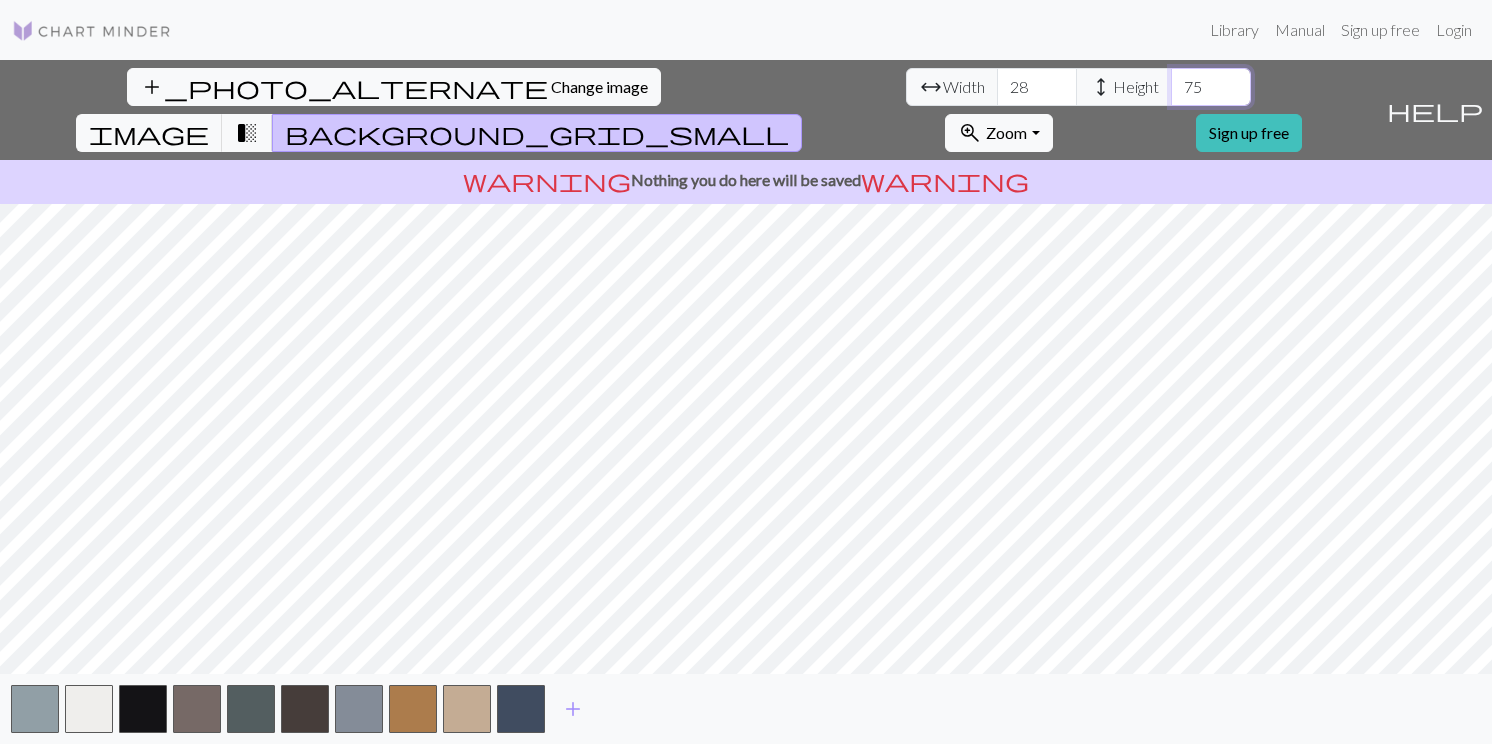type on "75" 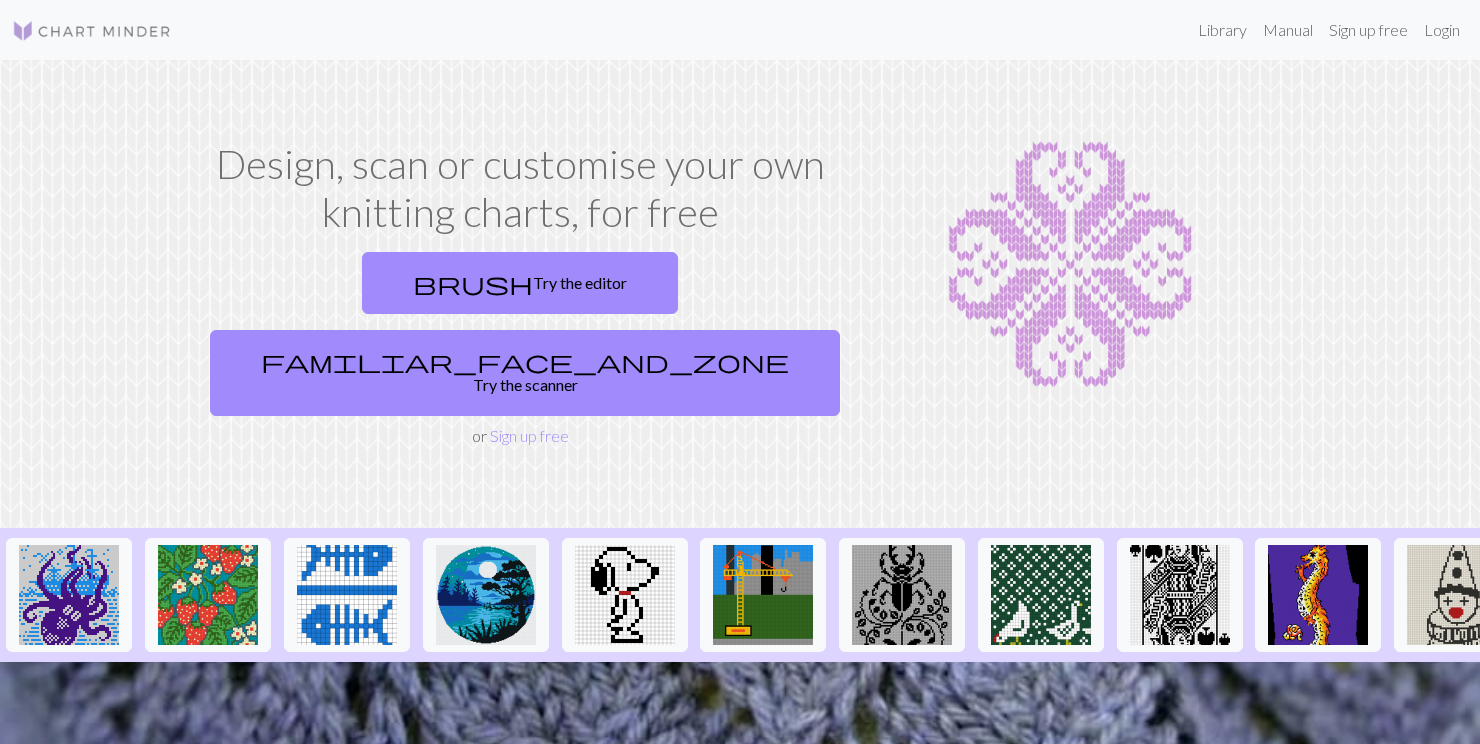 scroll, scrollTop: 0, scrollLeft: 0, axis: both 